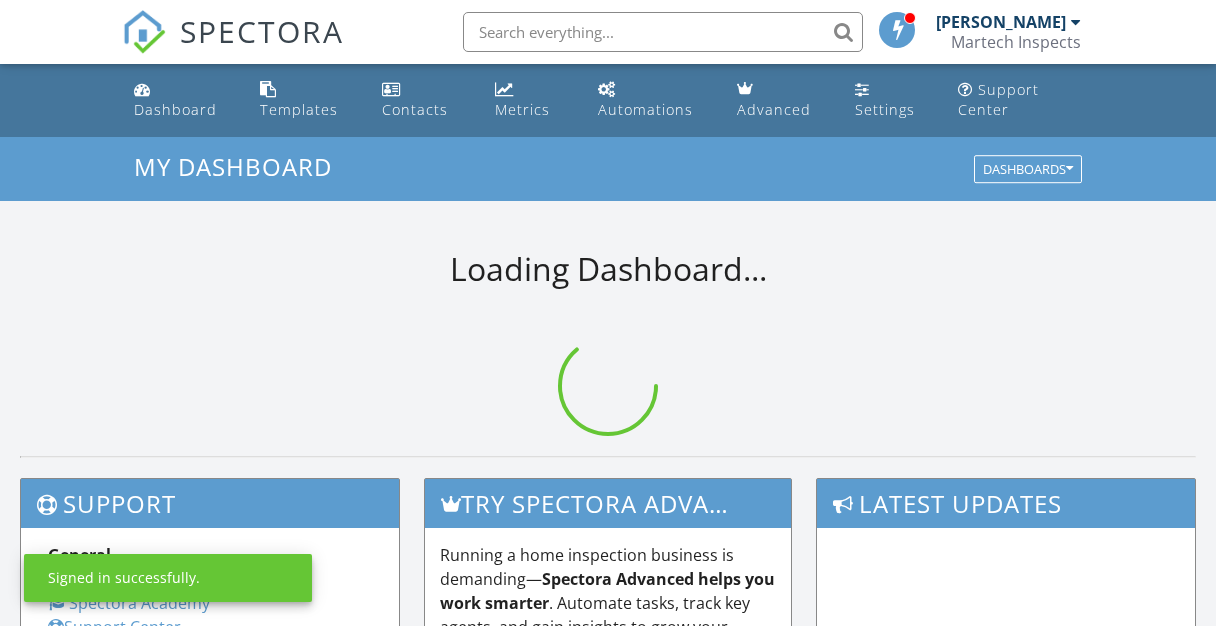 scroll, scrollTop: 0, scrollLeft: 0, axis: both 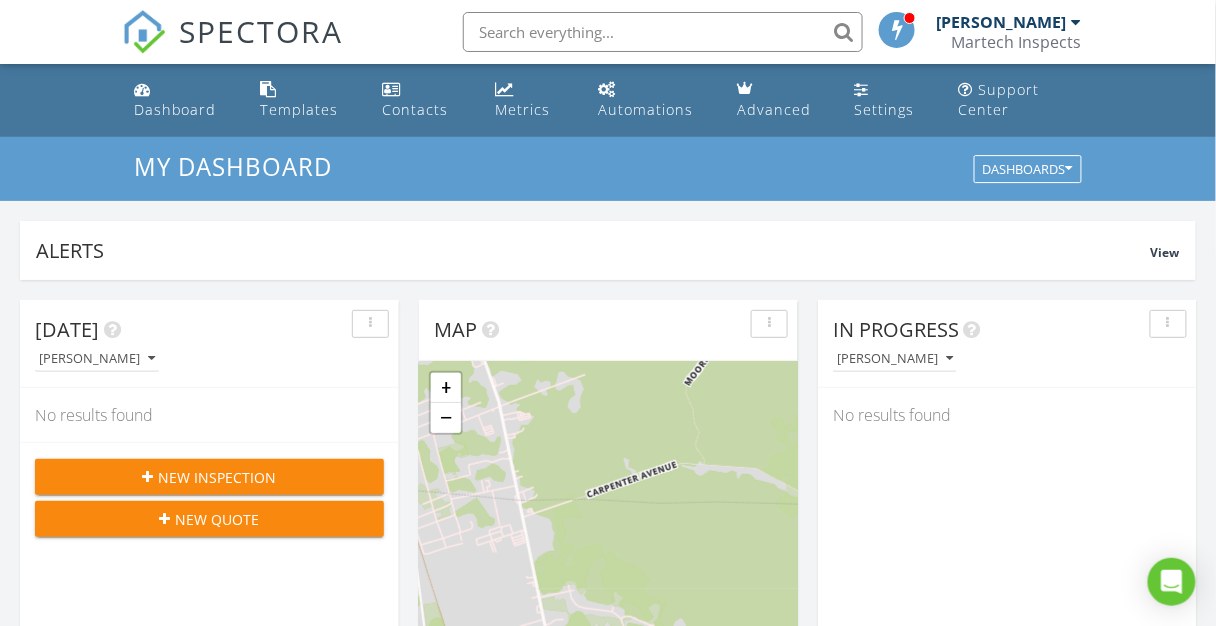 click at bounding box center [898, 29] 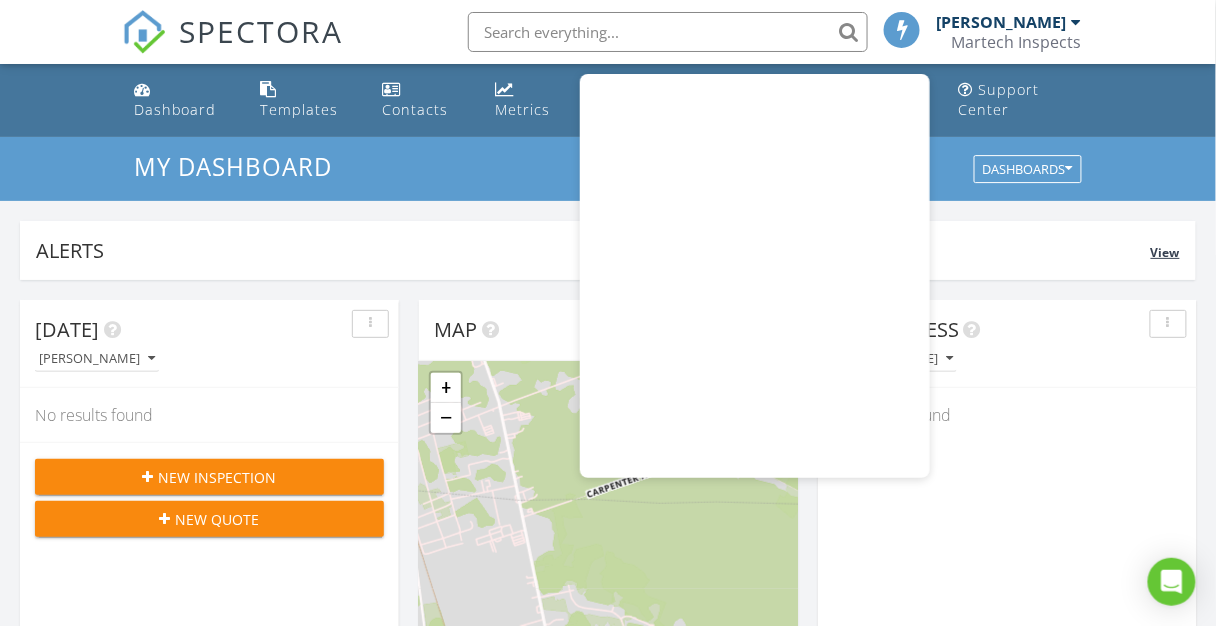 click on "Alerts
View" at bounding box center (608, 250) 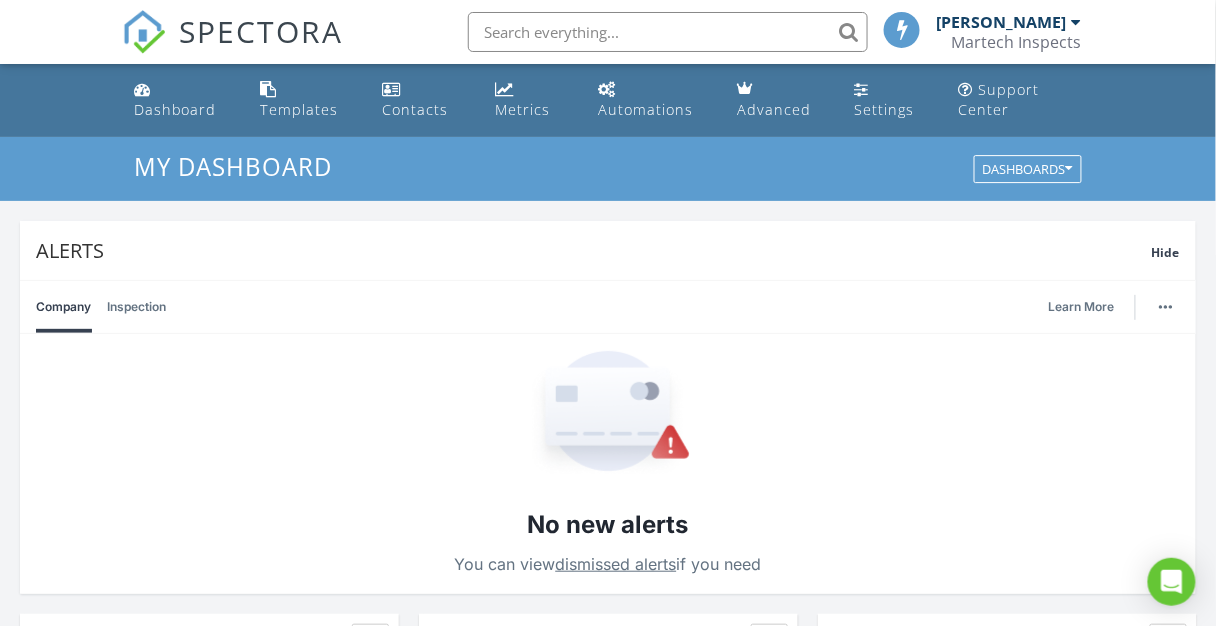 click on "My Dashboard
Dashboards" at bounding box center (608, 169) 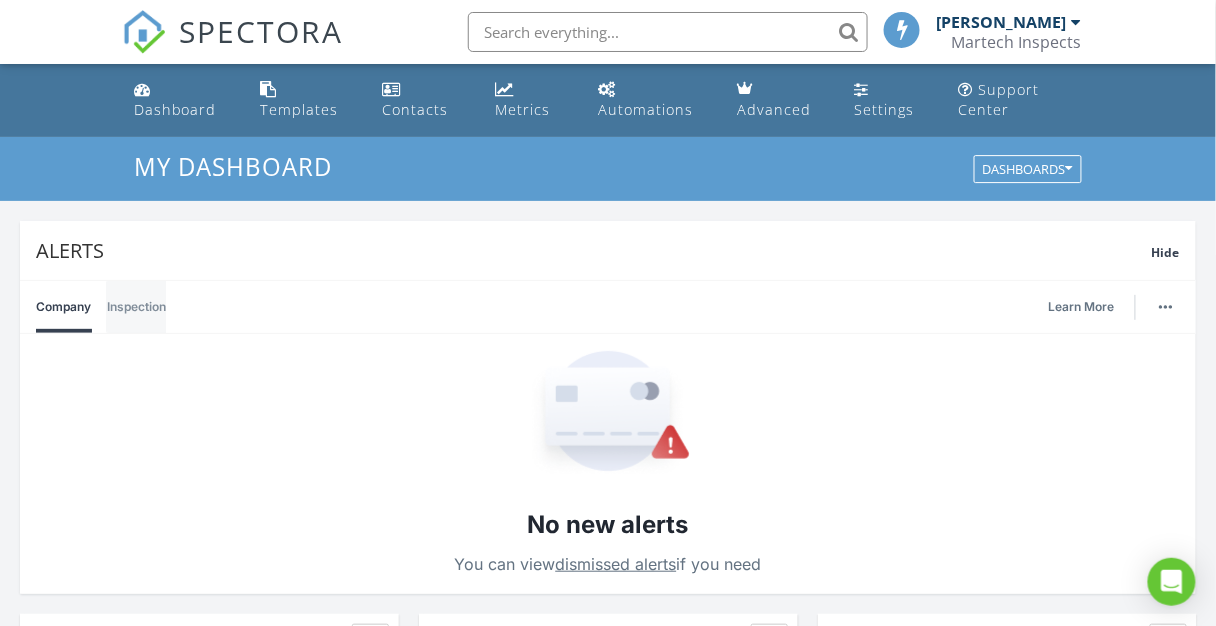 click on "Inspection" at bounding box center (136, 307) 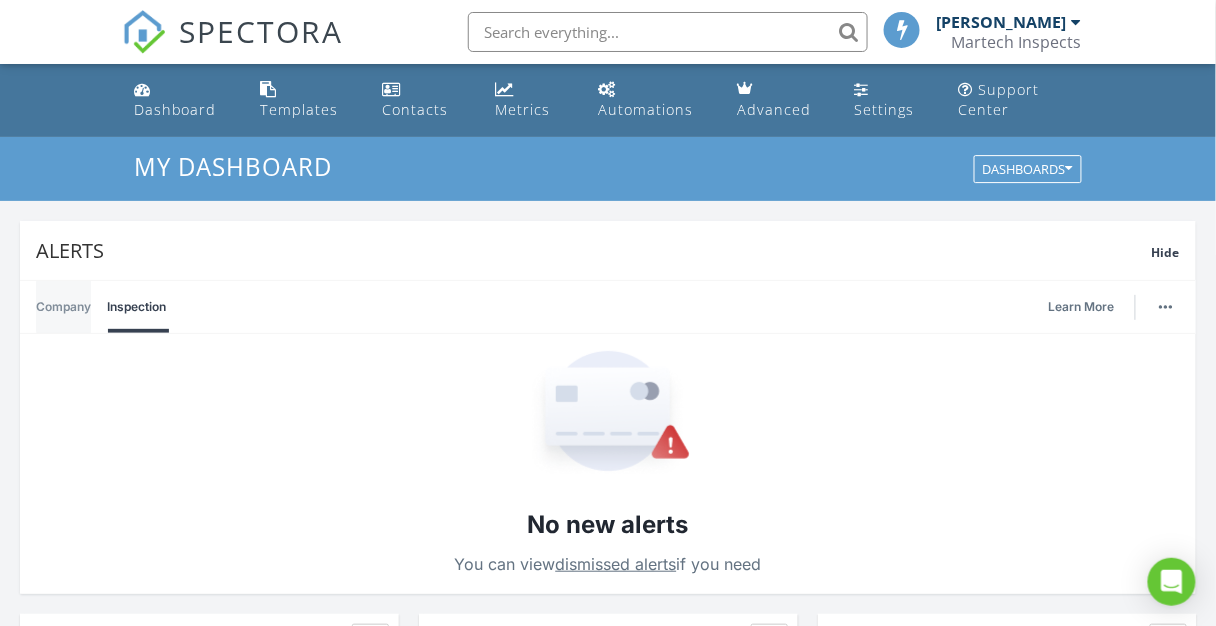 click on "Company" at bounding box center (63, 307) 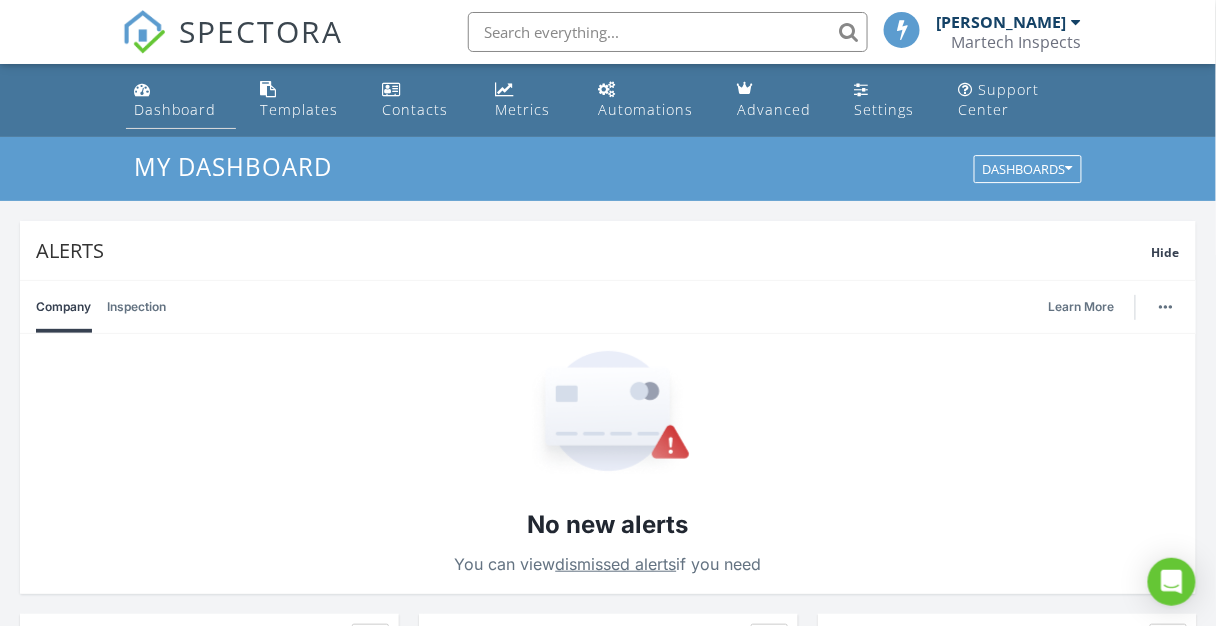 click on "Dashboard" at bounding box center [175, 109] 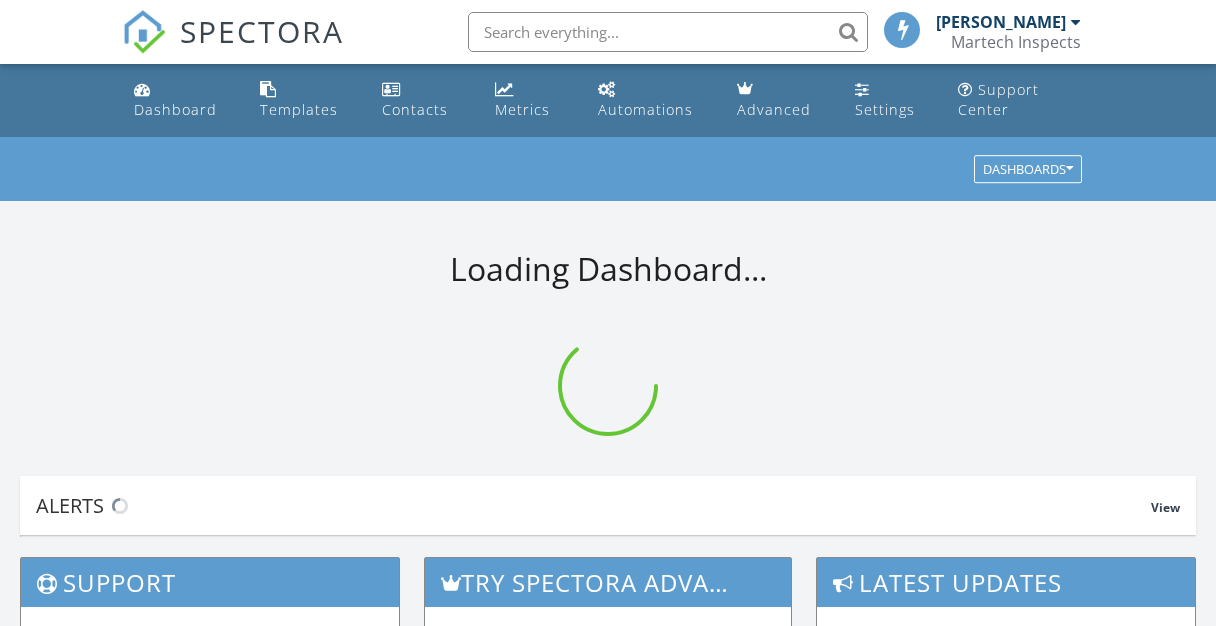 scroll, scrollTop: 0, scrollLeft: 0, axis: both 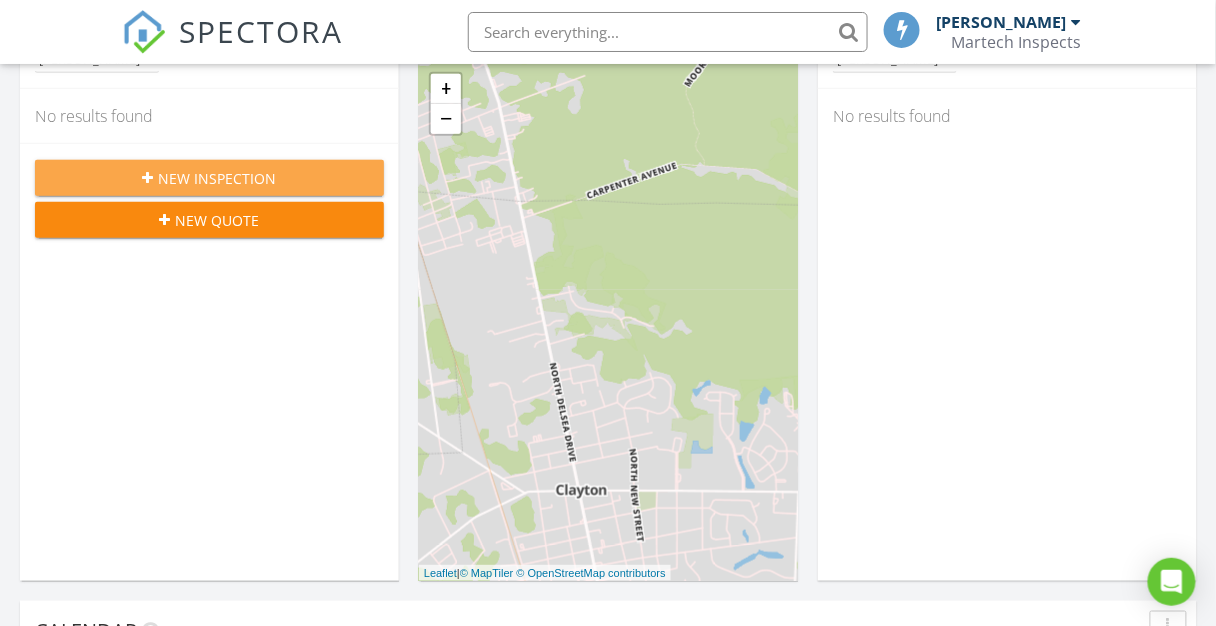 click on "New Inspection" at bounding box center [218, 178] 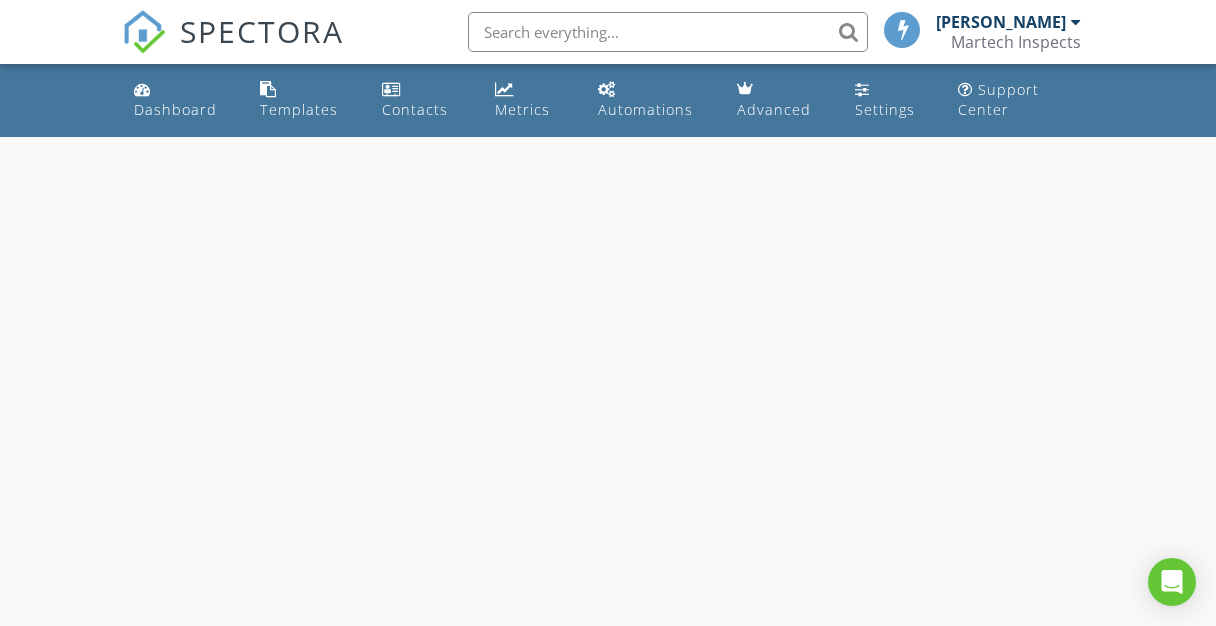 scroll, scrollTop: 0, scrollLeft: 0, axis: both 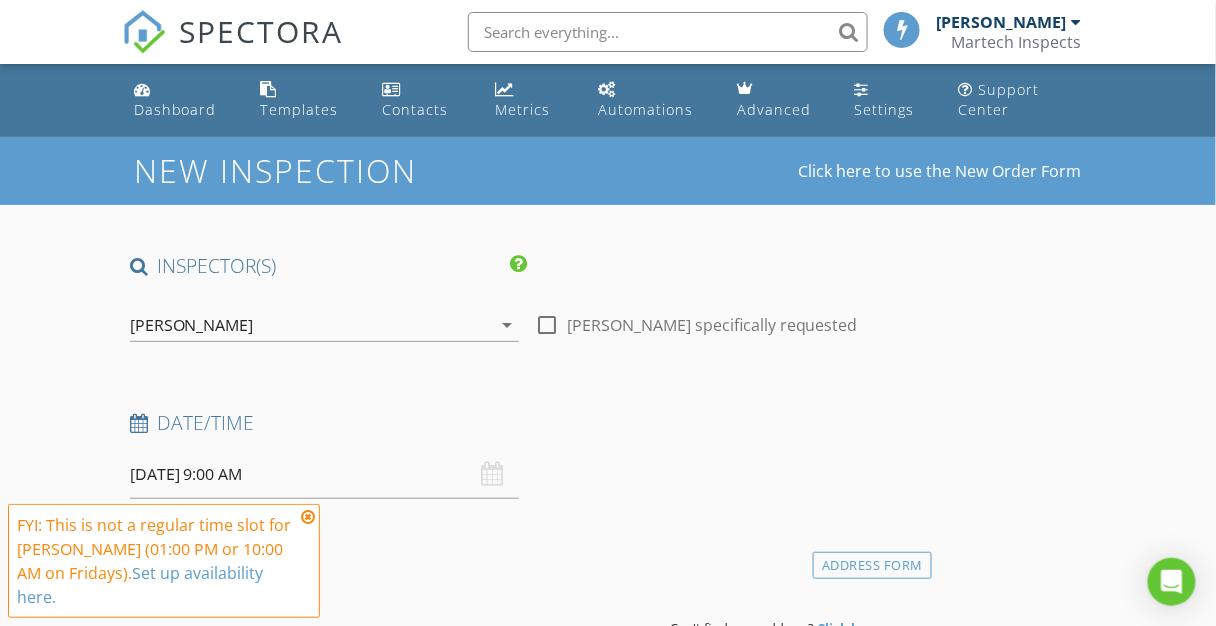 click at bounding box center [308, 517] 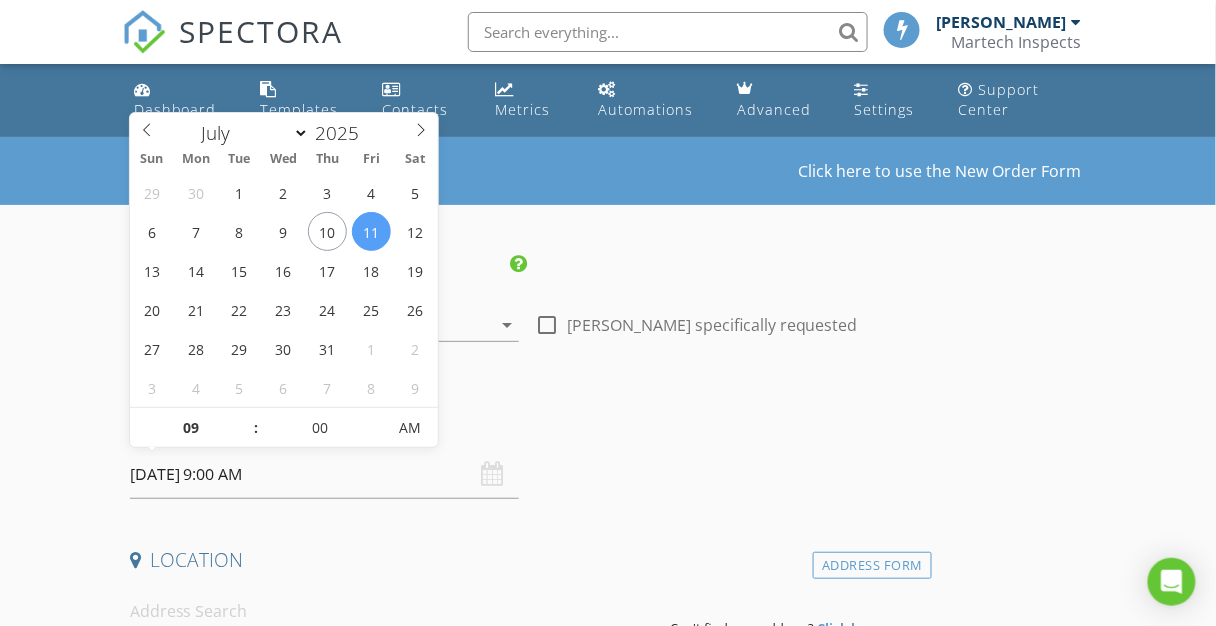 click on "07/11/2025 9:00 AM" at bounding box center (324, 474) 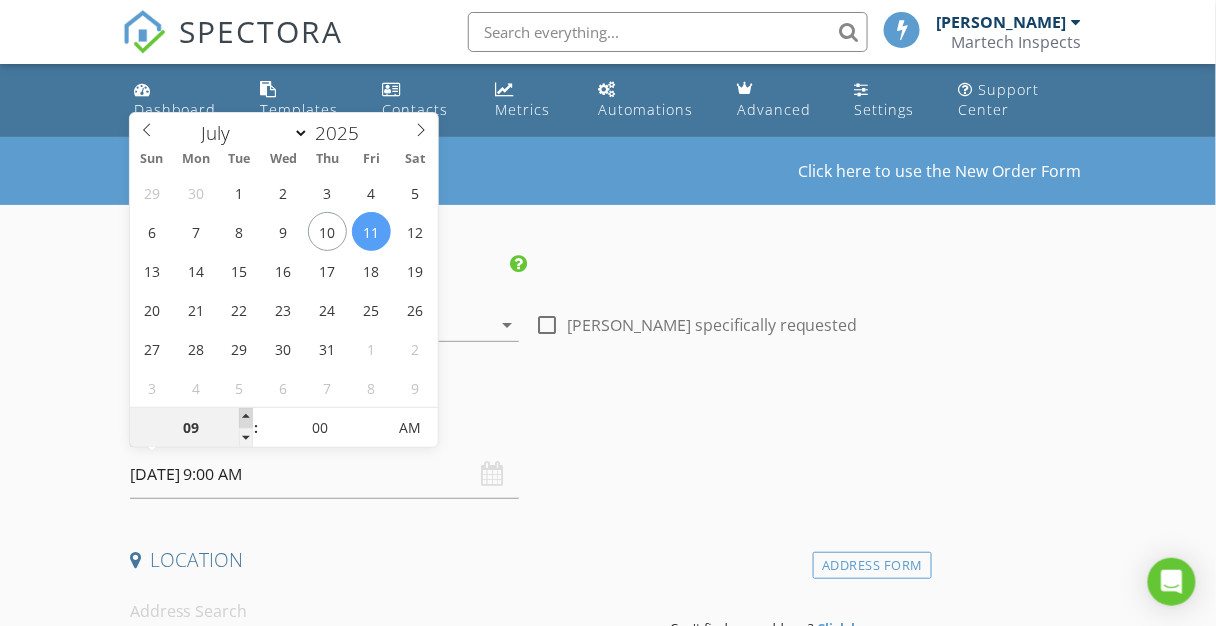 type on "10" 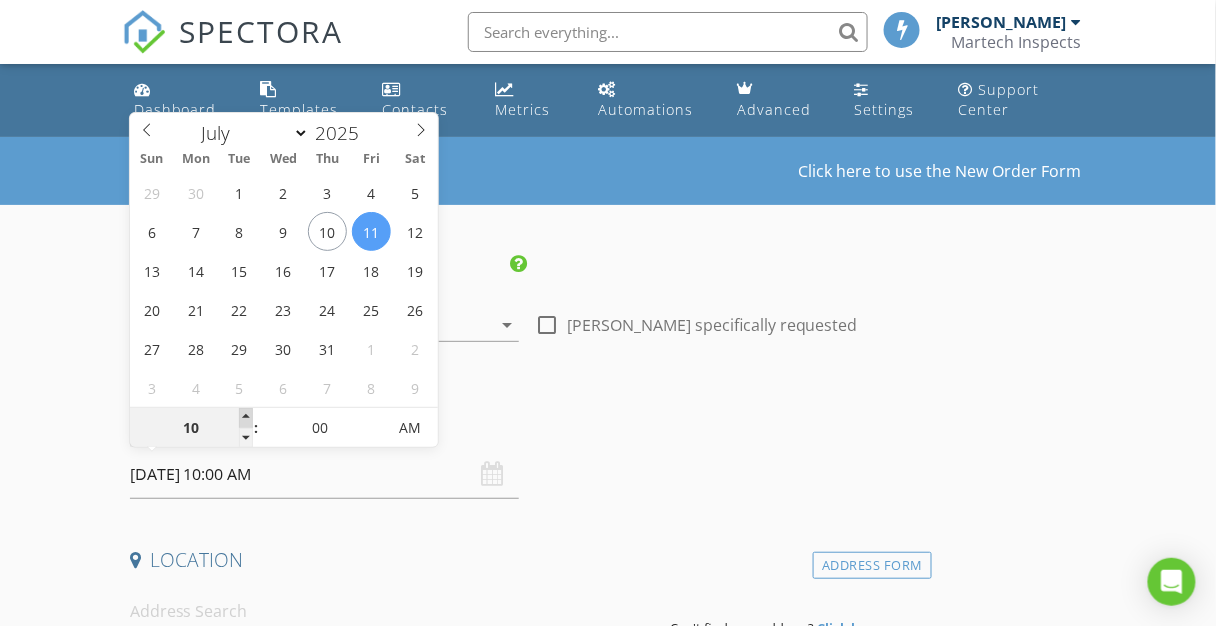 click at bounding box center (246, 418) 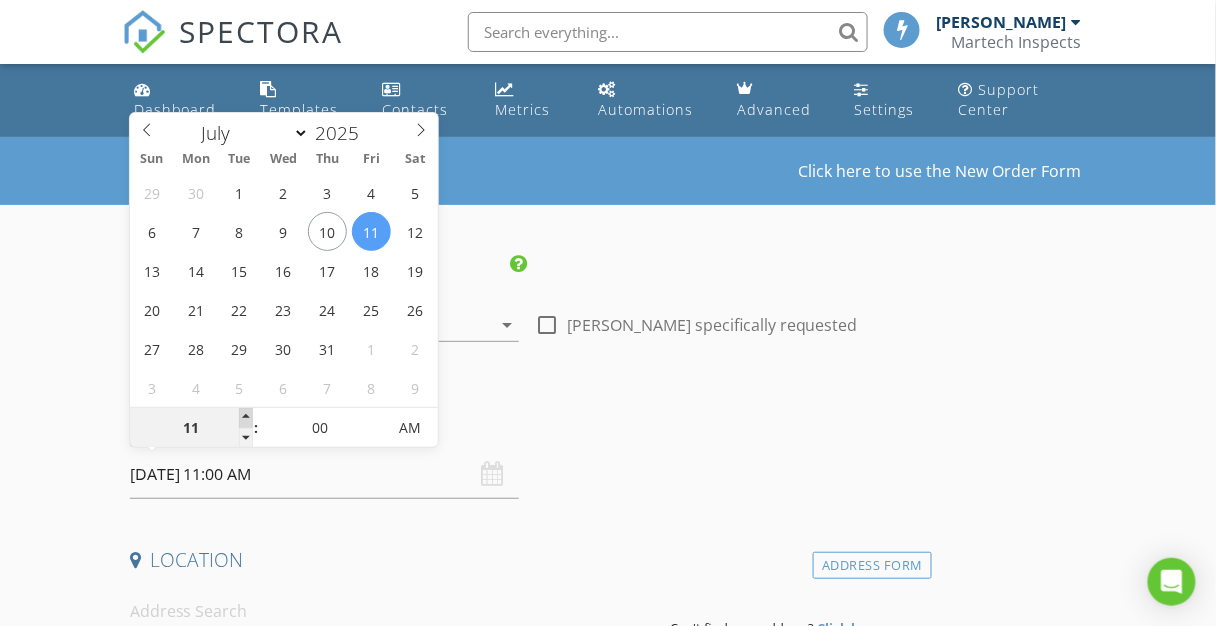click at bounding box center [246, 418] 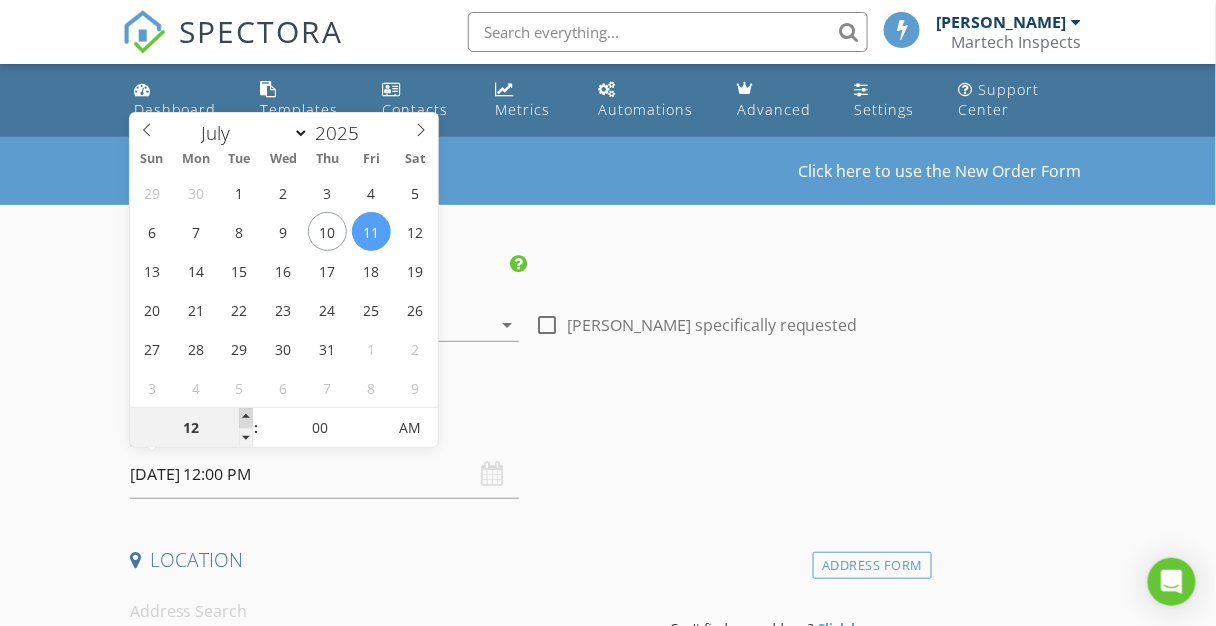 click at bounding box center [246, 418] 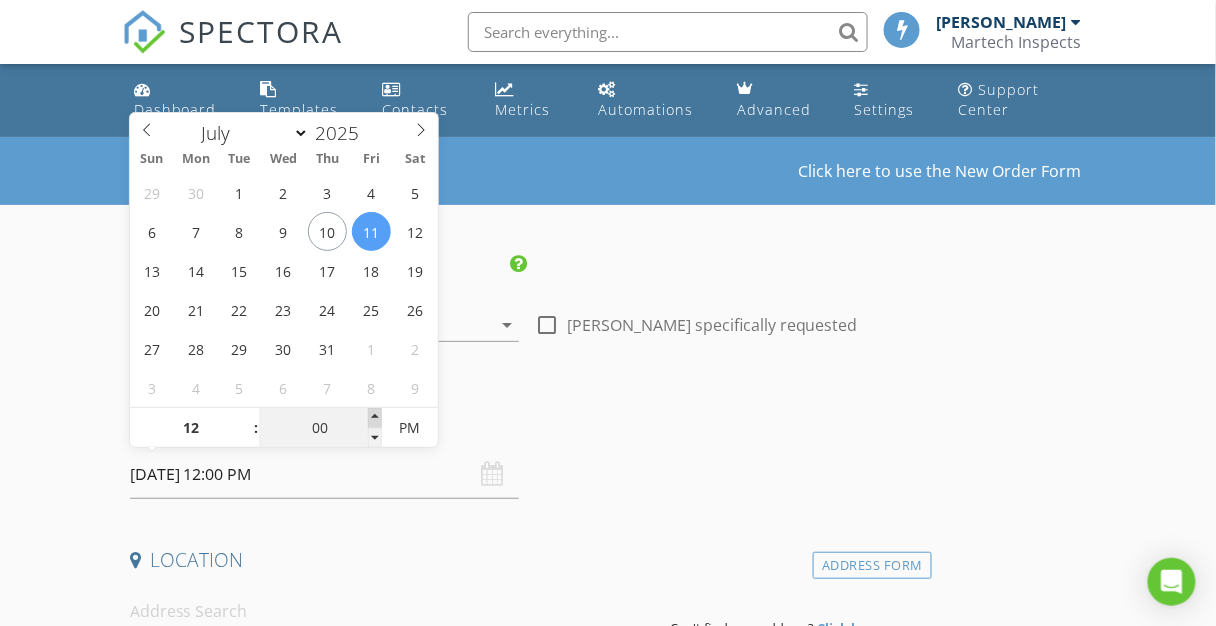 type on "05" 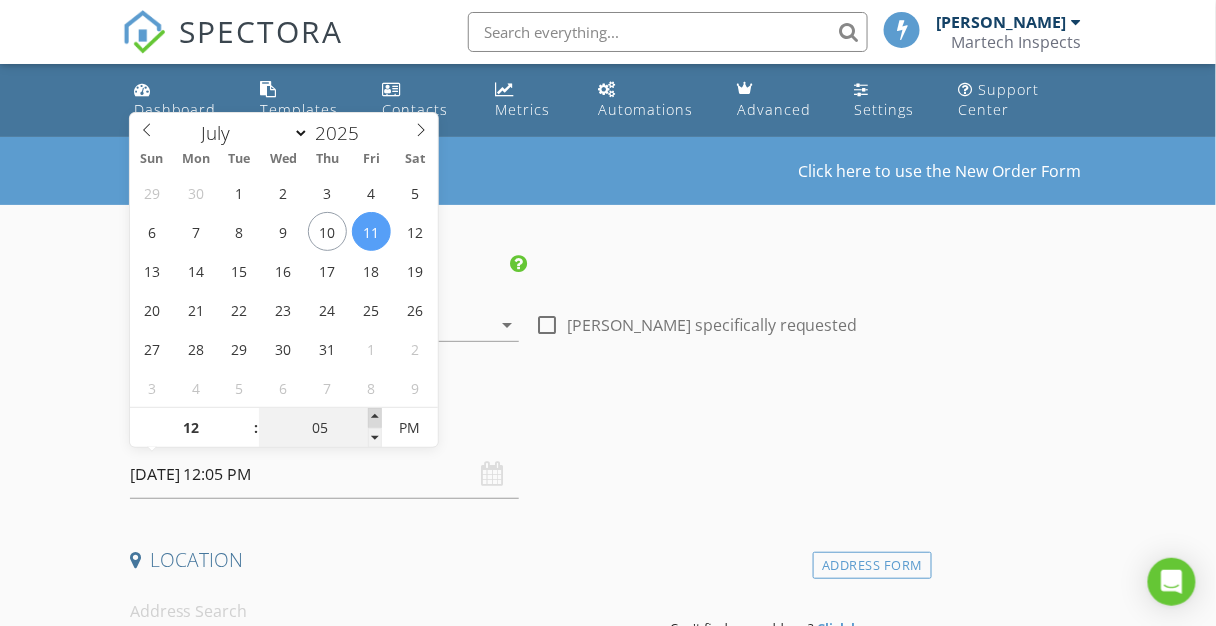 click at bounding box center (375, 418) 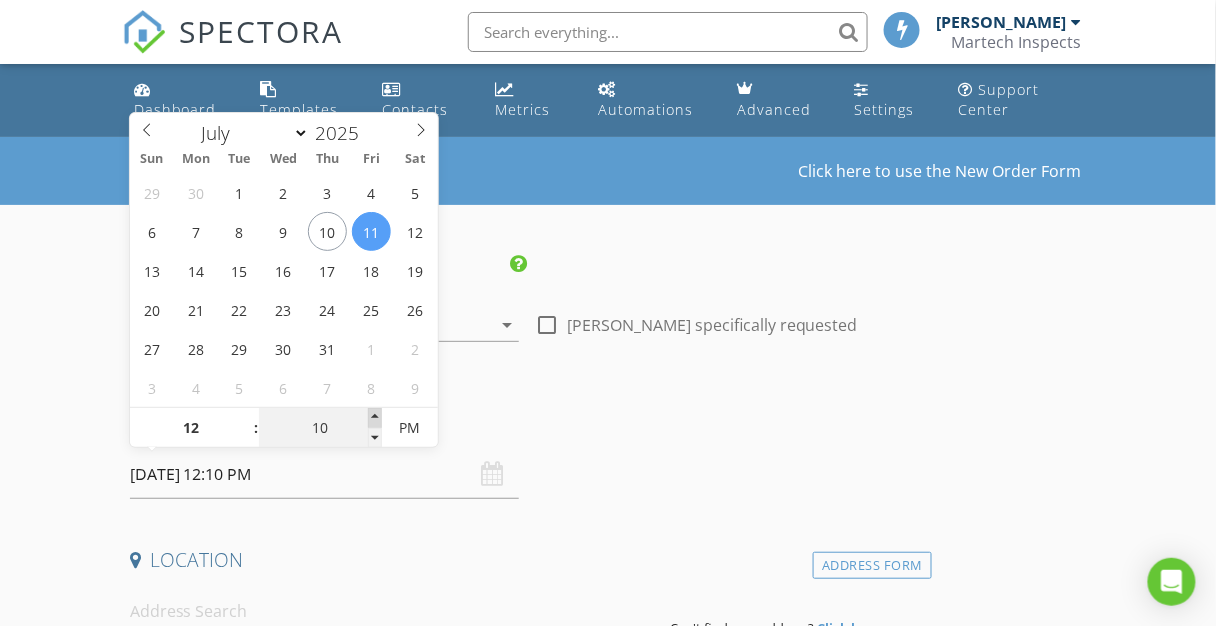 click at bounding box center (375, 418) 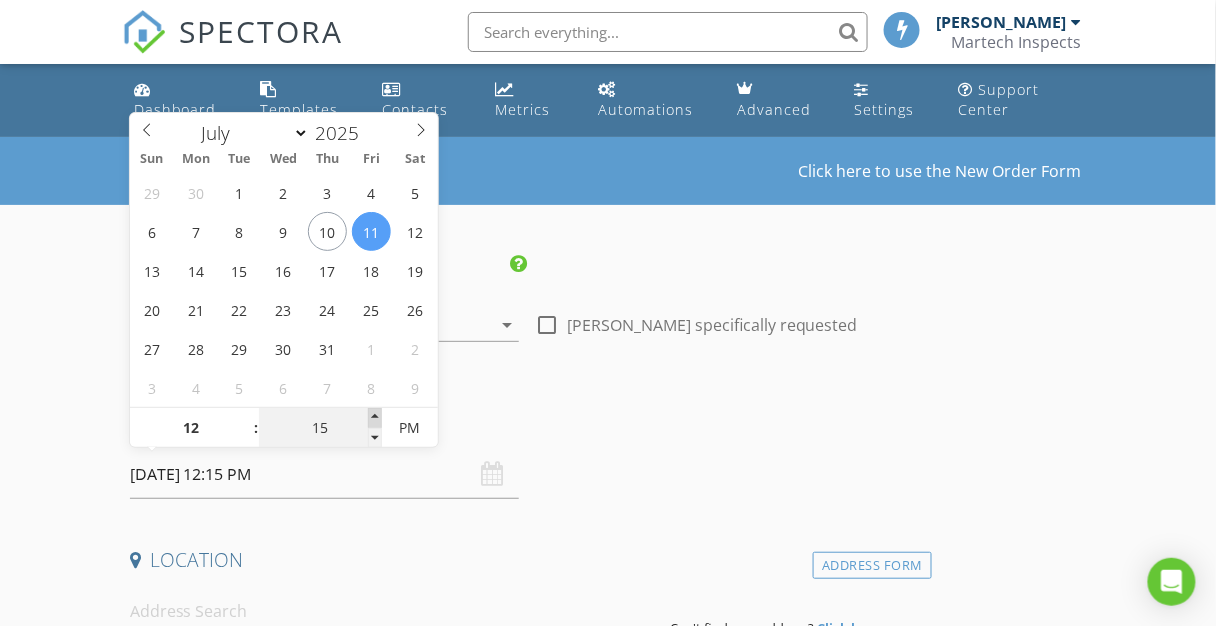click at bounding box center (375, 418) 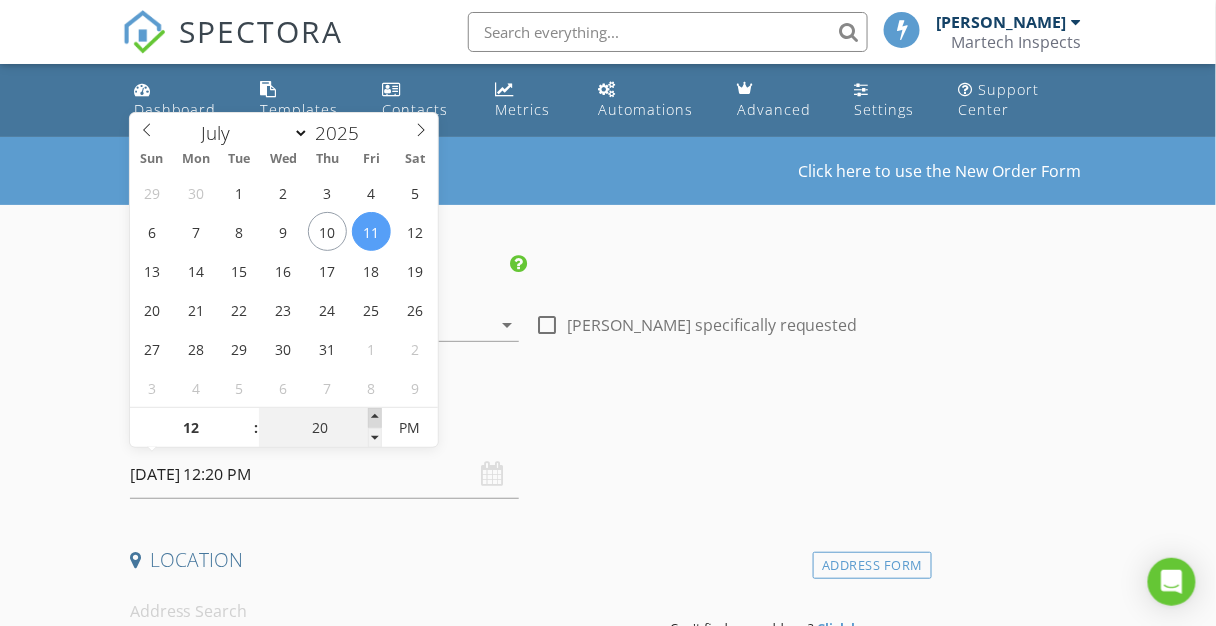 click at bounding box center [375, 418] 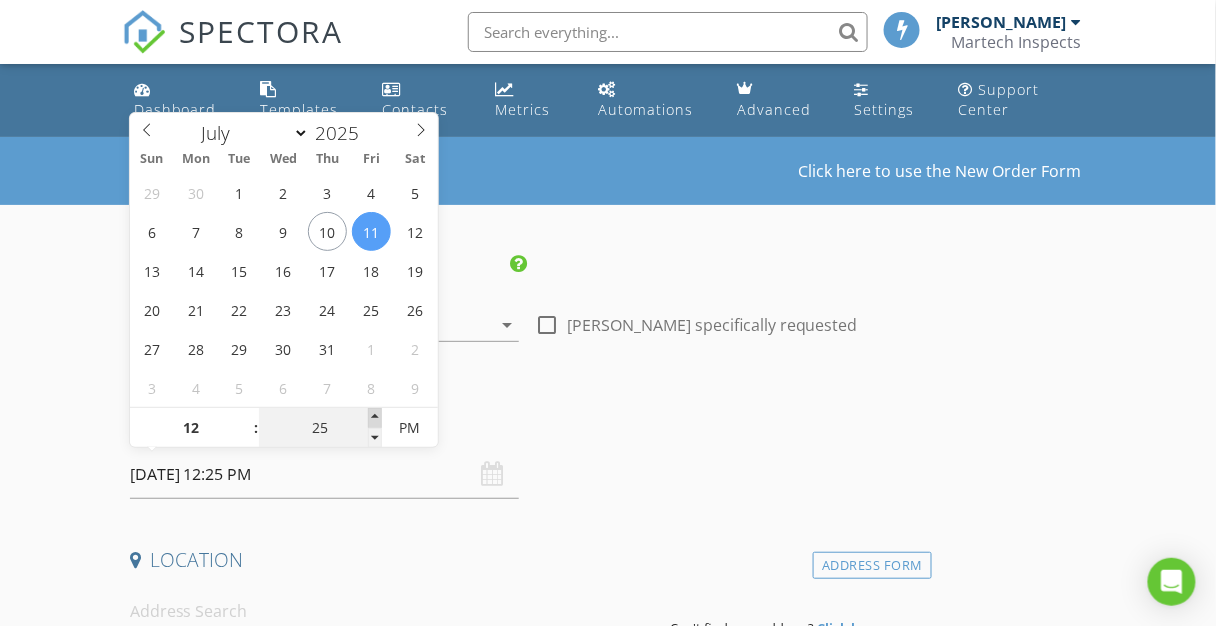 click at bounding box center (375, 418) 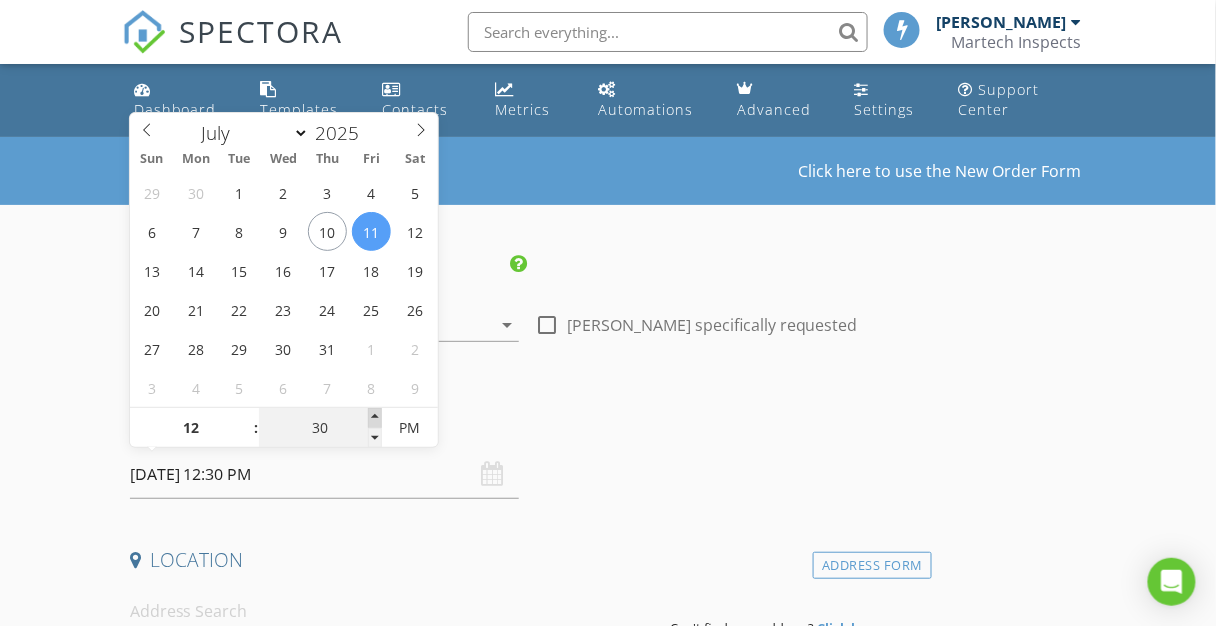 click at bounding box center (375, 418) 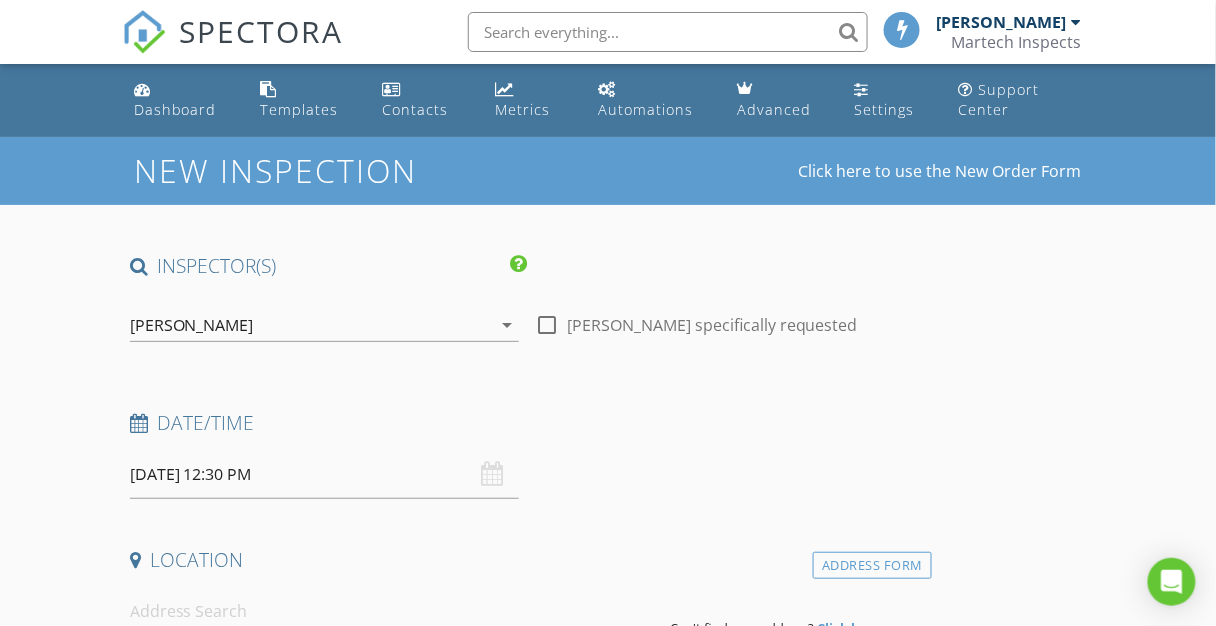 click on "Date/Time" at bounding box center (527, 423) 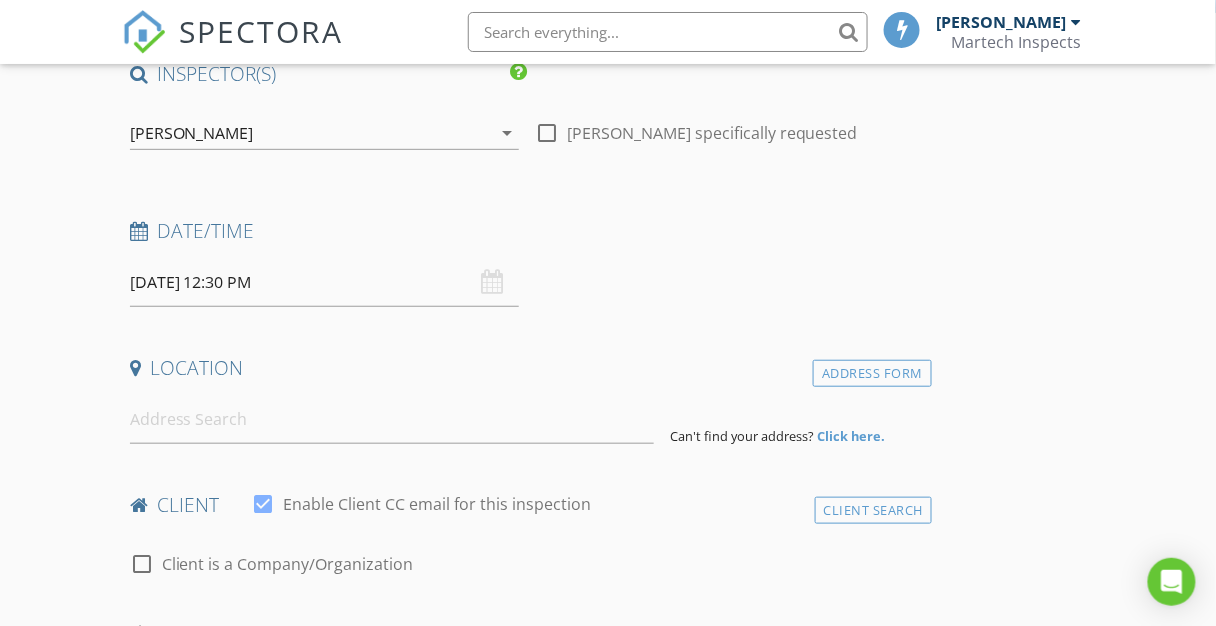 scroll, scrollTop: 192, scrollLeft: 0, axis: vertical 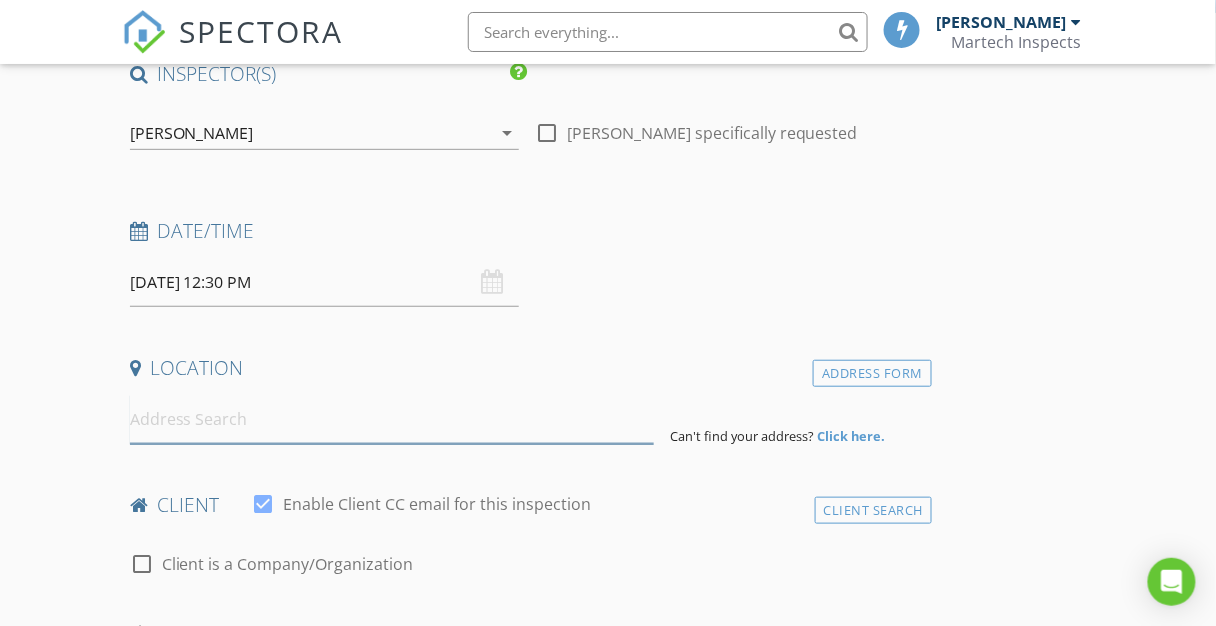 click at bounding box center (392, 419) 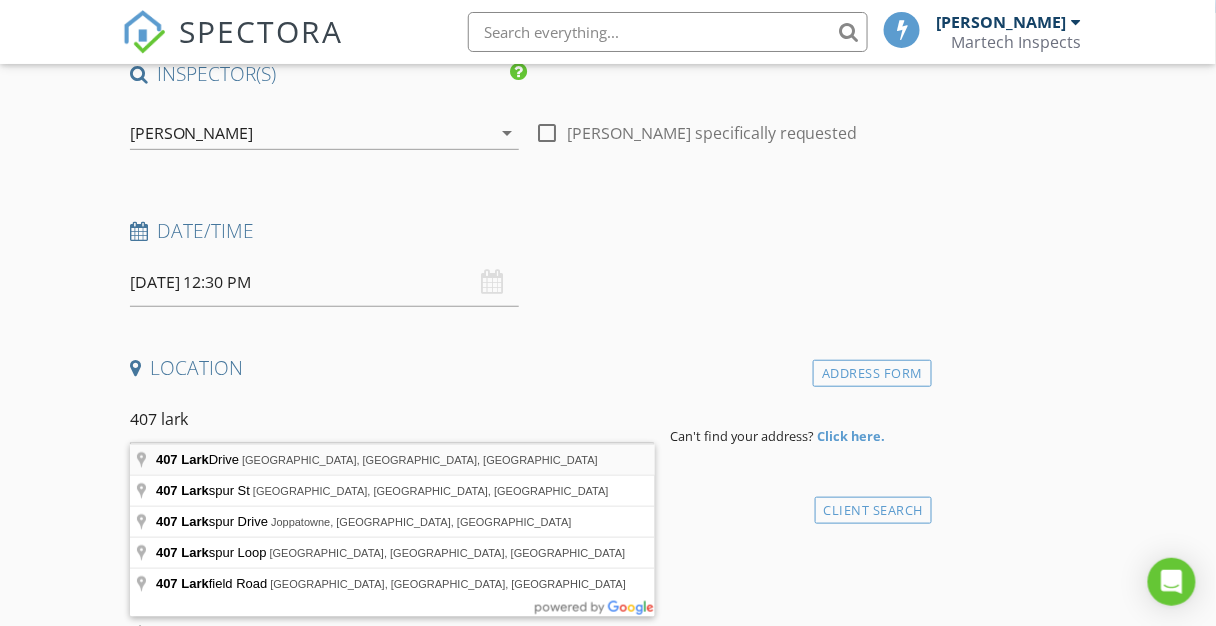 type on "407 Lark Drive, Mount Laurel Township, NJ, USA" 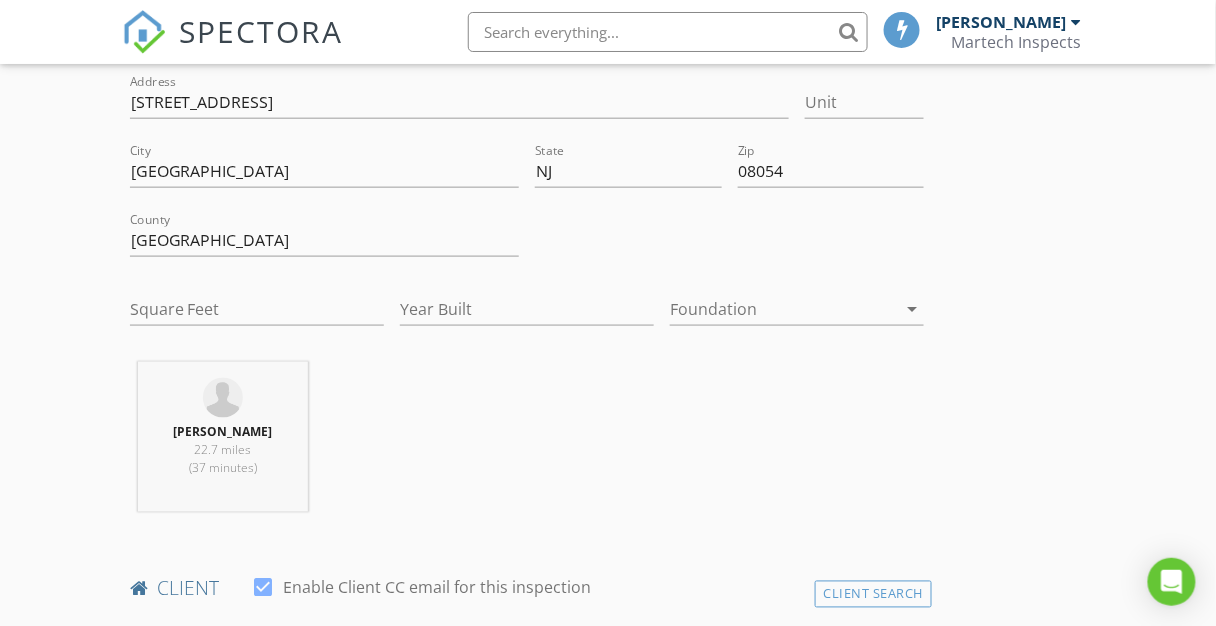 scroll, scrollTop: 541, scrollLeft: 0, axis: vertical 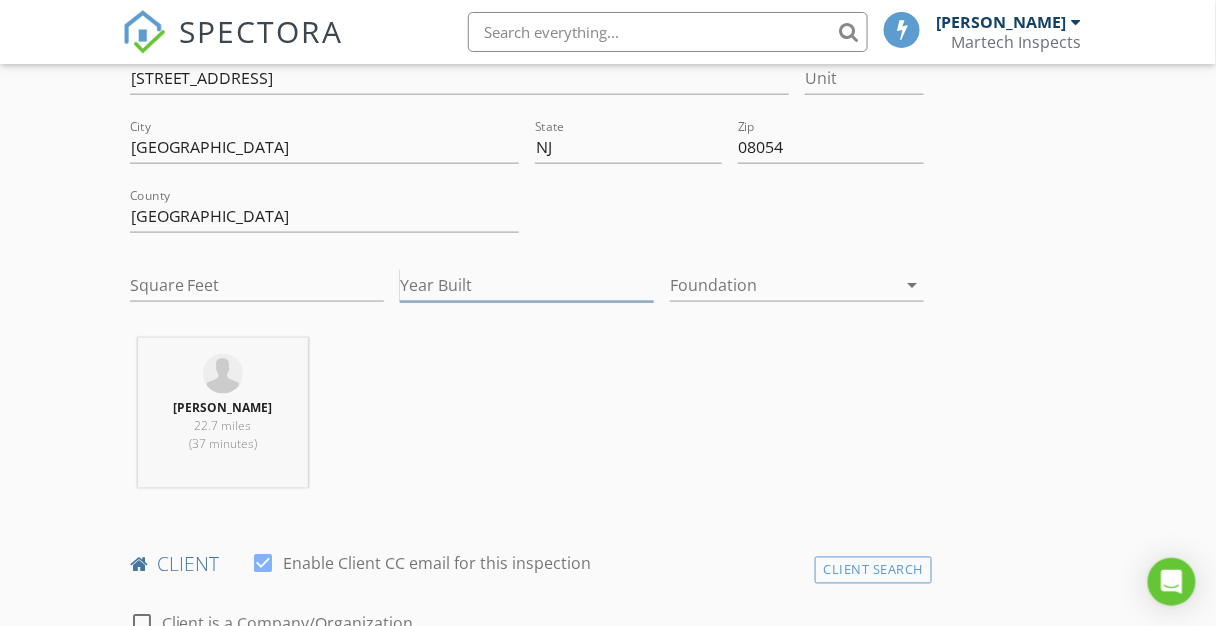 click on "Year Built" at bounding box center (527, 285) 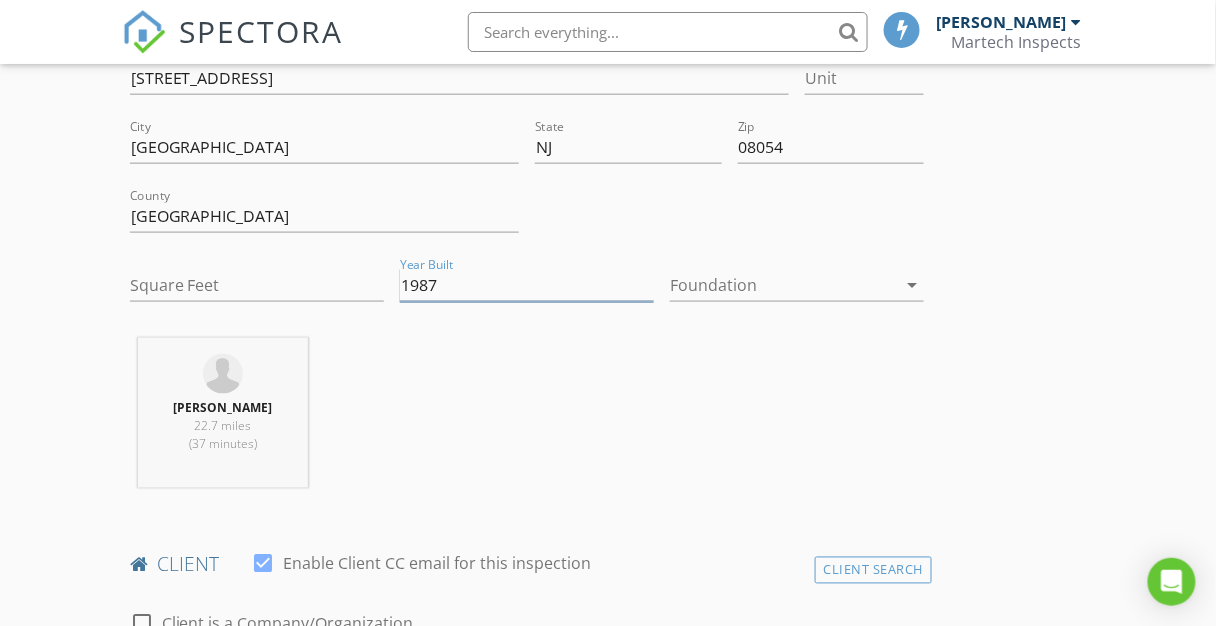 type on "1987" 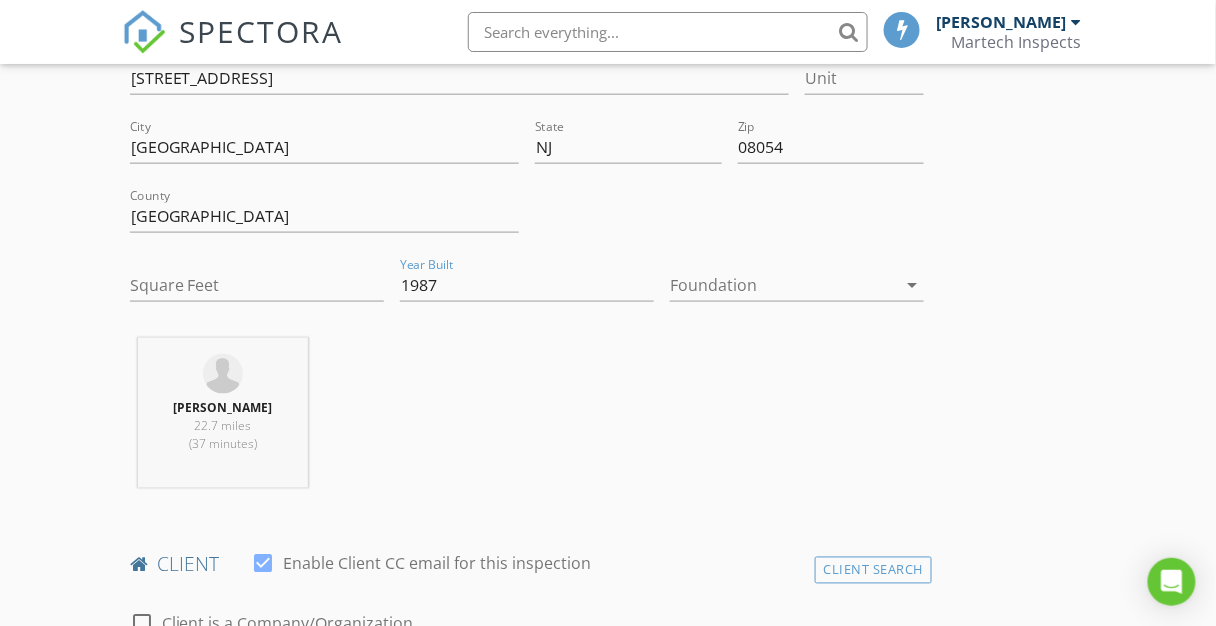 click on "arrow_drop_down" at bounding box center [912, 285] 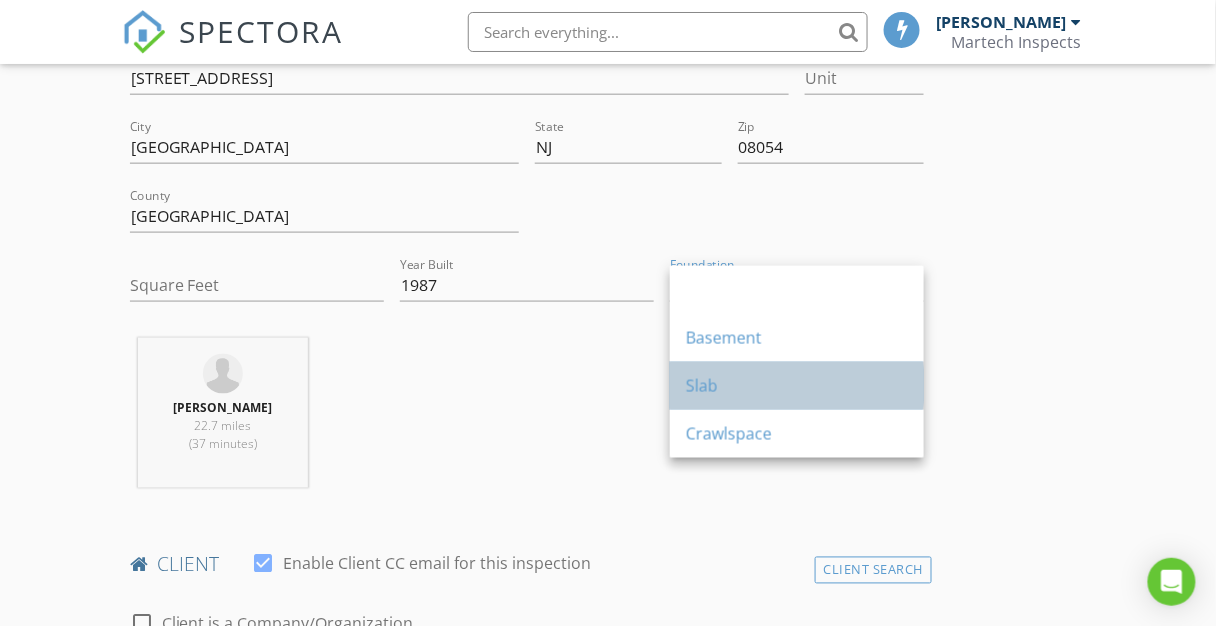 click on "Slab" at bounding box center (797, 386) 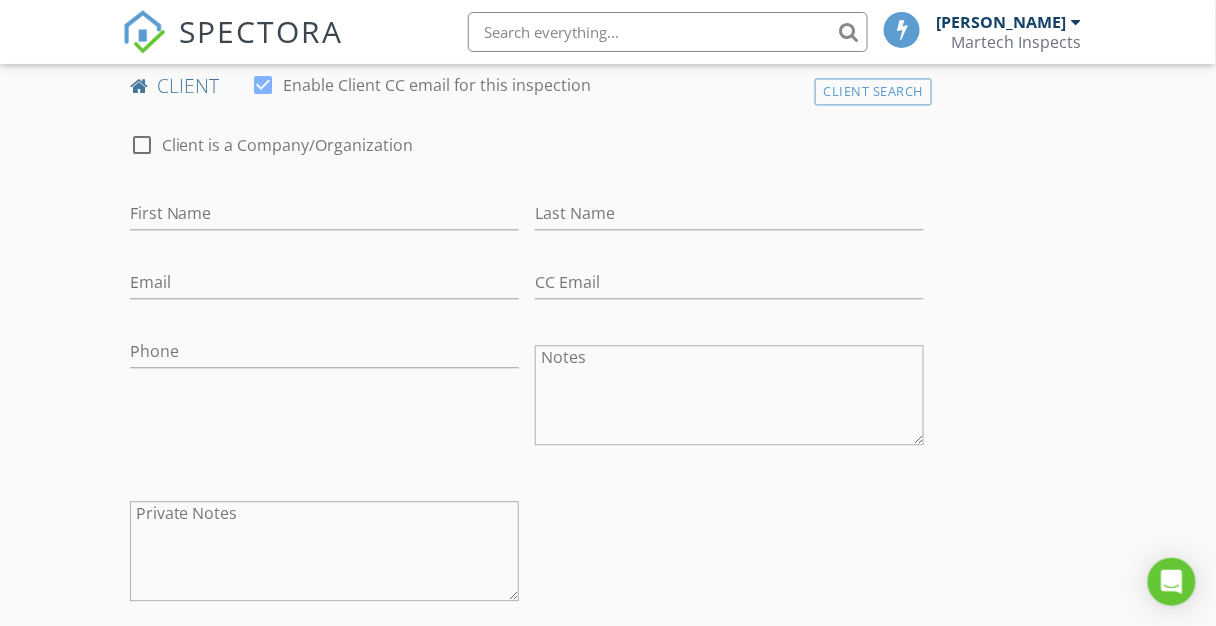 scroll, scrollTop: 1017, scrollLeft: 0, axis: vertical 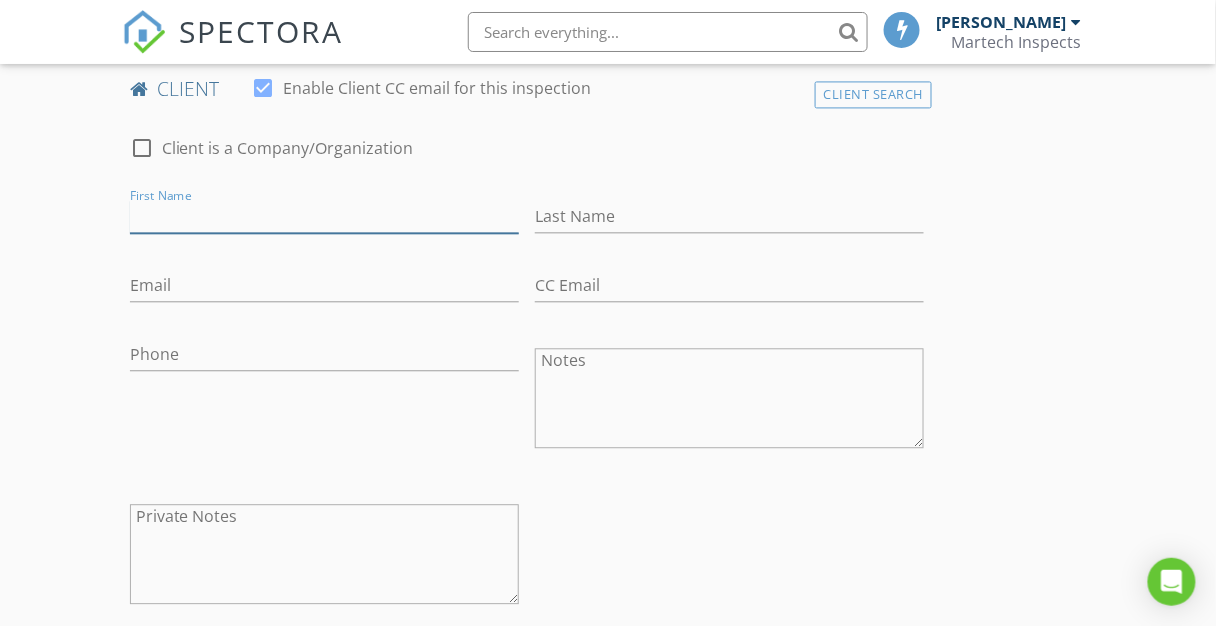 click on "First Name" at bounding box center [324, 216] 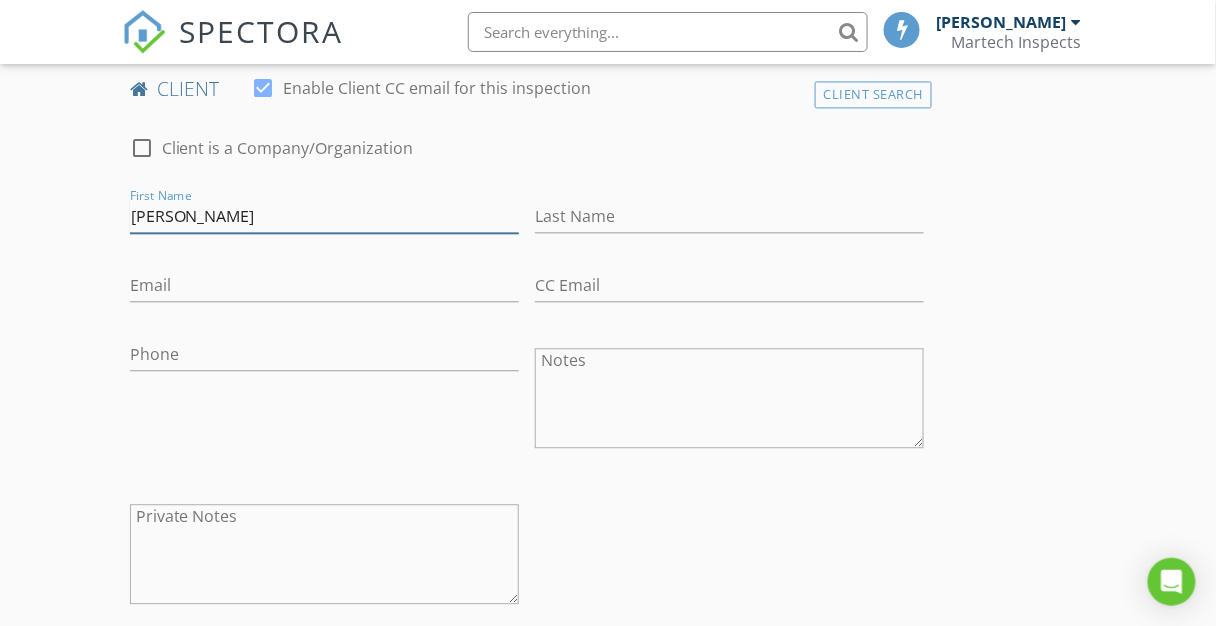 type on "[PERSON_NAME]" 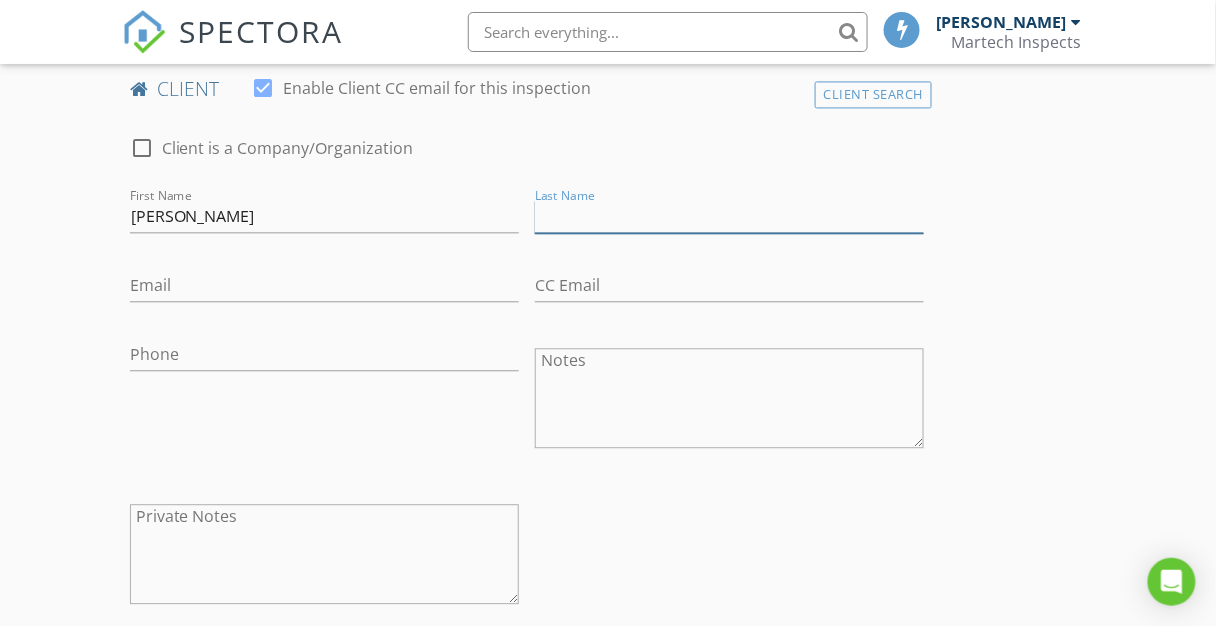 click on "Last Name" at bounding box center (729, 216) 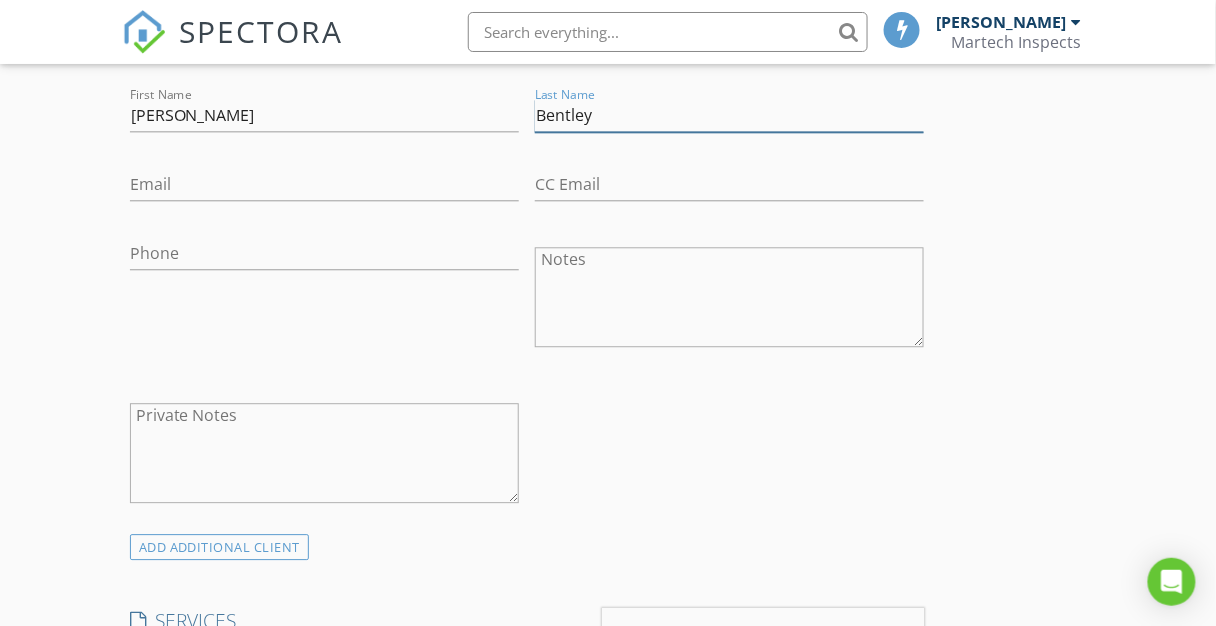 scroll, scrollTop: 1117, scrollLeft: 0, axis: vertical 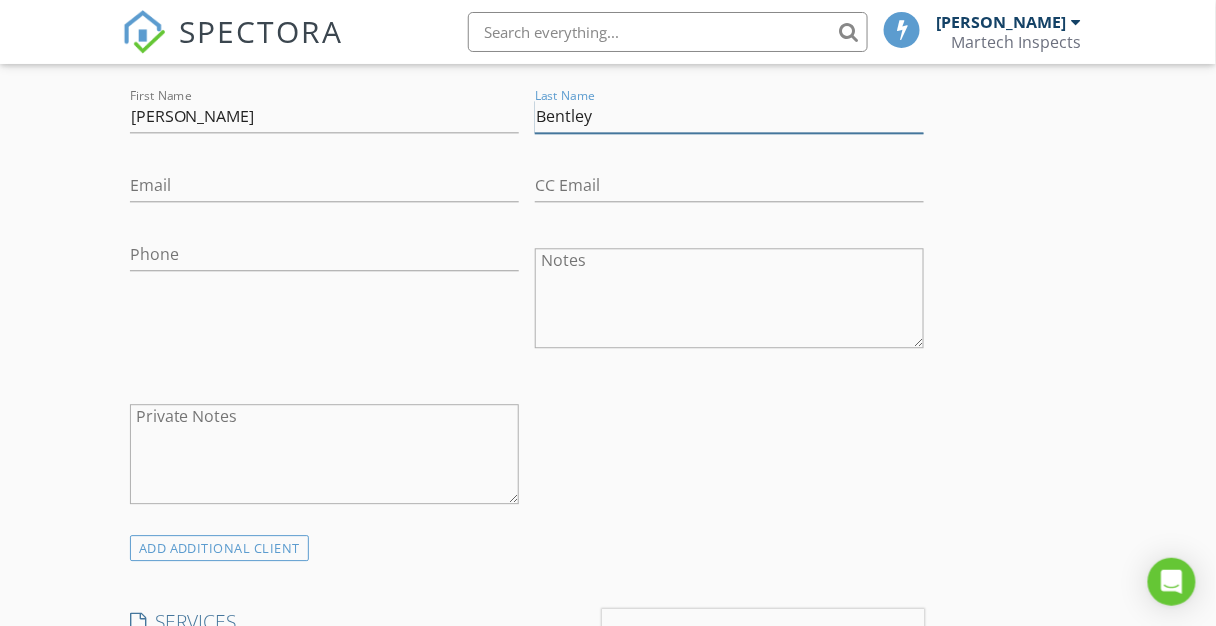 type on "Bentley" 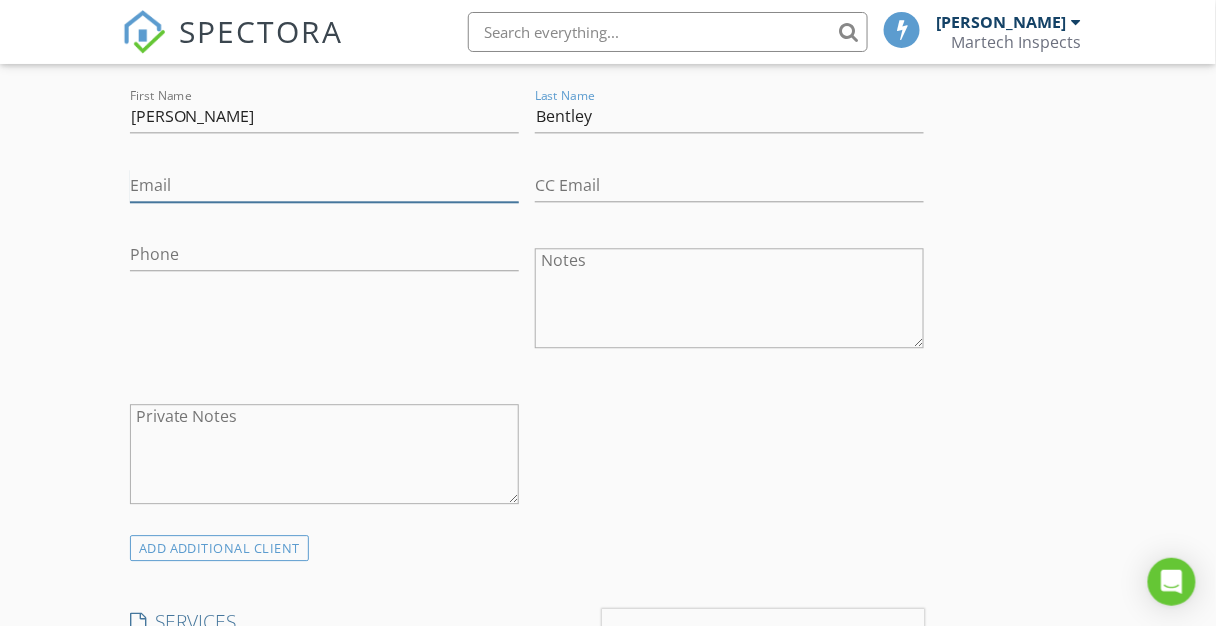 click on "Email" at bounding box center (324, 185) 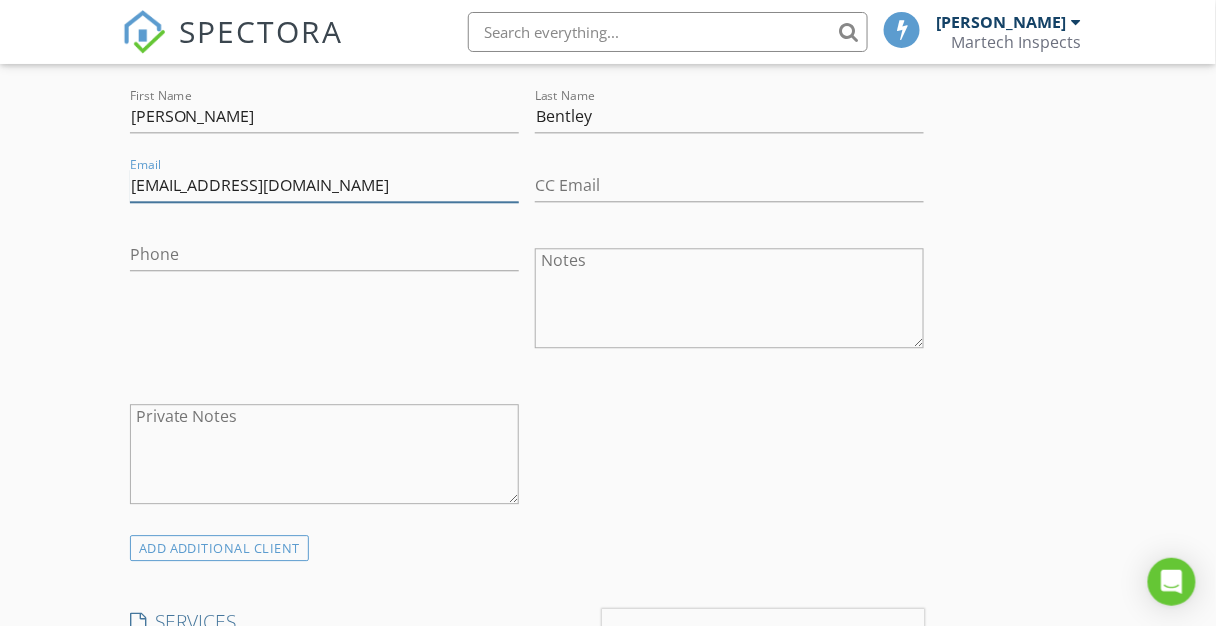 type on "[EMAIL_ADDRESS][DOMAIN_NAME]" 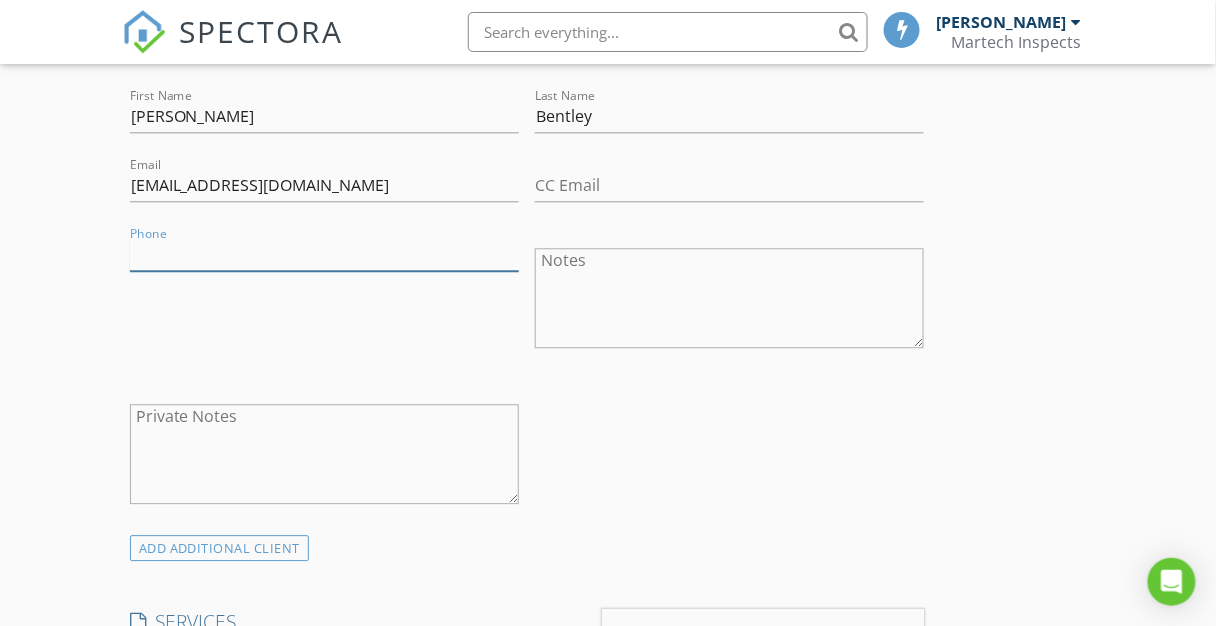 click on "Phone" at bounding box center [324, 254] 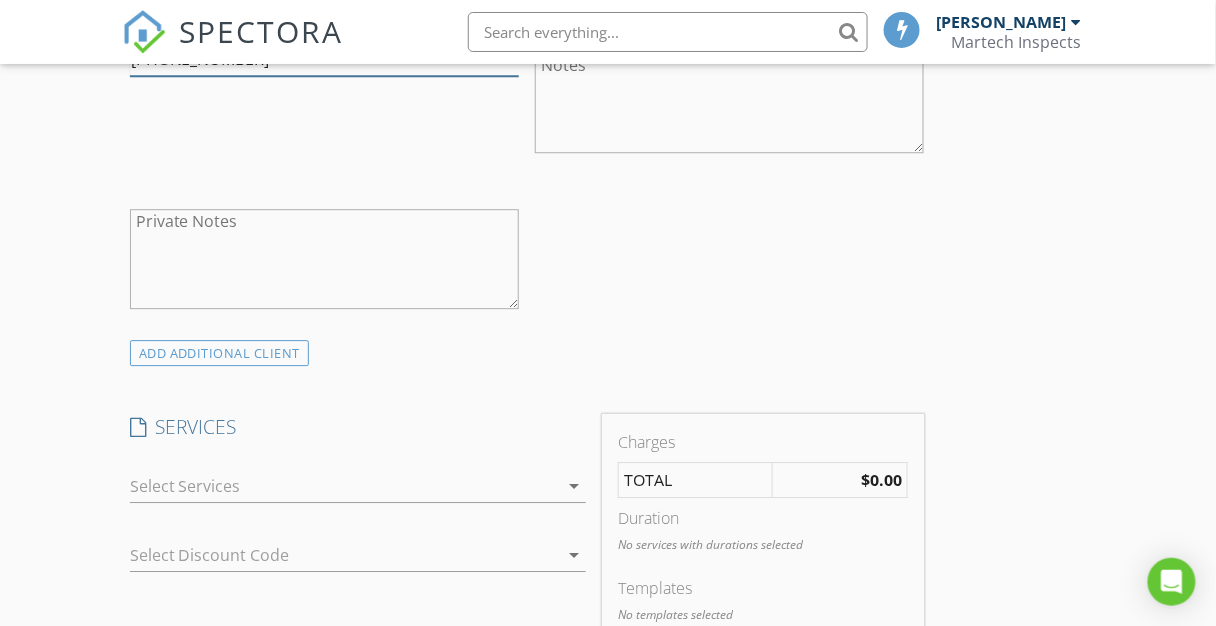 scroll, scrollTop: 1312, scrollLeft: 0, axis: vertical 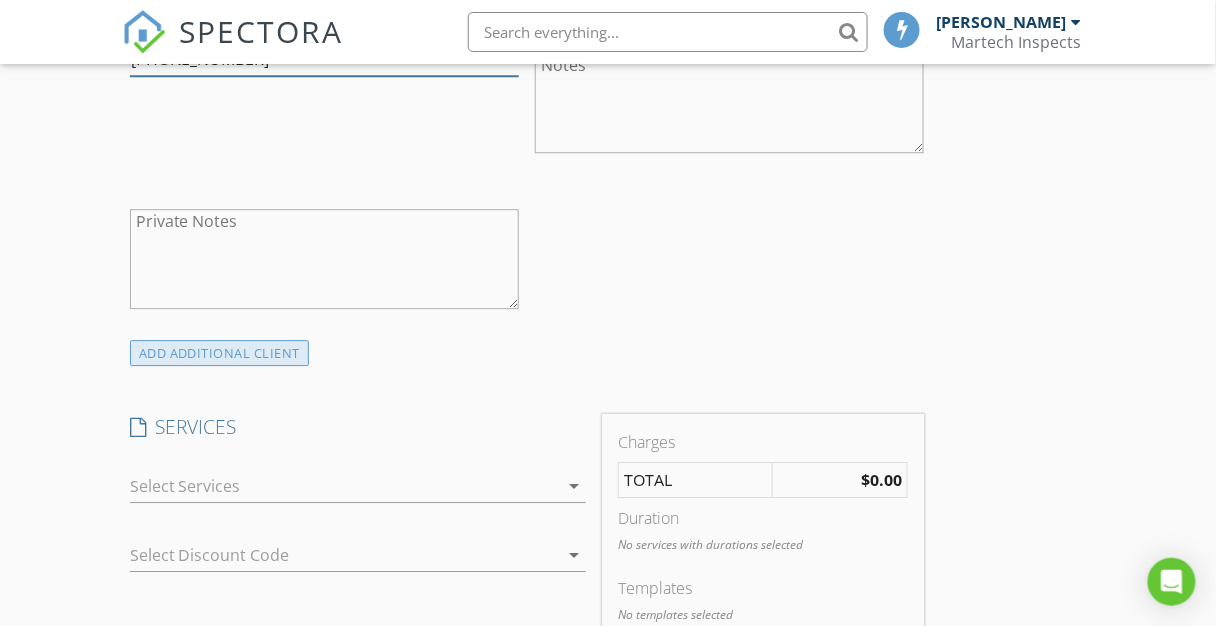 type on "[PHONE_NUMBER]" 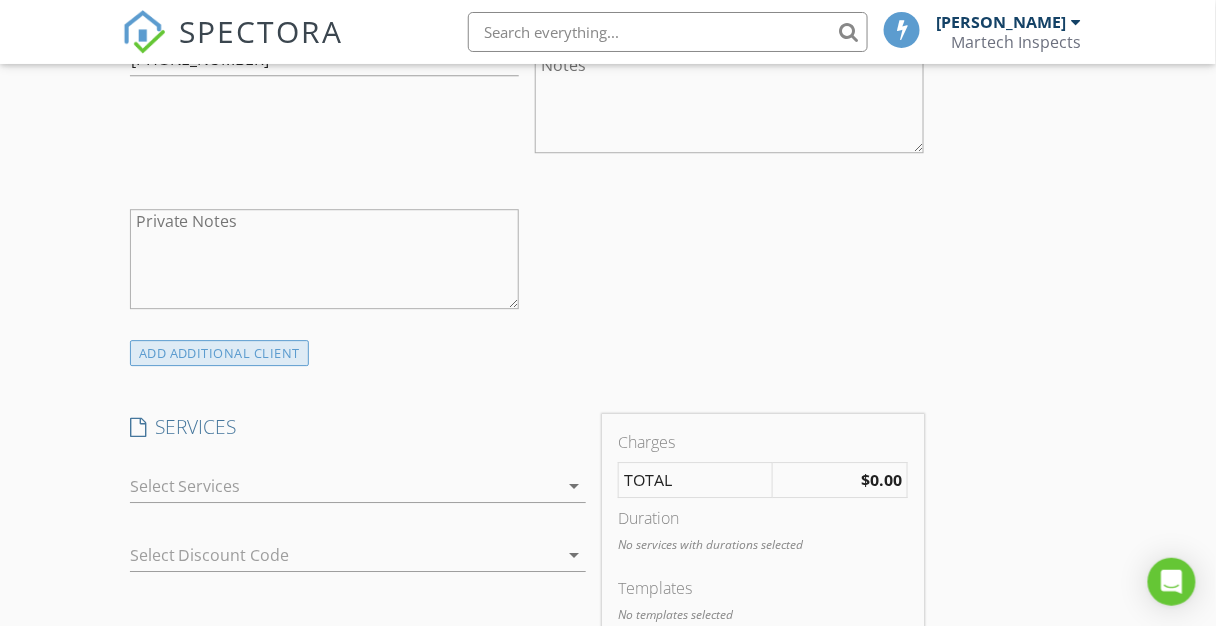 click on "ADD ADDITIONAL client" at bounding box center (220, 353) 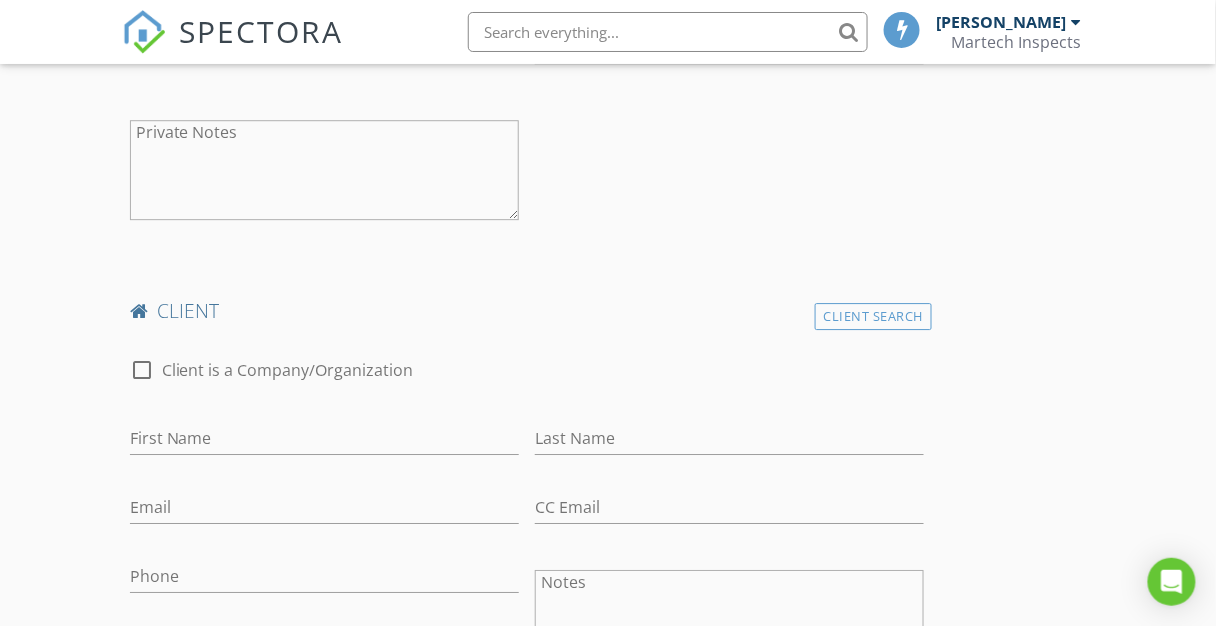 scroll, scrollTop: 1405, scrollLeft: 0, axis: vertical 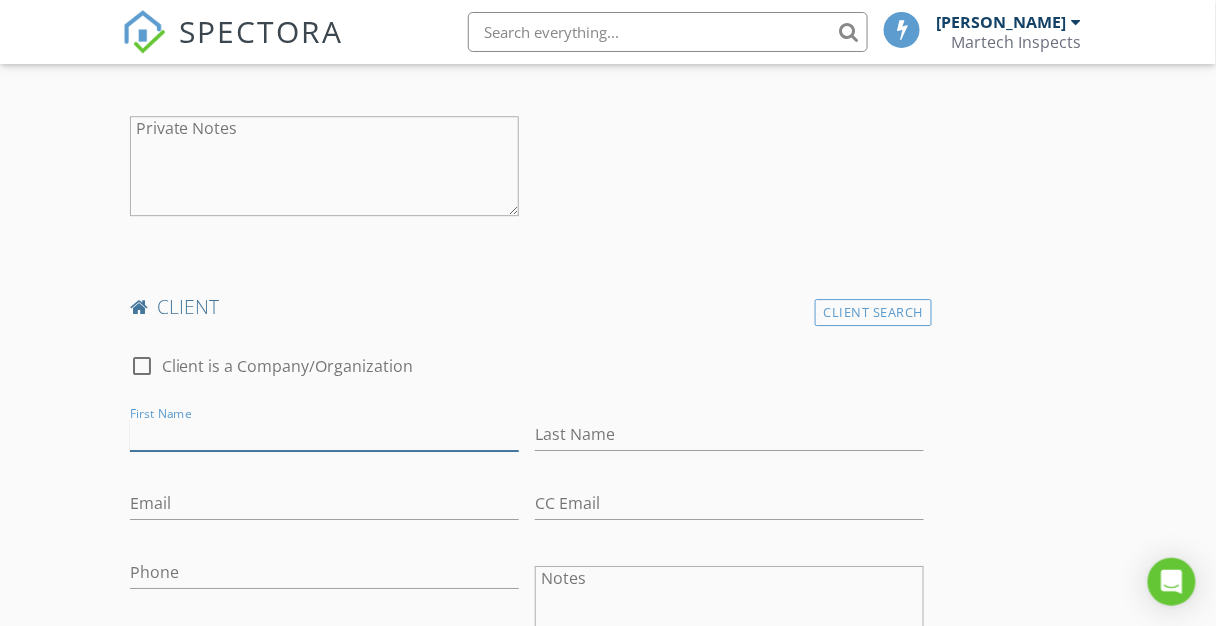 click on "First Name" at bounding box center (324, 434) 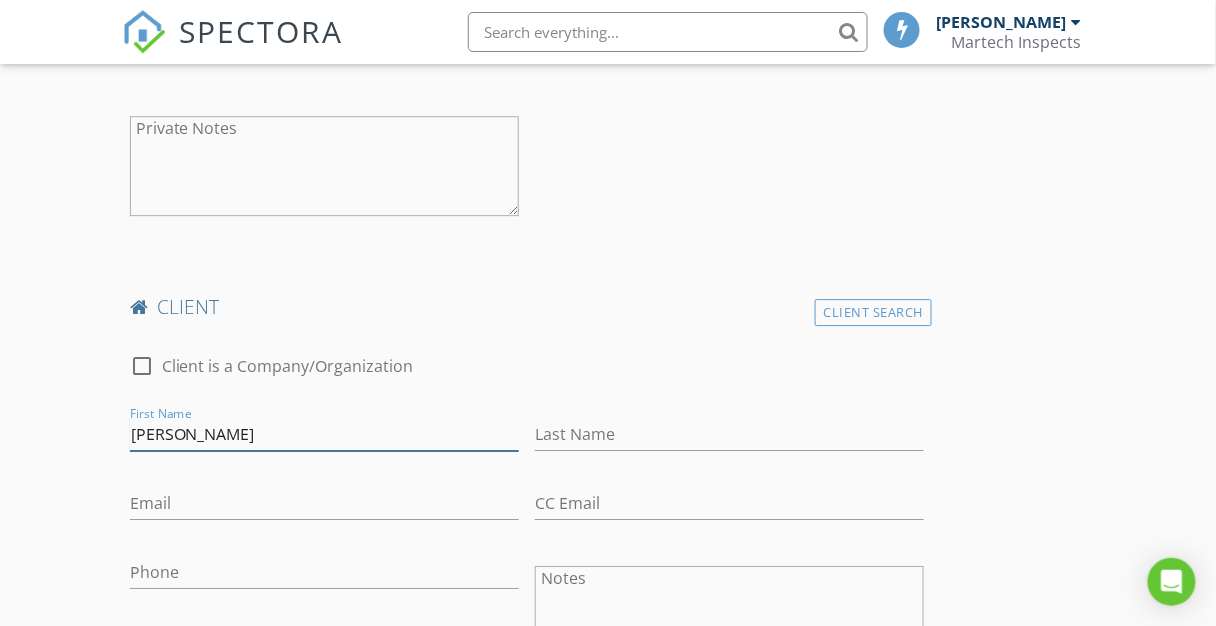type on "John" 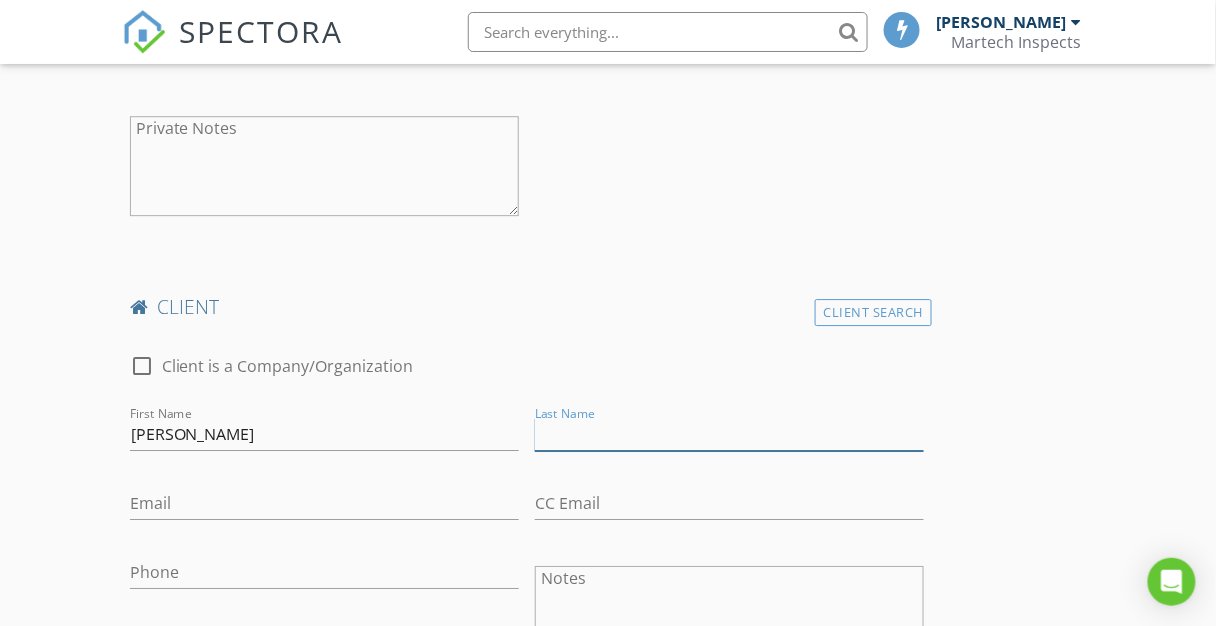 click on "Last Name" at bounding box center [729, 434] 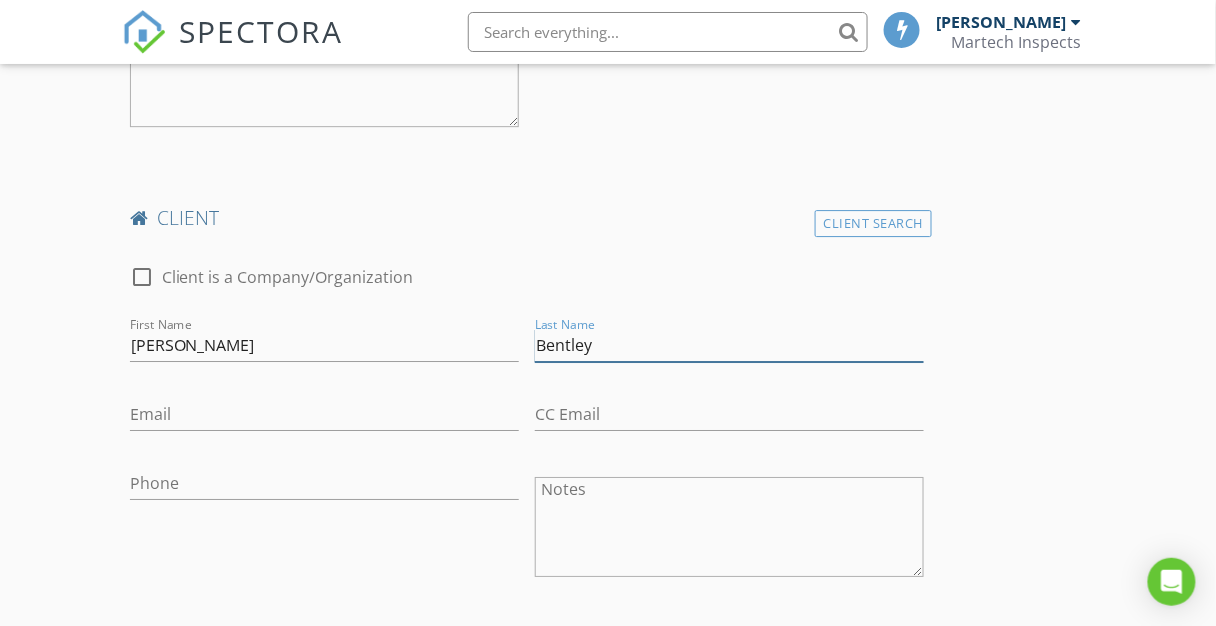 scroll, scrollTop: 1496, scrollLeft: 0, axis: vertical 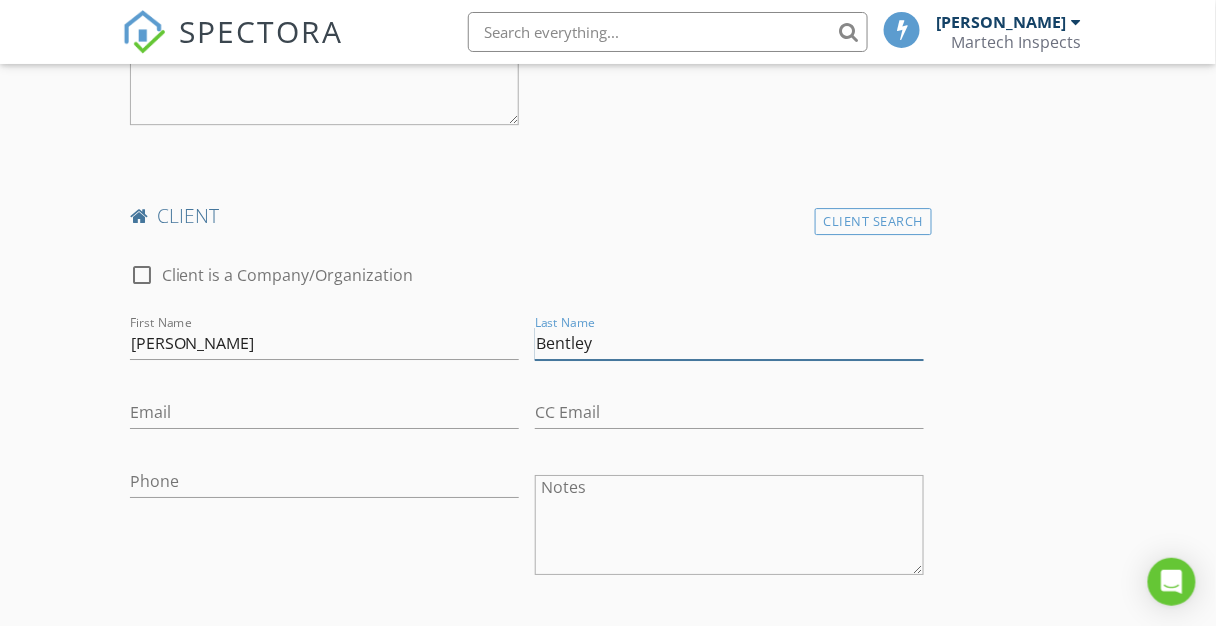 type on "Bentley" 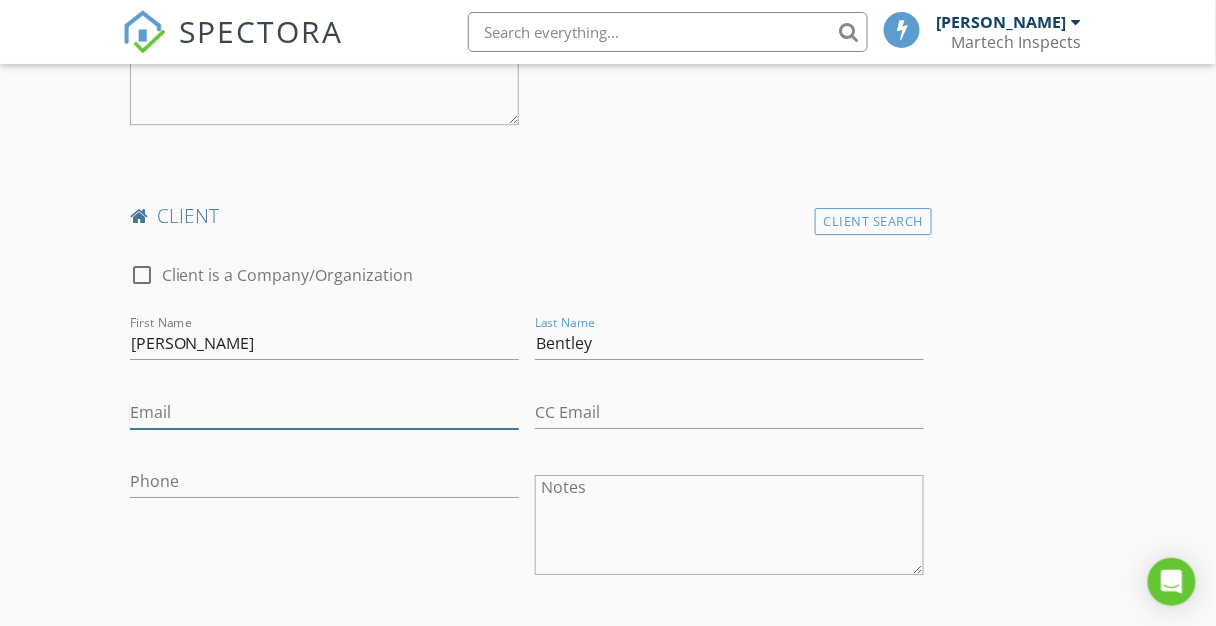 click on "Email" at bounding box center (324, 412) 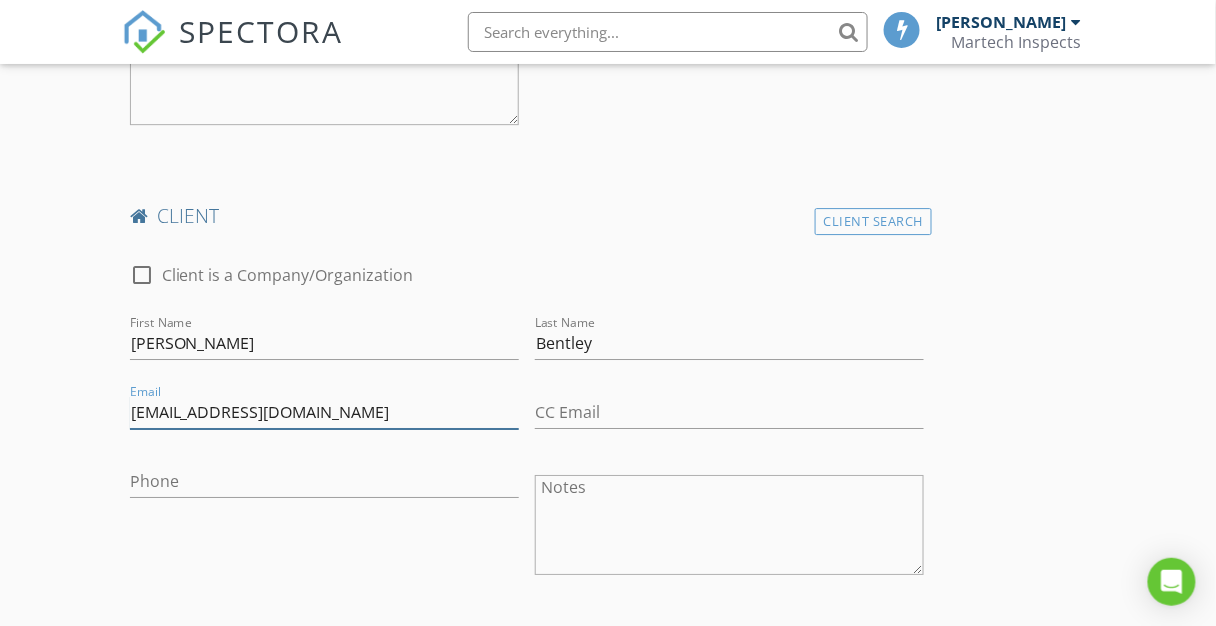 type on "jgailbentley@gmail.com" 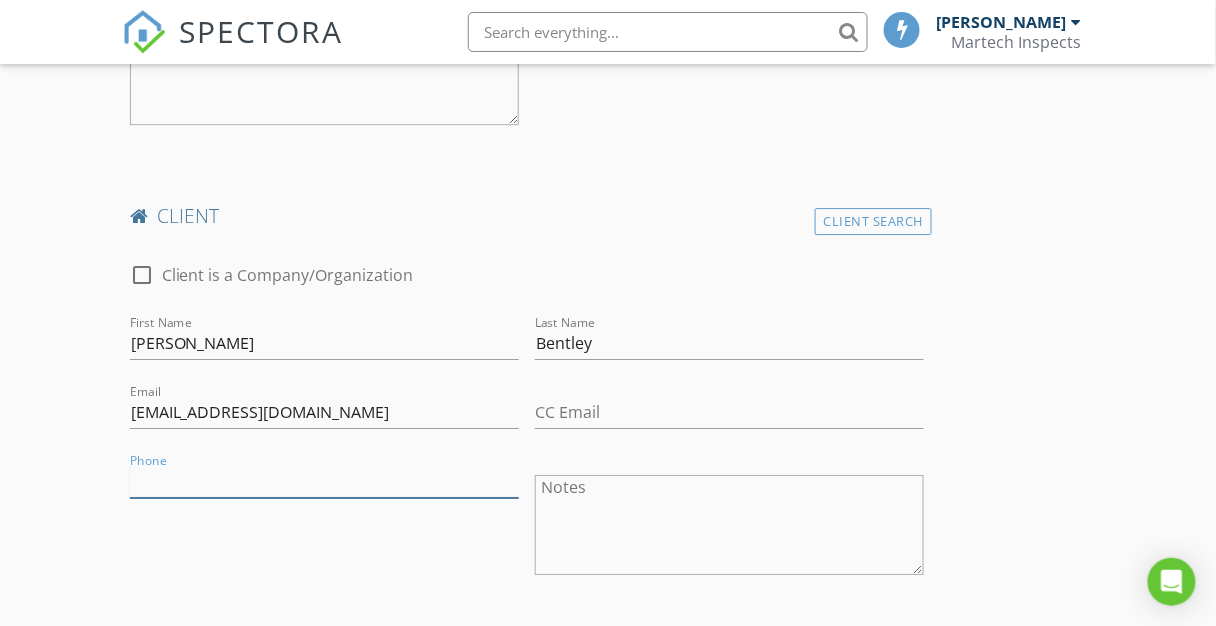 click on "Phone" at bounding box center [324, 481] 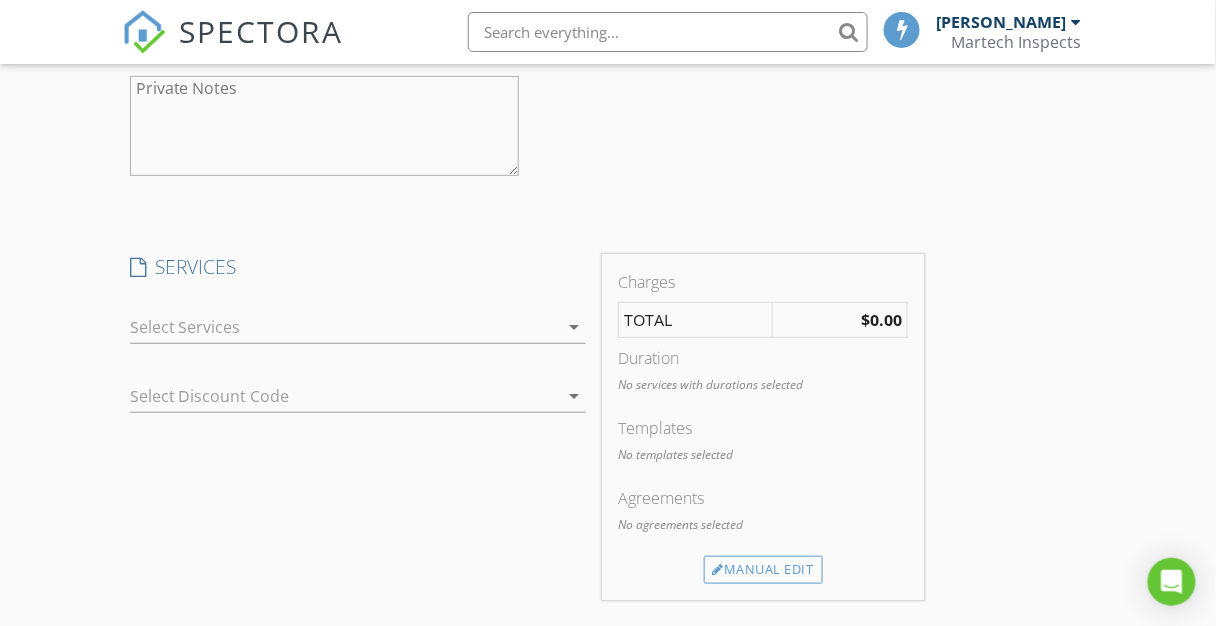 scroll, scrollTop: 2061, scrollLeft: 0, axis: vertical 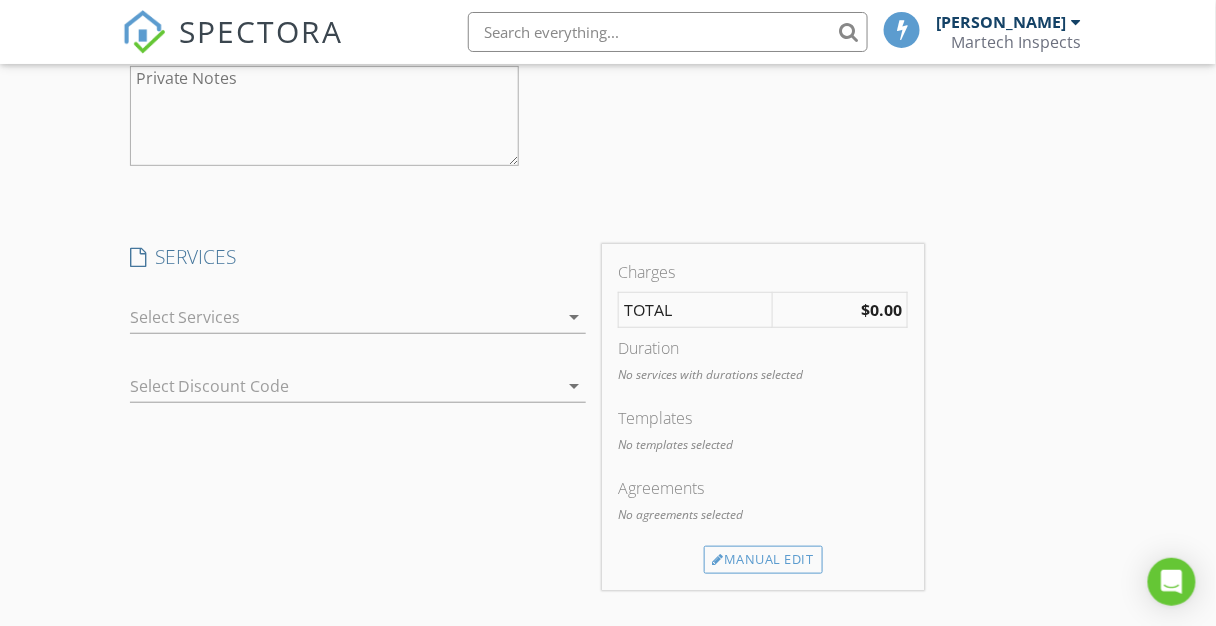 type on "609-234-8804" 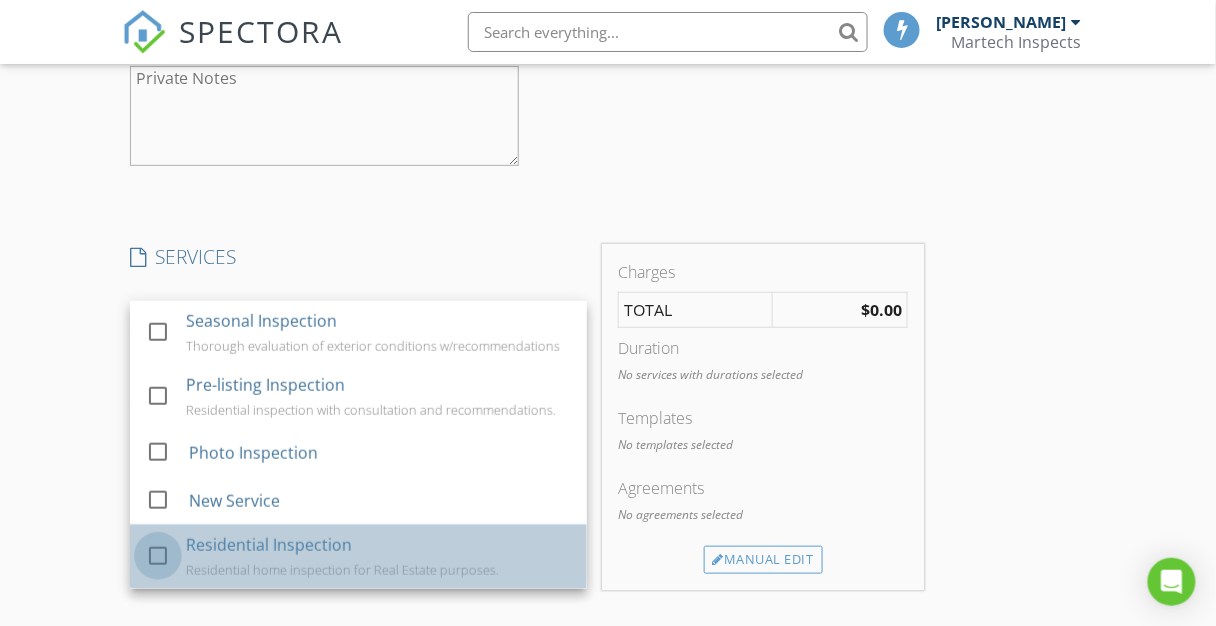 click at bounding box center [158, 555] 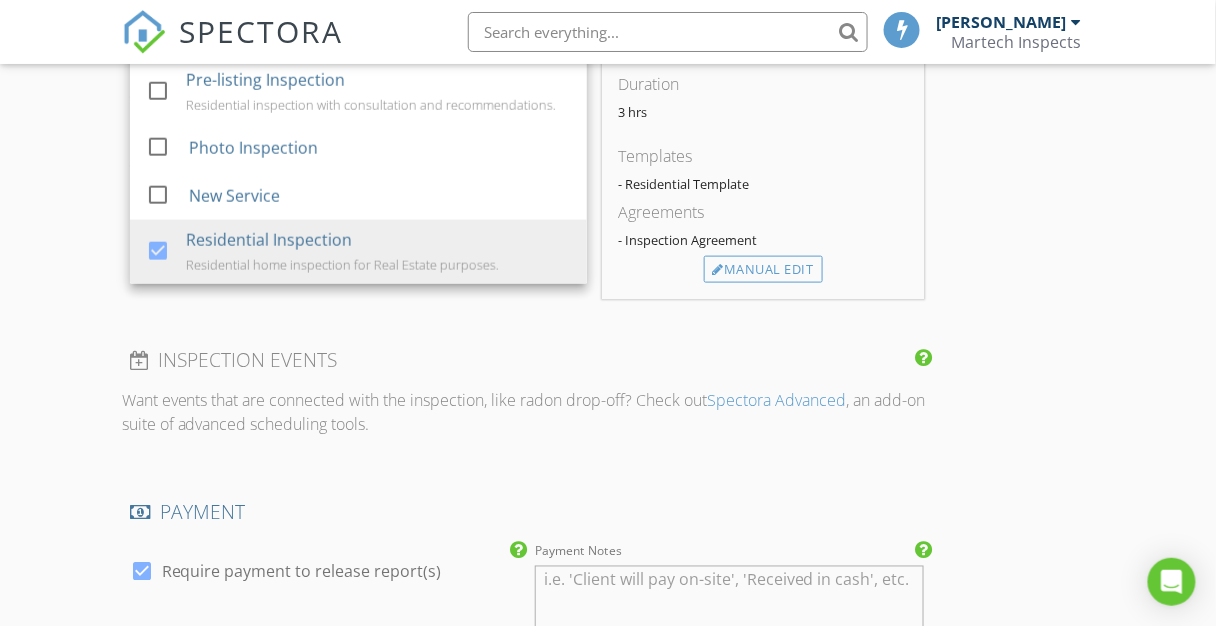 scroll, scrollTop: 2367, scrollLeft: 0, axis: vertical 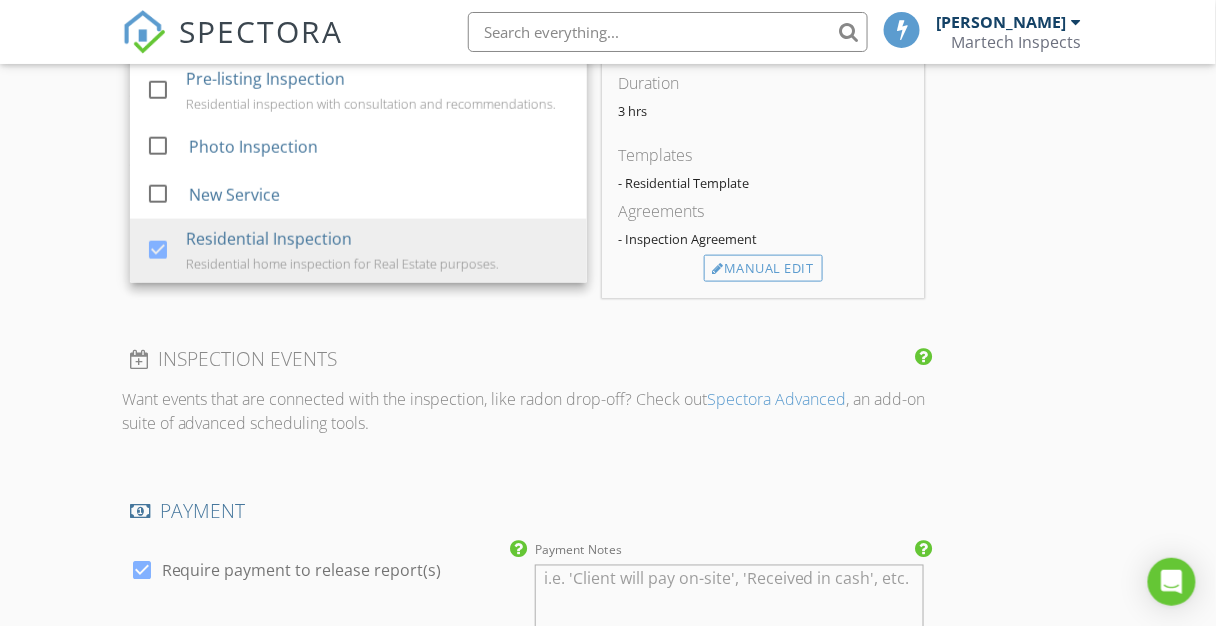 click on "New Inspection
Click here to use the New Order Form
INSPECTOR(S)
check_box   Michael Martin   PRIMARY   Michael Martin arrow_drop_down   check_box_outline_blank Michael Martin specifically requested
Date/Time
07/11/2025 12:30 PM
Location
Address Search       Address 407 Lark Dr   Unit   City Mount Laurel Township   State NJ   Zip 08054   County Burlington     Square Feet   Year Built 1987   Foundation Slab arrow_drop_down     Michael Martin     22.7 miles     (37 minutes)
client
check_box Enable Client CC email for this inspection   Client Search     check_box_outline_blank Client is a Company/Organization     First Name Gail   Last Name Bentley   Email jgailbentley@gmail.com   CC Email   Phone 609-234-8804           Notes   Private Notes
client
Client Search     check_box_outline_blank     First Name John" at bounding box center [608, -213] 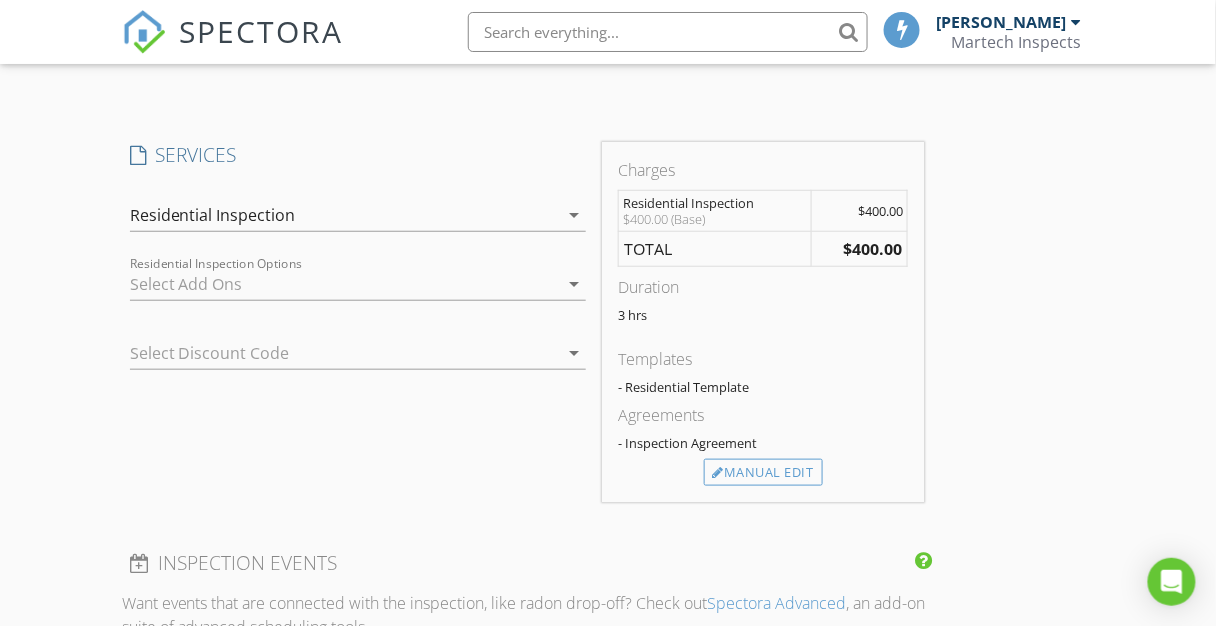 scroll, scrollTop: 2152, scrollLeft: 0, axis: vertical 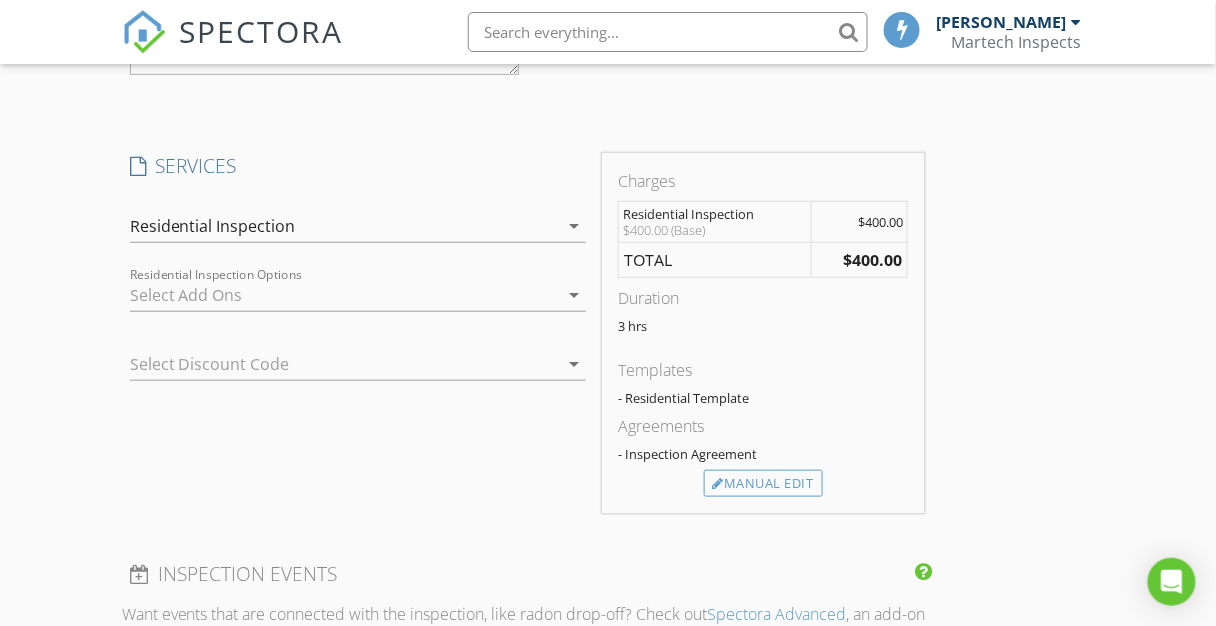 click on "arrow_drop_down" at bounding box center [574, 295] 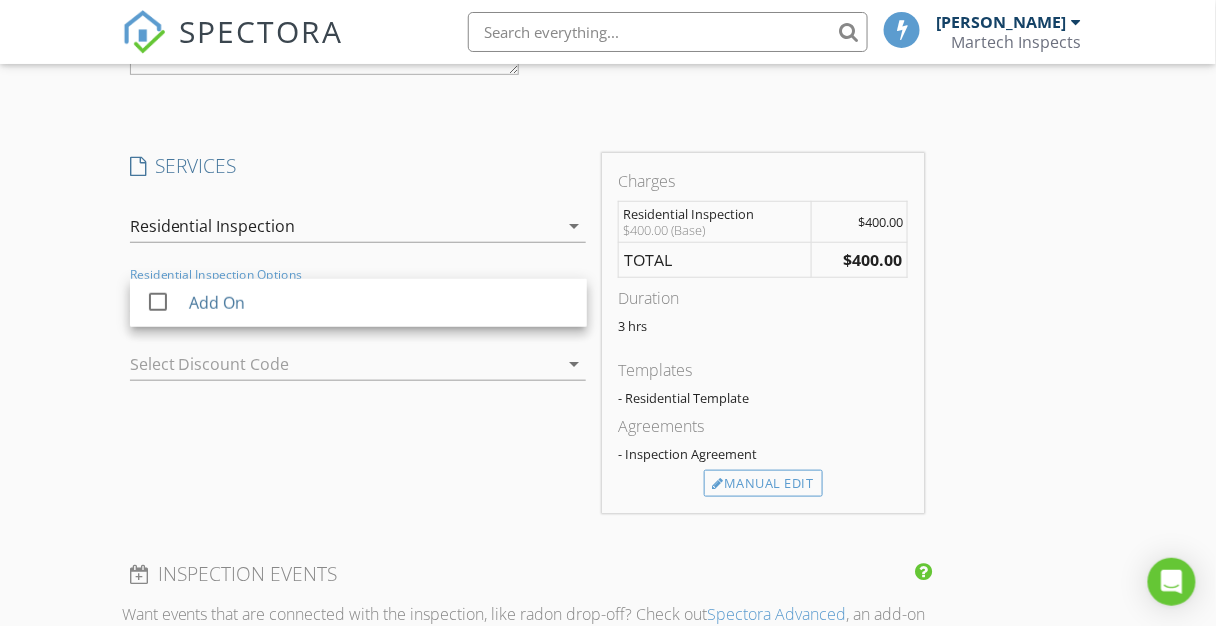 click on "New Inspection
Click here to use the New Order Form
INSPECTOR(S)
check_box   Michael Martin   PRIMARY   Michael Martin arrow_drop_down   check_box_outline_blank Michael Martin specifically requested
Date/Time
07/11/2025 12:30 PM
Location
Address Search       Address 407 Lark Dr   Unit   City Mount Laurel Township   State NJ   Zip 08054   County Burlington     Square Feet   Year Built 1987   Foundation Slab arrow_drop_down     Michael Martin     22.7 miles     (37 minutes)
client
check_box Enable Client CC email for this inspection   Client Search     check_box_outline_blank Client is a Company/Organization     First Name Gail   Last Name Bentley   Email jgailbentley@gmail.com   CC Email   Phone 609-234-8804           Notes   Private Notes
client
Client Search     check_box_outline_blank     First Name John" at bounding box center (608, 2) 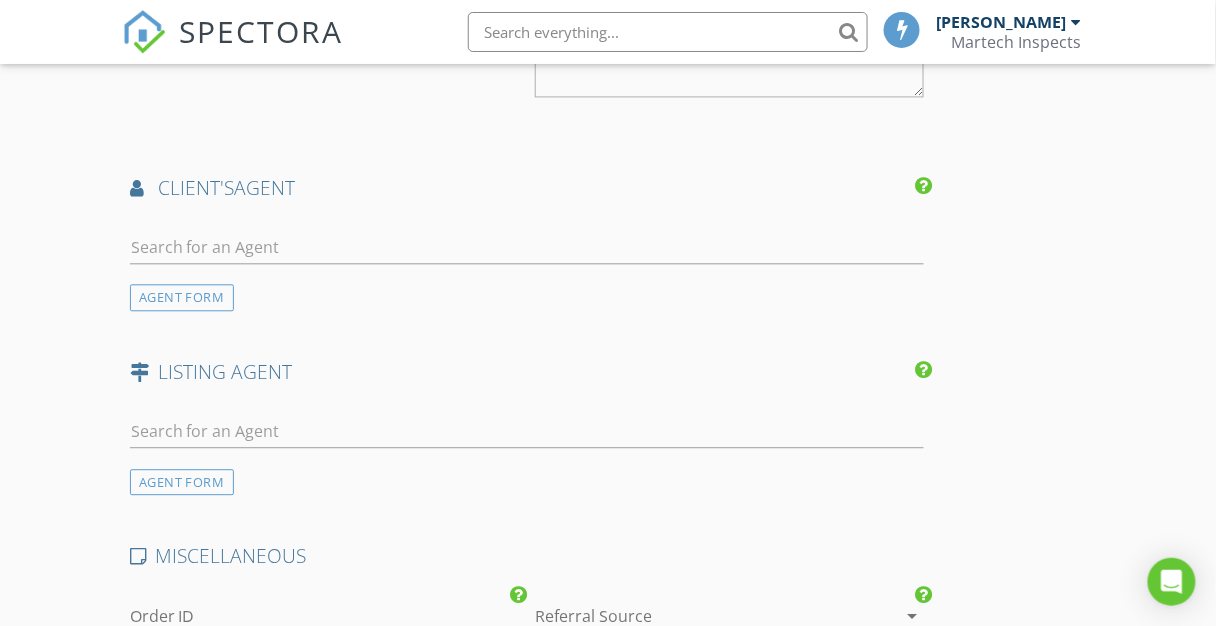 scroll, scrollTop: 2936, scrollLeft: 0, axis: vertical 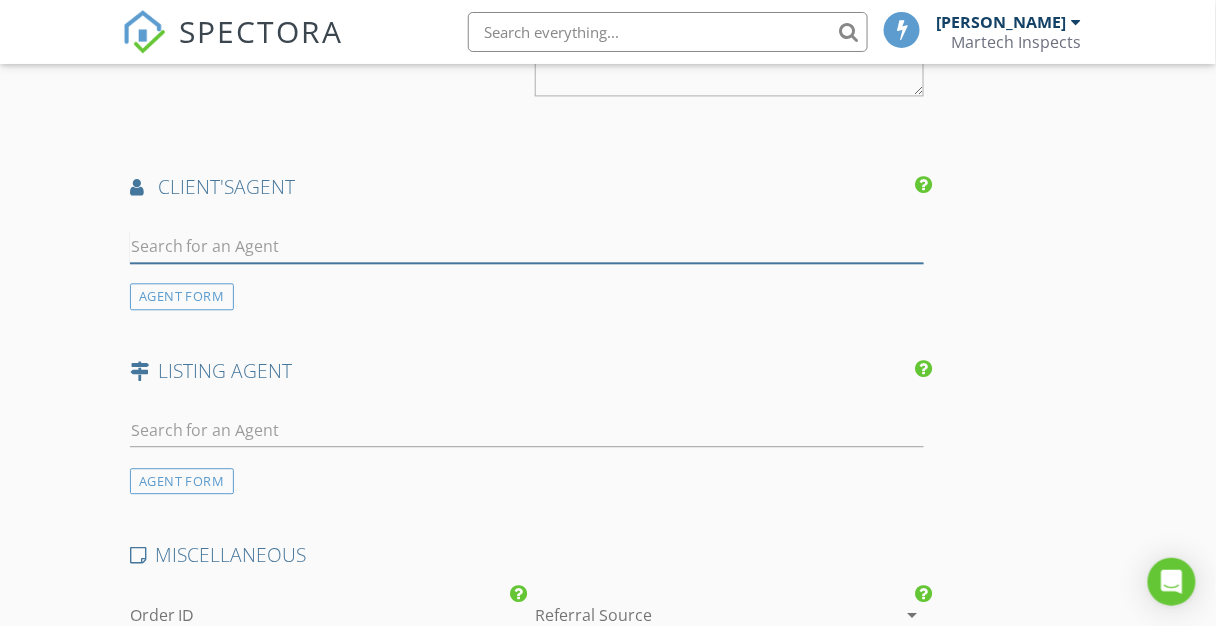 click at bounding box center [527, 246] 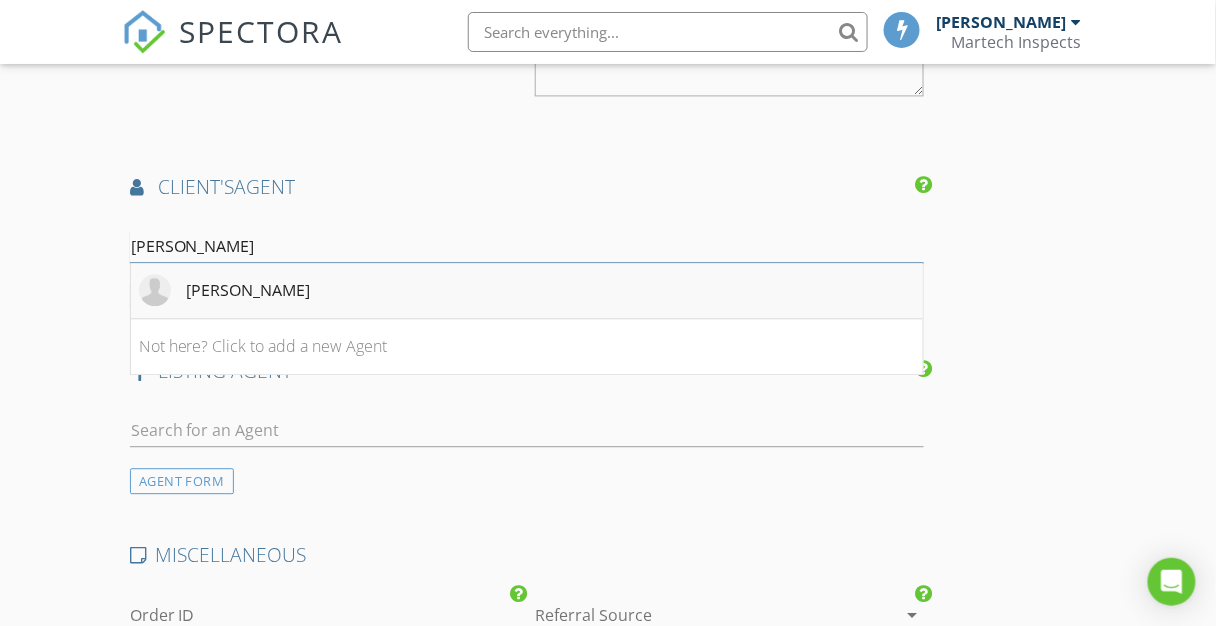 type on "Shelby" 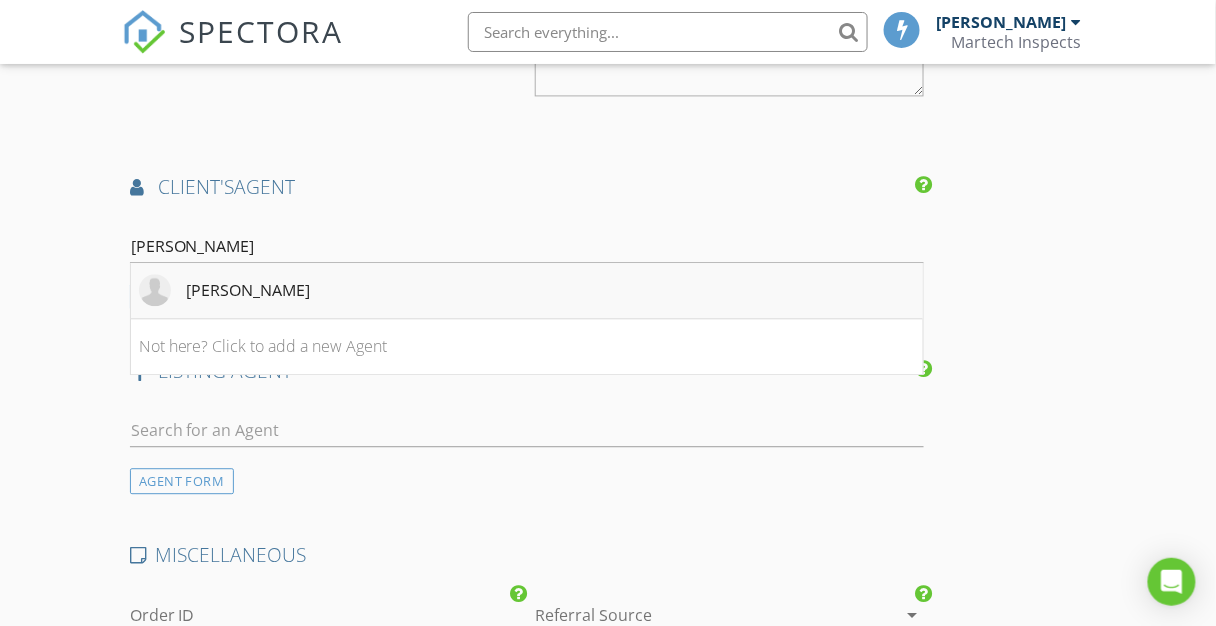 click on "Shelby Clayton" at bounding box center [249, 290] 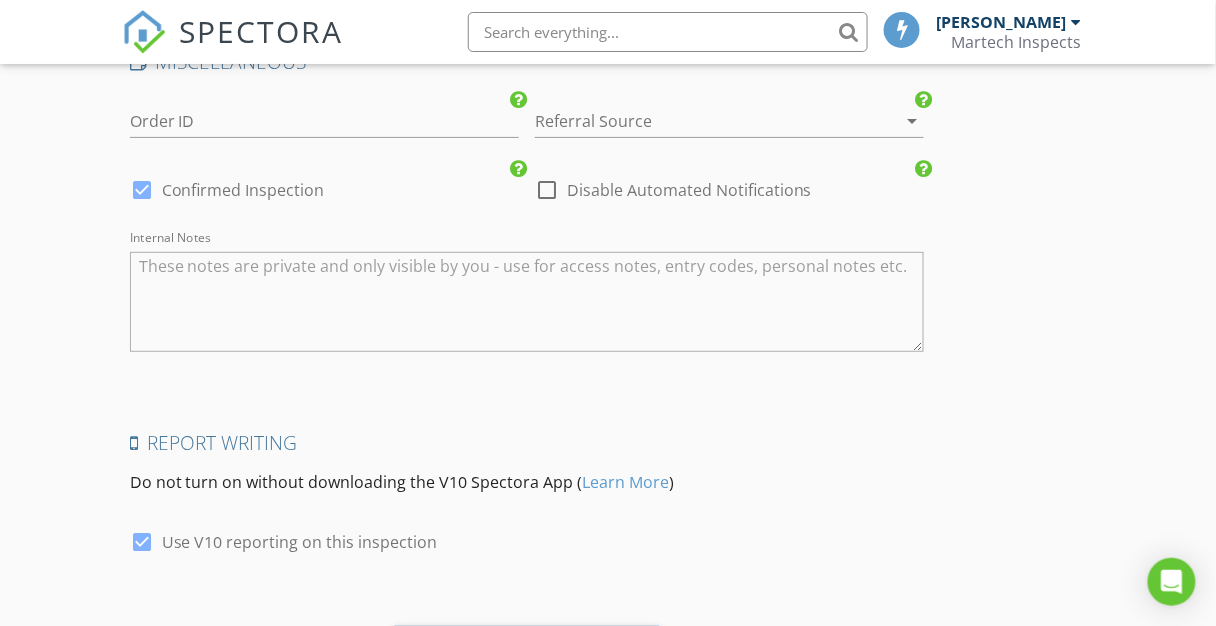 scroll, scrollTop: 3992, scrollLeft: 0, axis: vertical 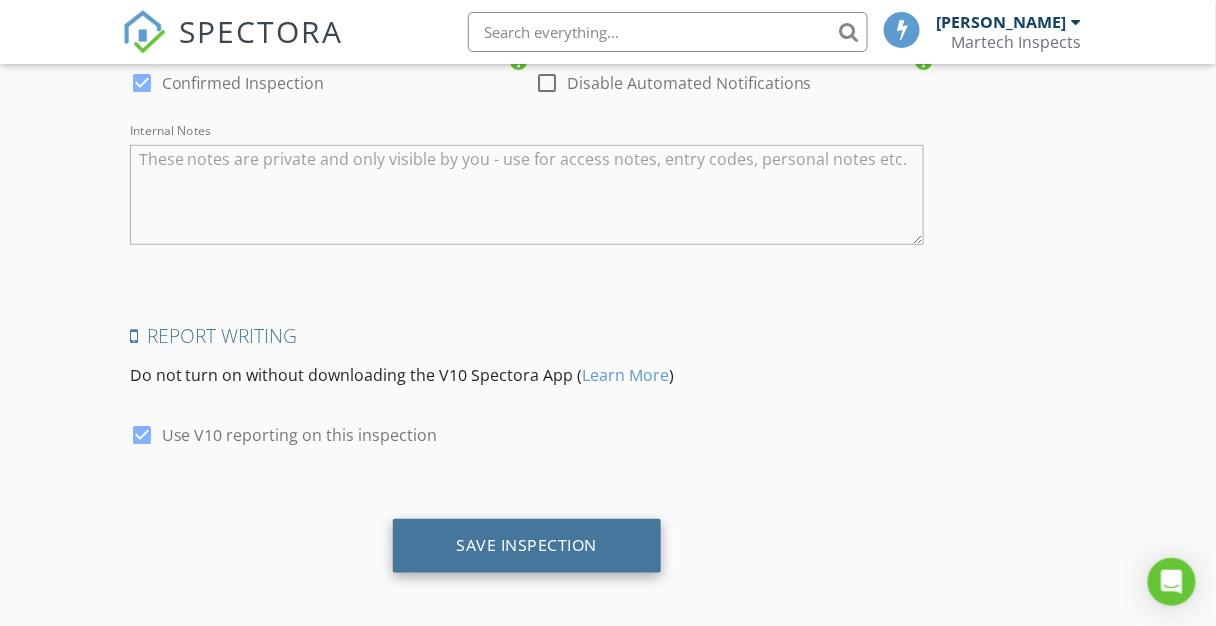 click on "Save Inspection" at bounding box center (527, 545) 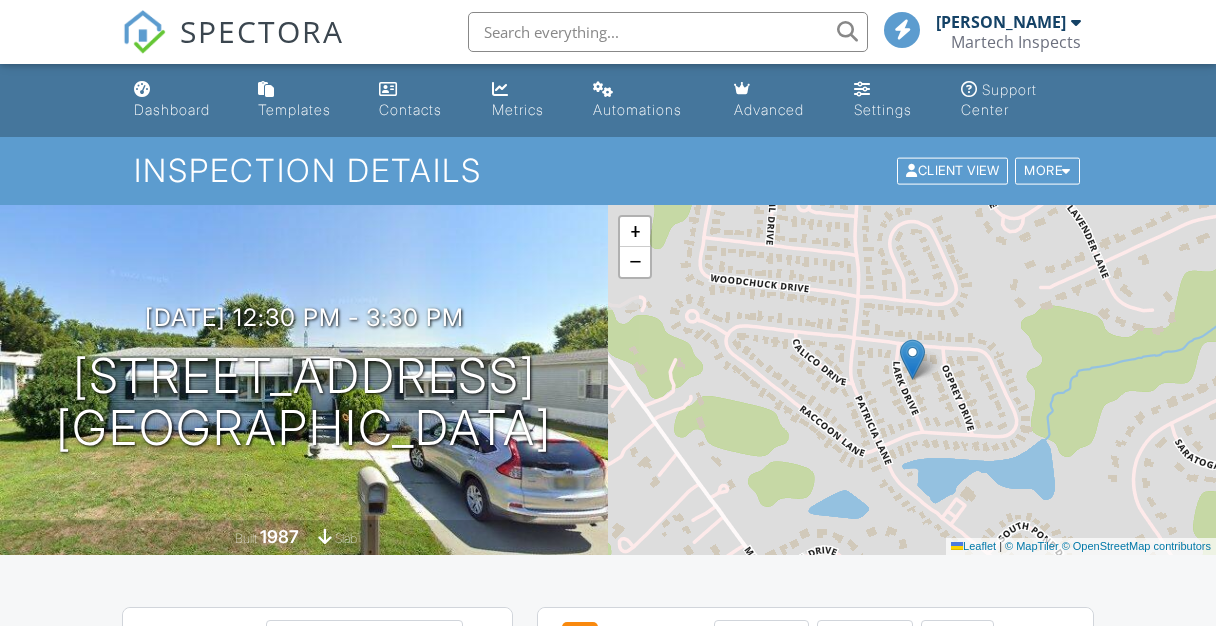 scroll, scrollTop: 0, scrollLeft: 0, axis: both 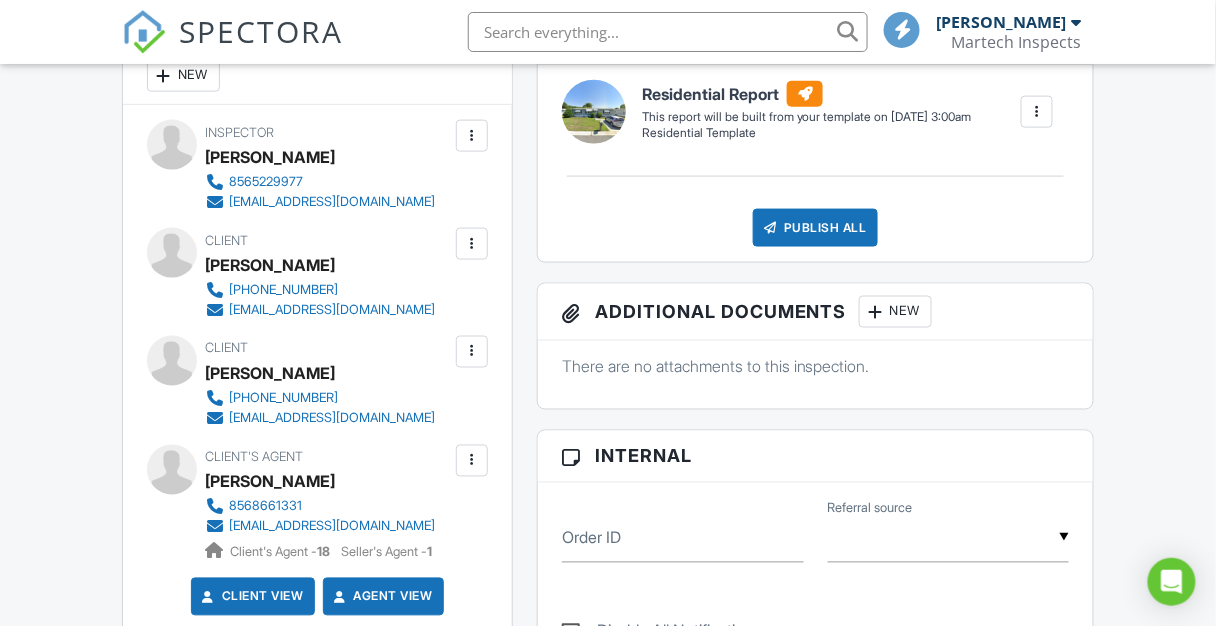 click at bounding box center [472, 244] 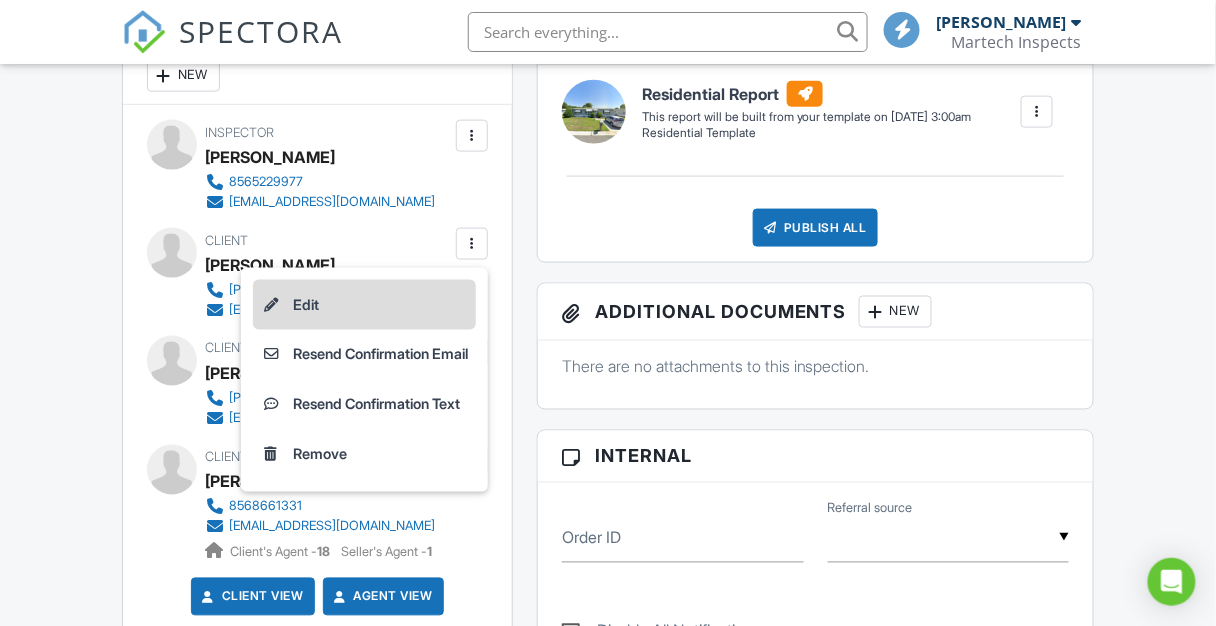 click on "Edit" at bounding box center [364, 305] 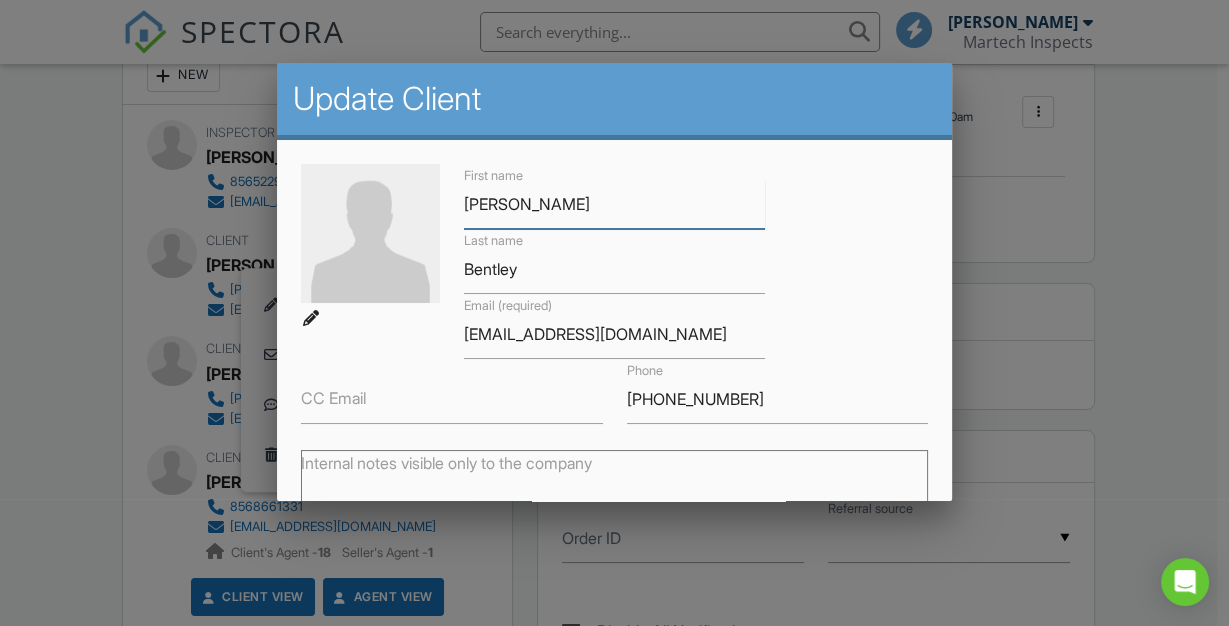 type on "[PERSON_NAME]" 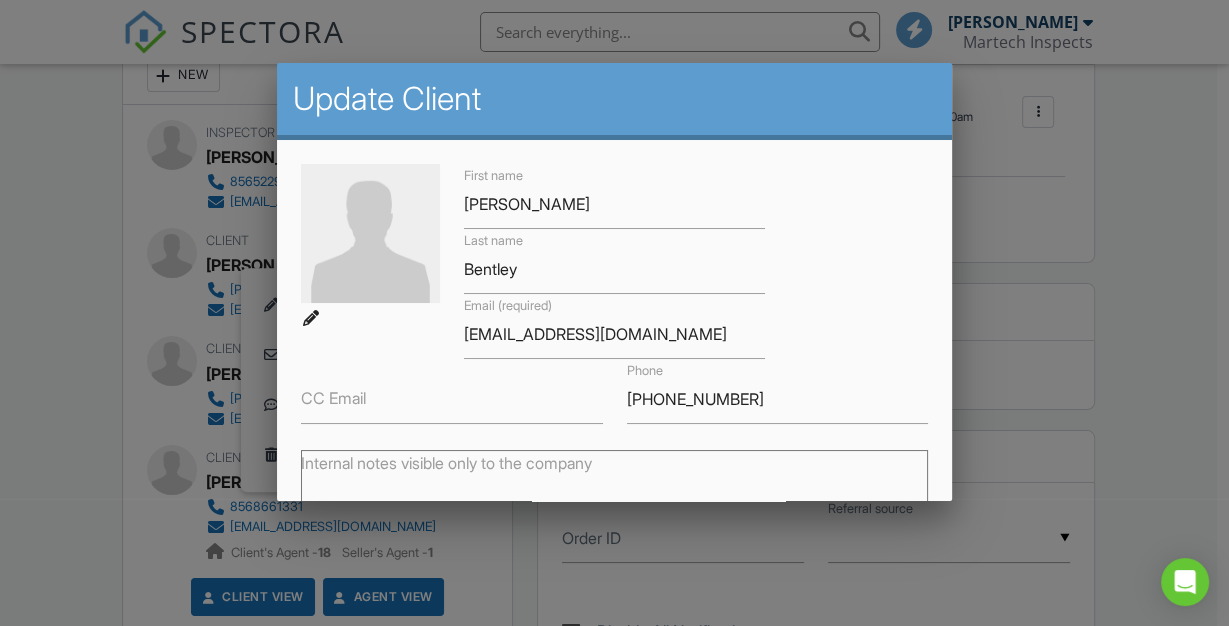click on "First name
Gail
Last name
Bentley
Email (required)
jgailbentley@gmail.com
CC Email
Phone
609-234-8804" at bounding box center [615, 294] 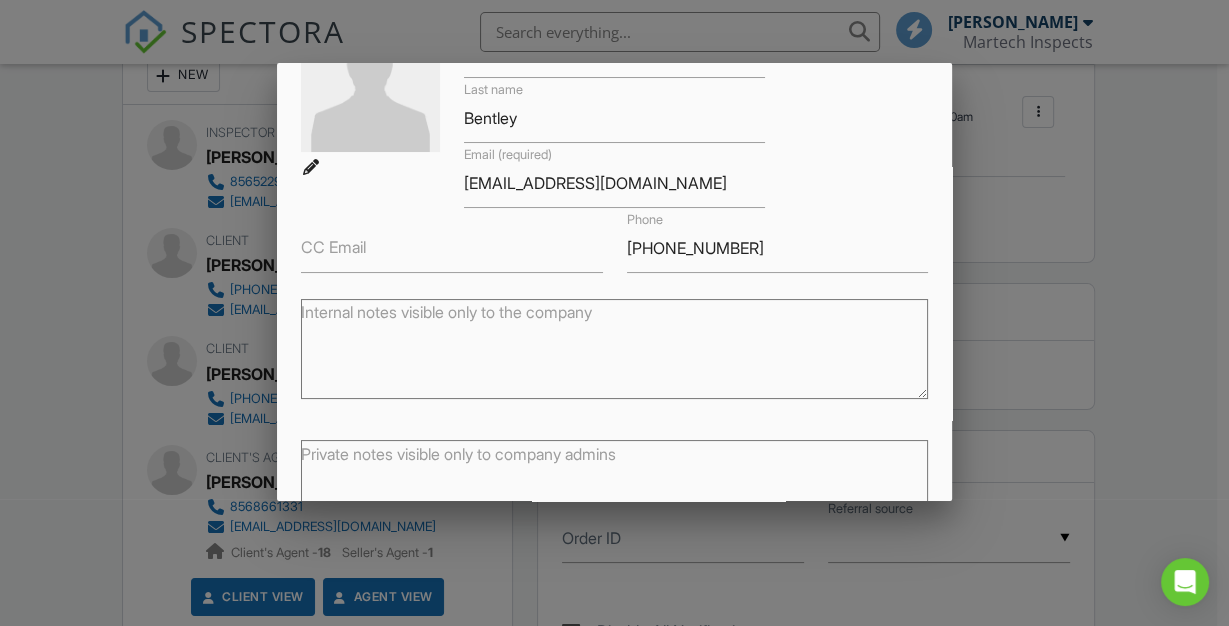 scroll, scrollTop: 279, scrollLeft: 0, axis: vertical 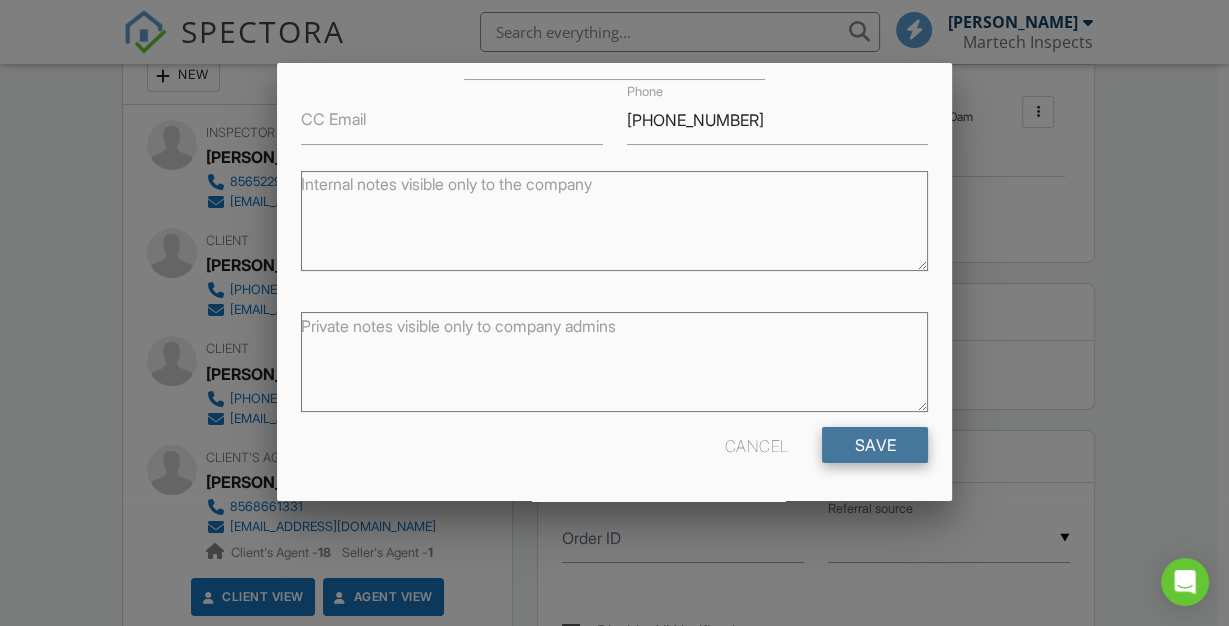 click on "Save" at bounding box center [875, 445] 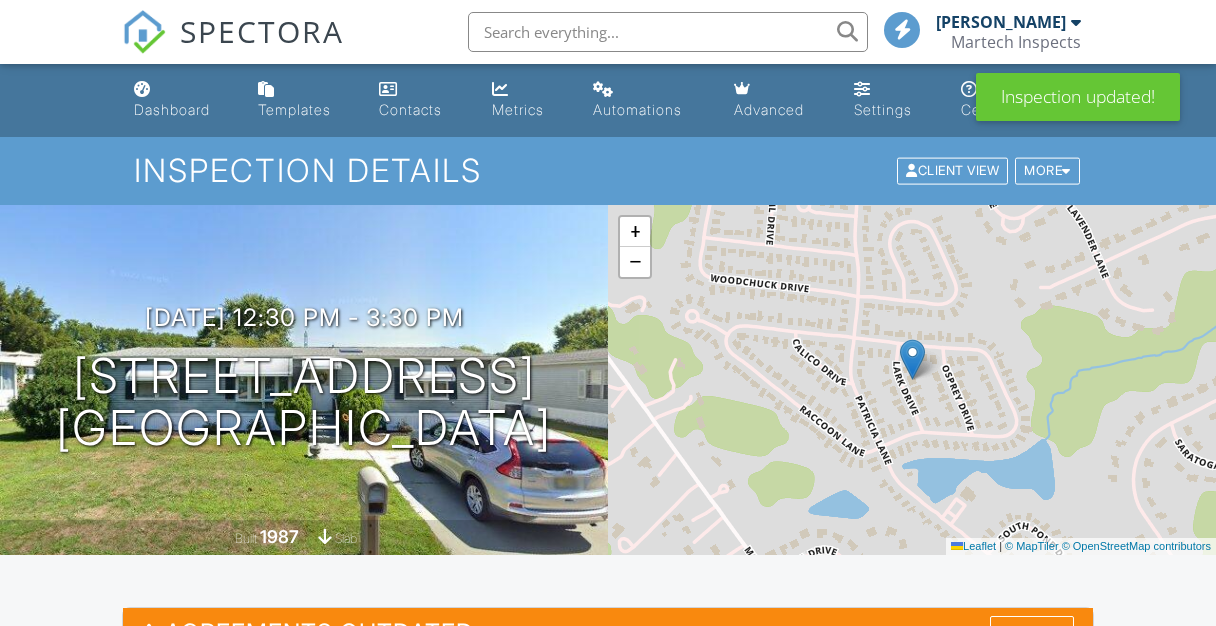 scroll, scrollTop: 0, scrollLeft: 0, axis: both 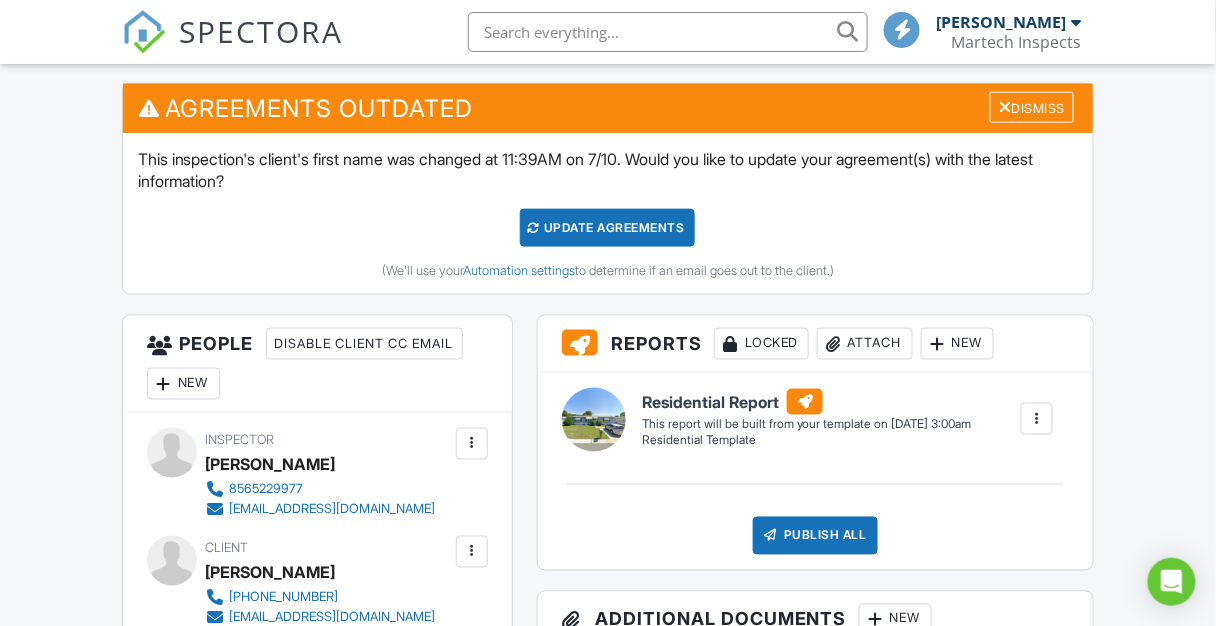 click on "Update Agreements" at bounding box center (607, 228) 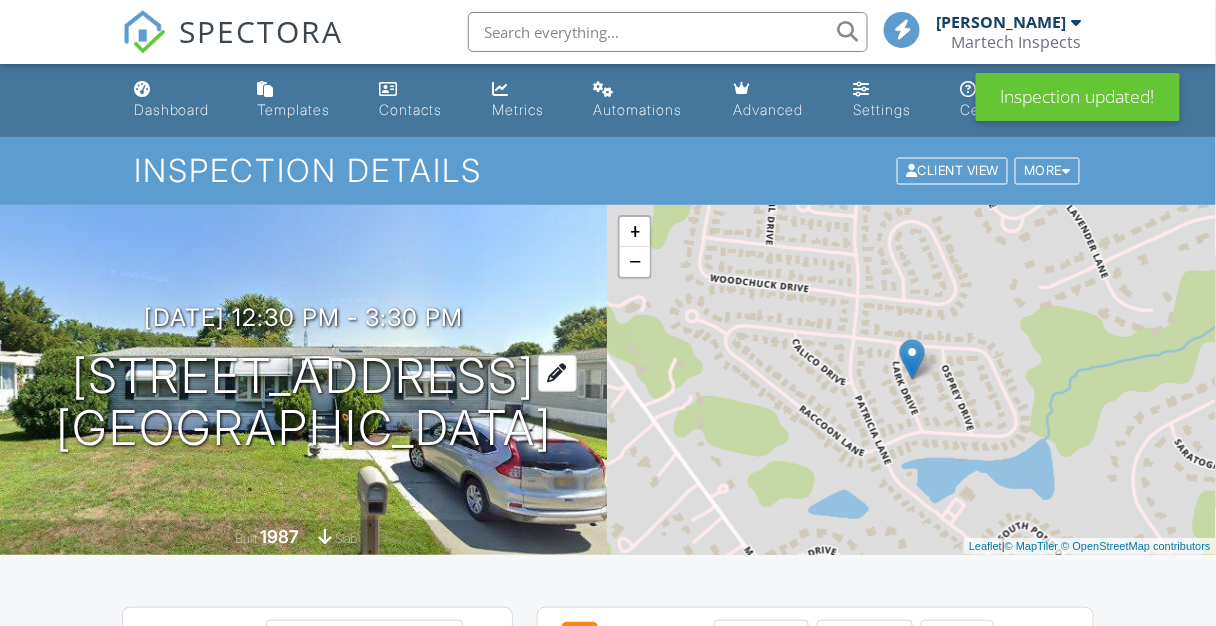 scroll, scrollTop: 399, scrollLeft: 0, axis: vertical 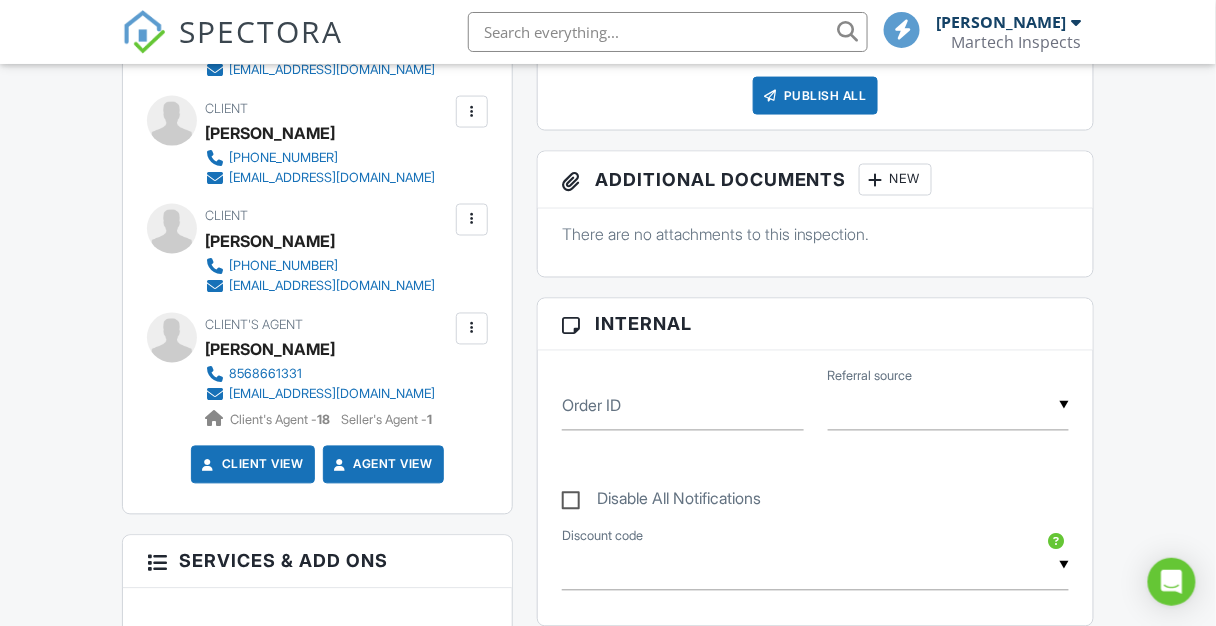 click at bounding box center (472, 220) 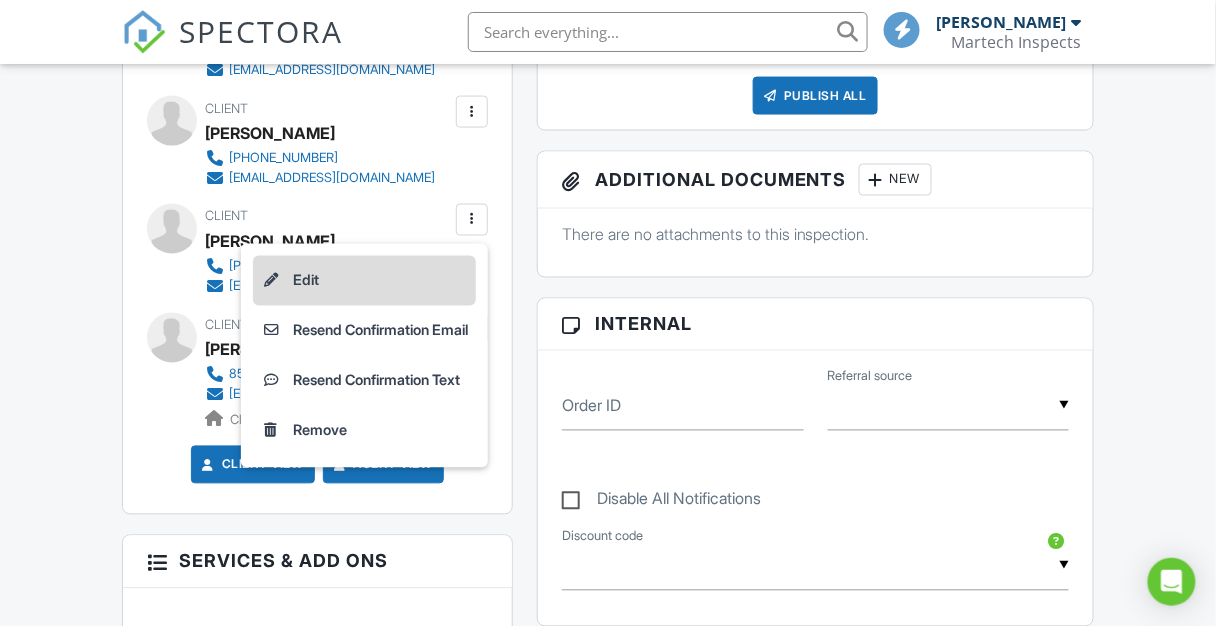 click on "Edit" at bounding box center [364, 281] 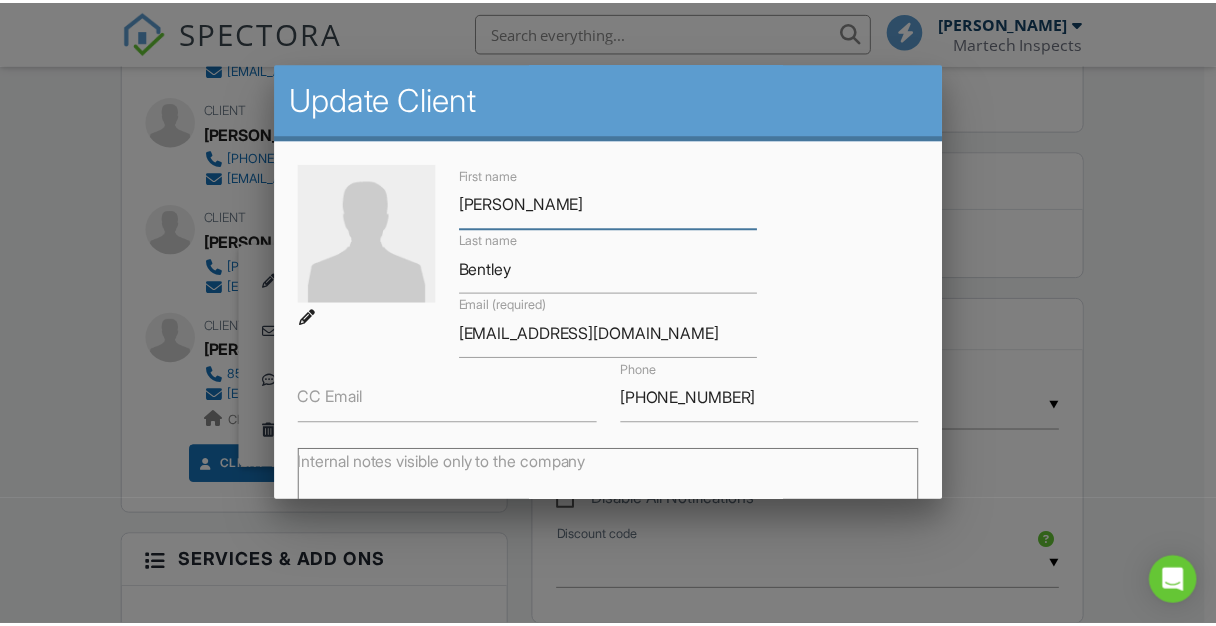 scroll, scrollTop: 279, scrollLeft: 0, axis: vertical 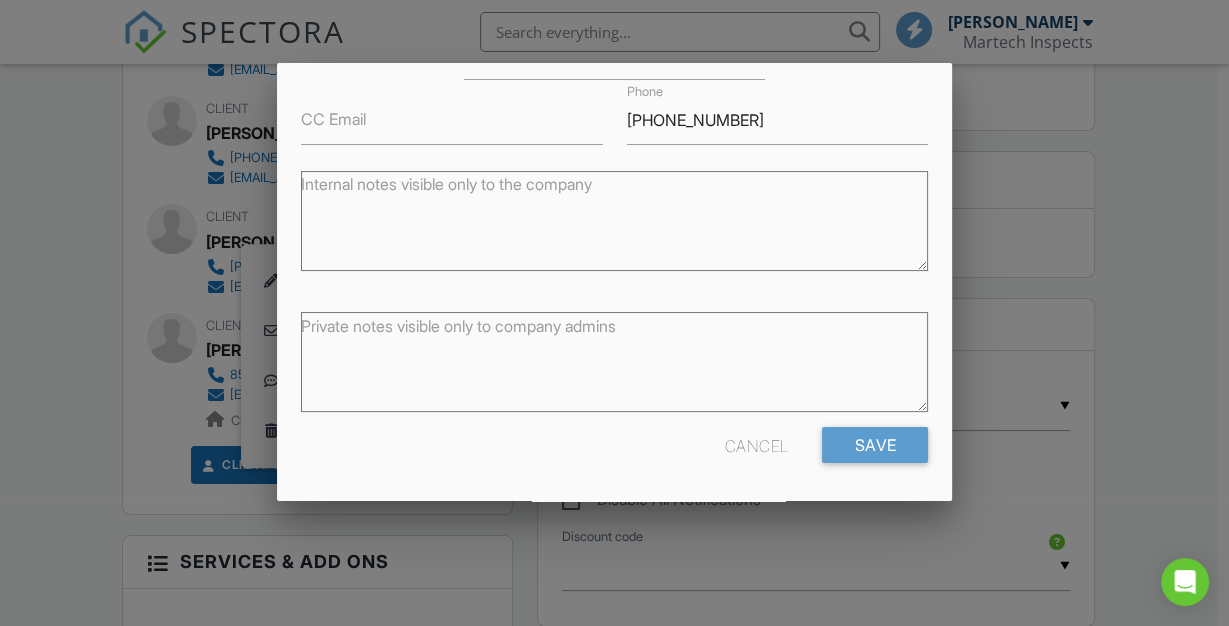 click on "Cancel" at bounding box center (756, 445) 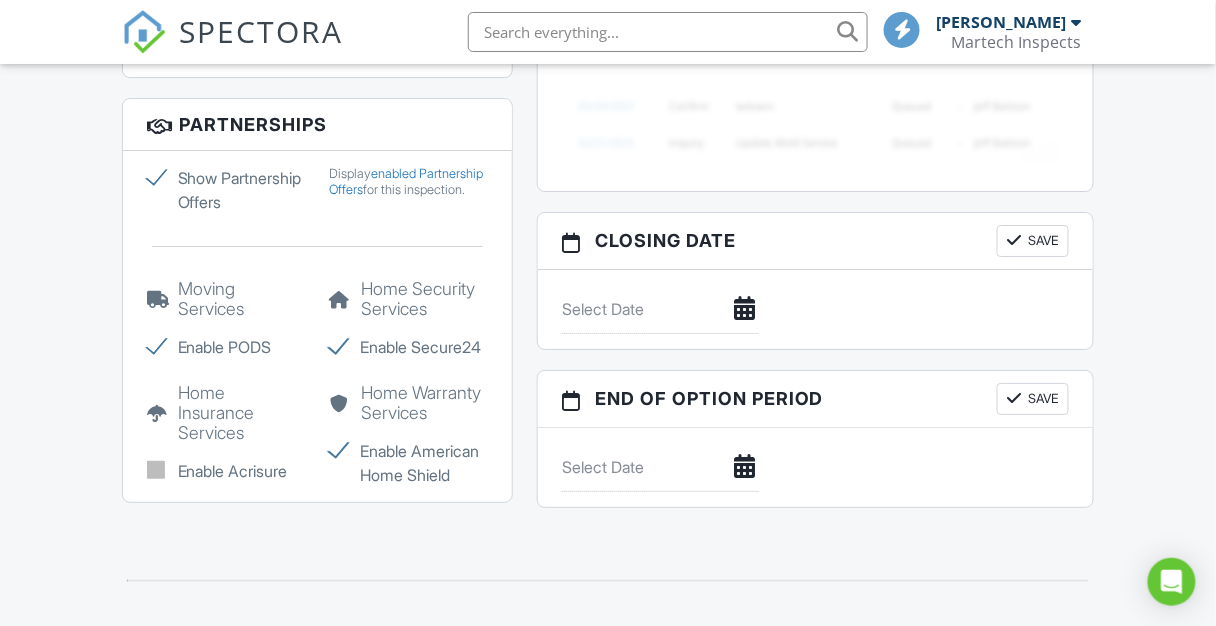 scroll, scrollTop: 1857, scrollLeft: 0, axis: vertical 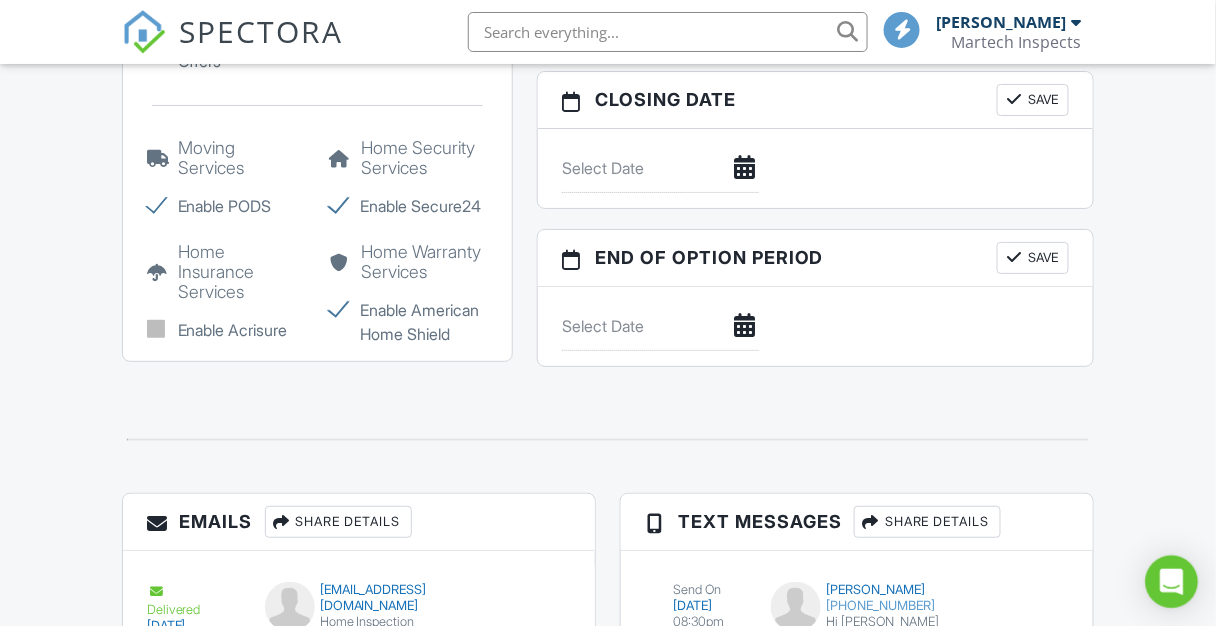 click 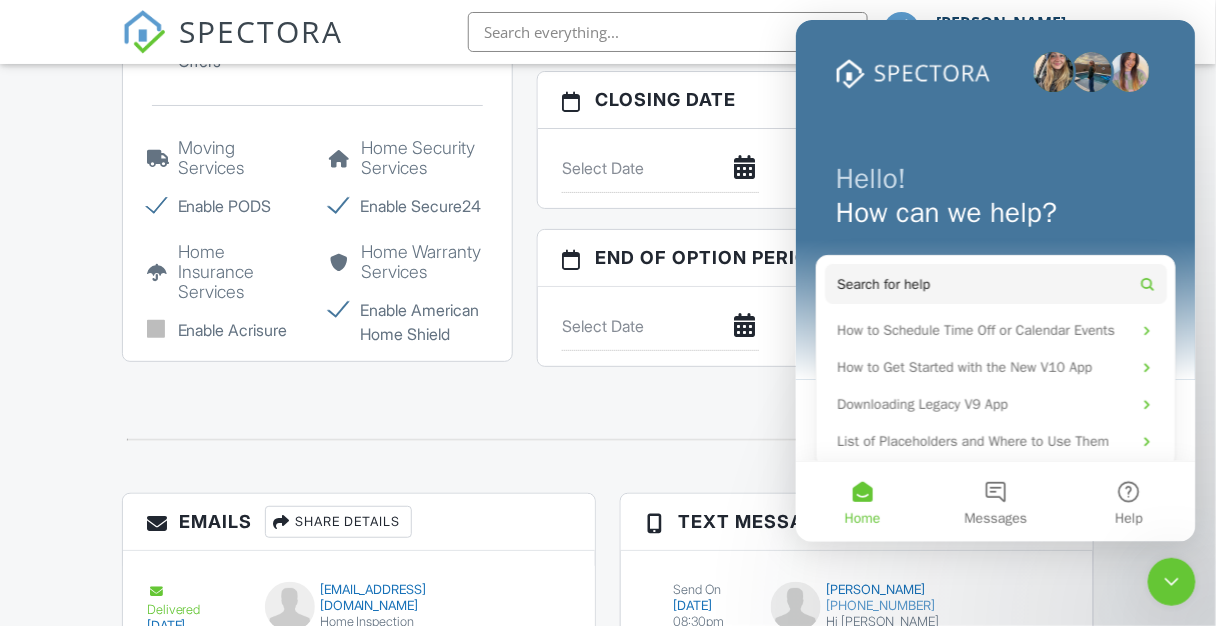 scroll, scrollTop: 0, scrollLeft: 0, axis: both 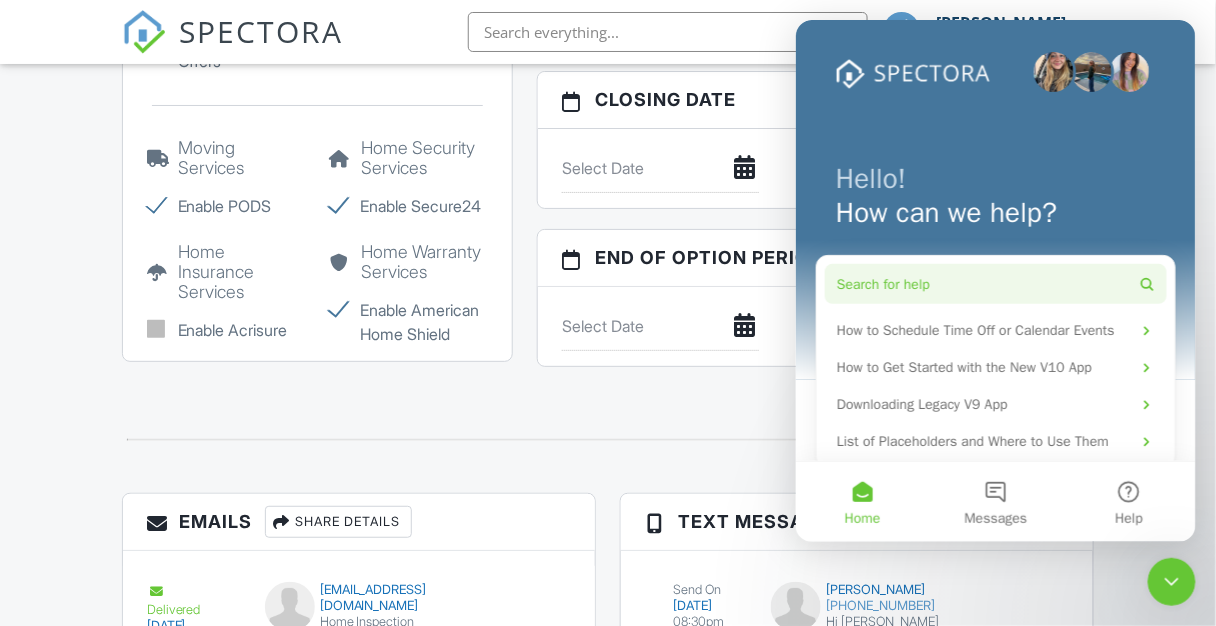 click on "Search for help" at bounding box center (995, 283) 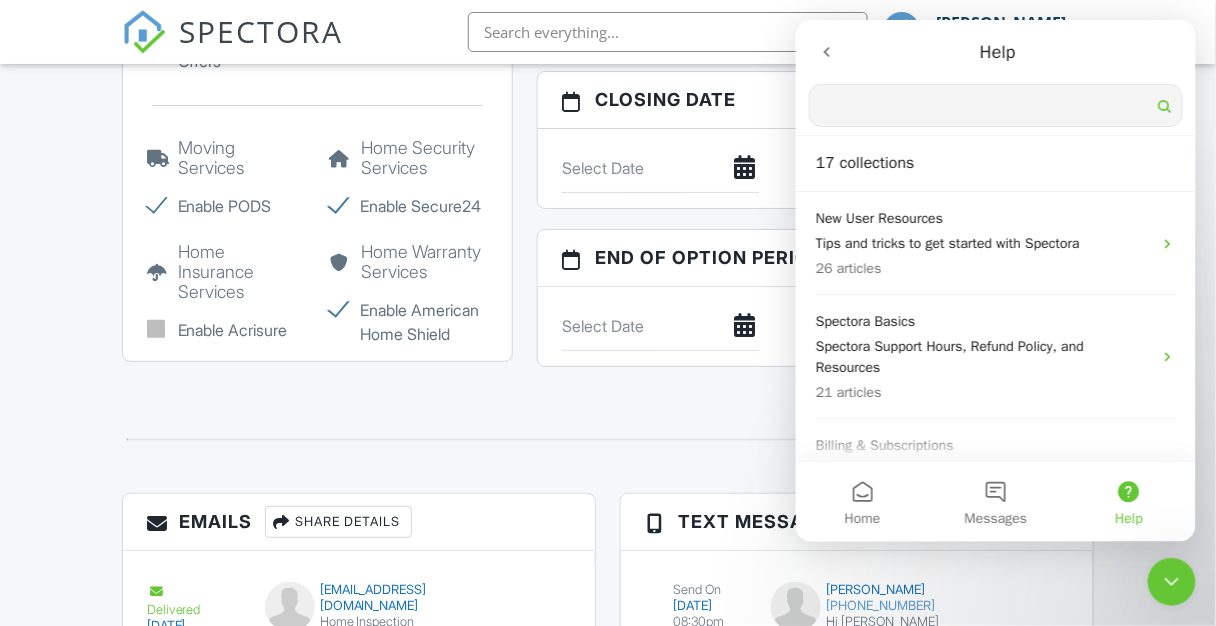 scroll, scrollTop: 0, scrollLeft: 0, axis: both 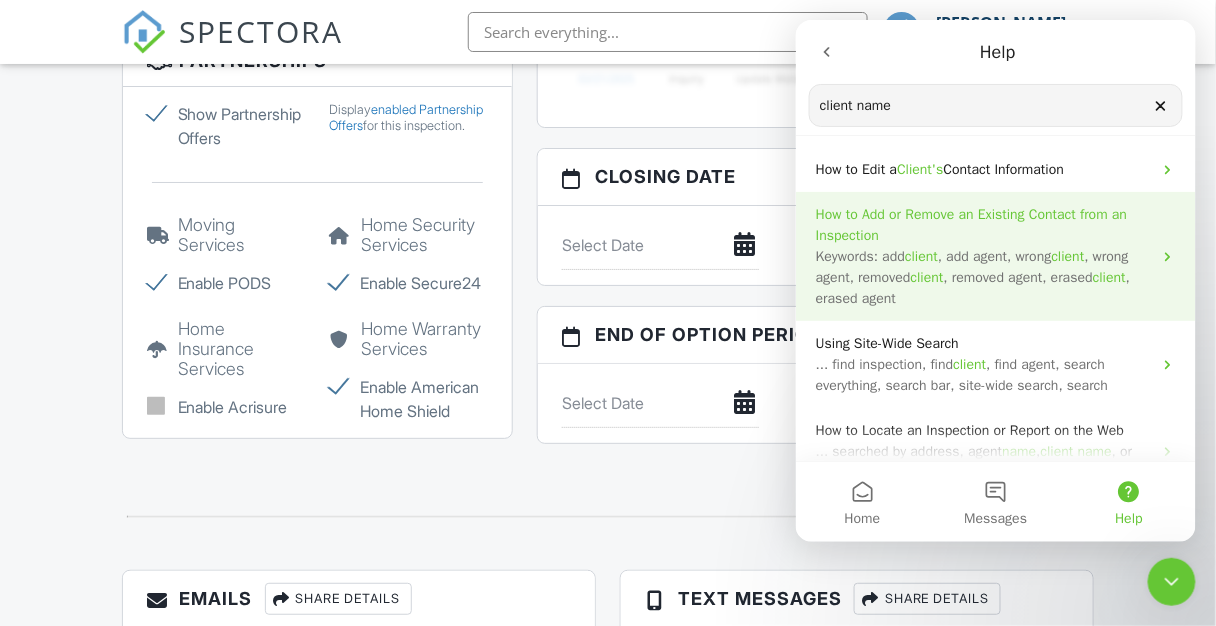 type on "client name" 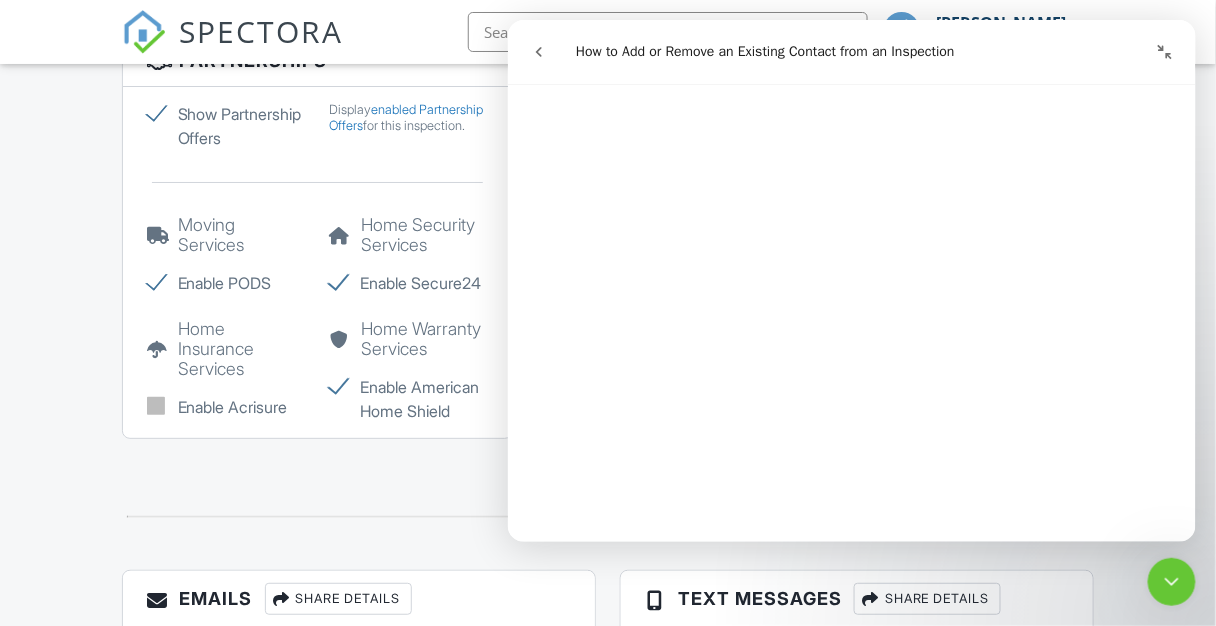 scroll, scrollTop: 480, scrollLeft: 0, axis: vertical 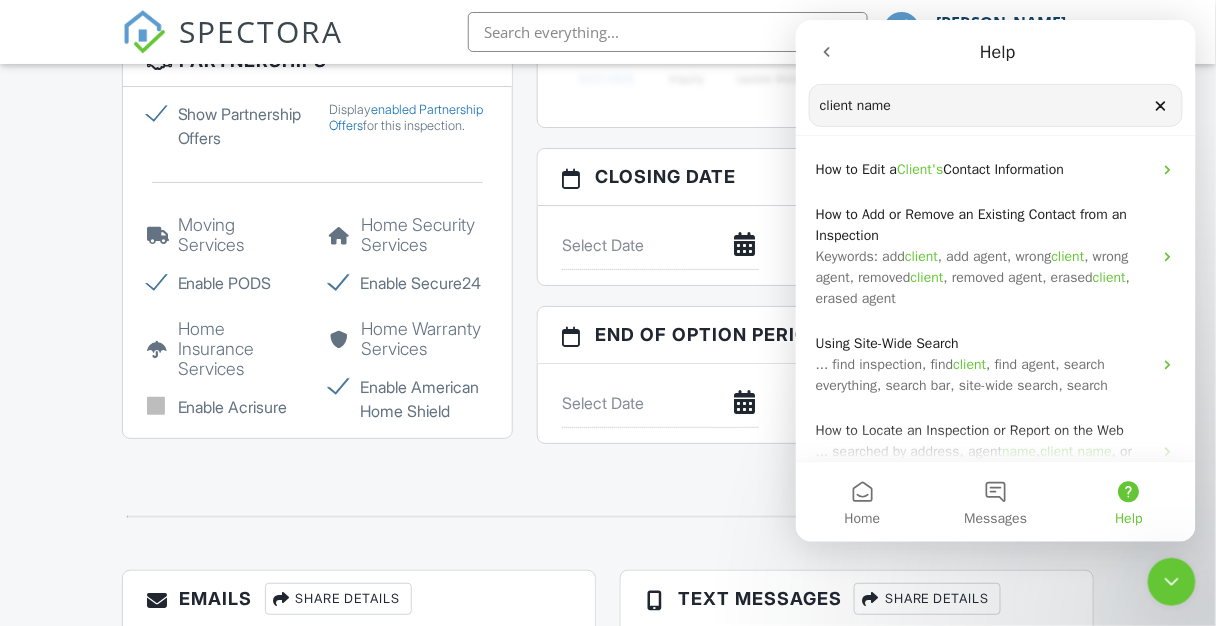 click 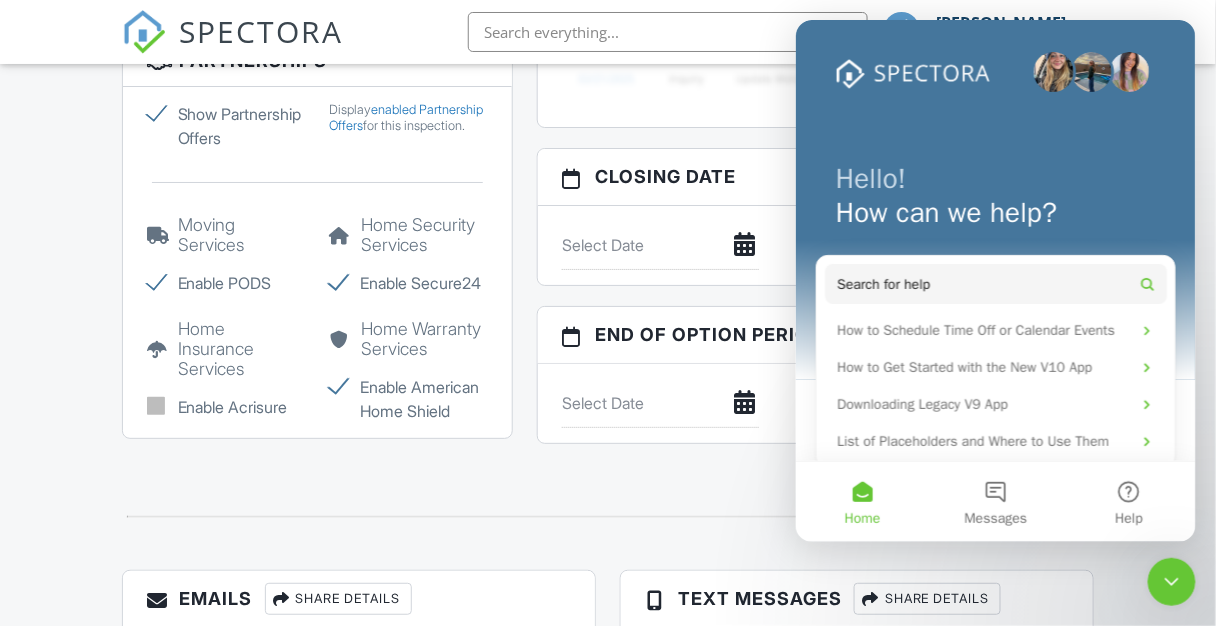 click 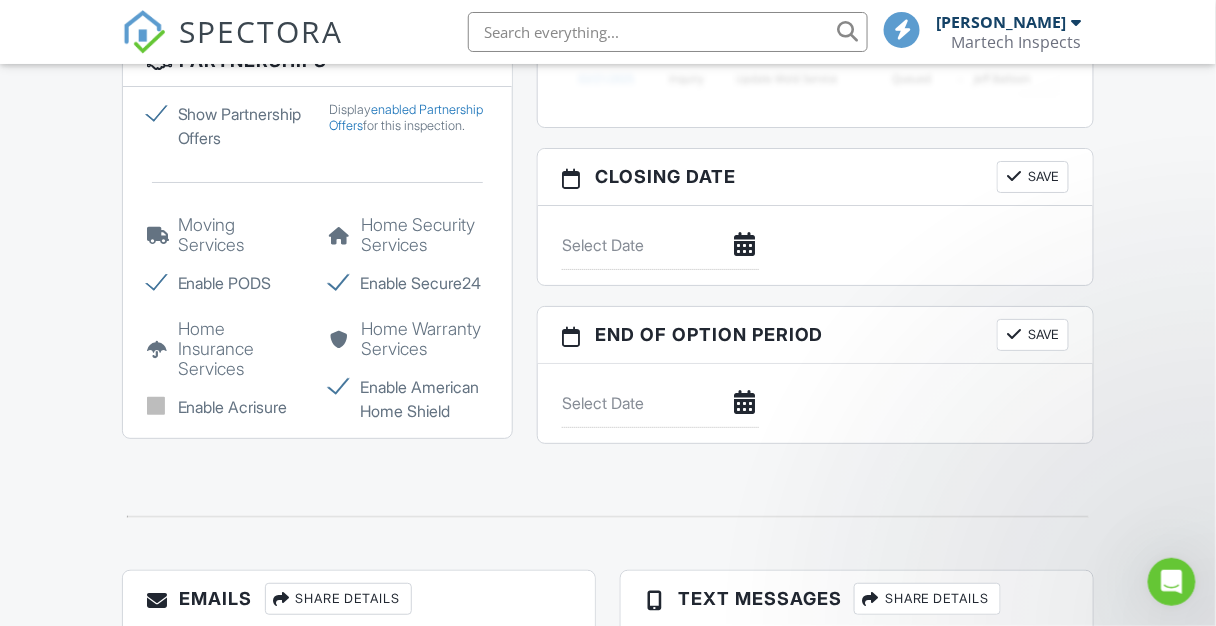 scroll, scrollTop: 0, scrollLeft: 0, axis: both 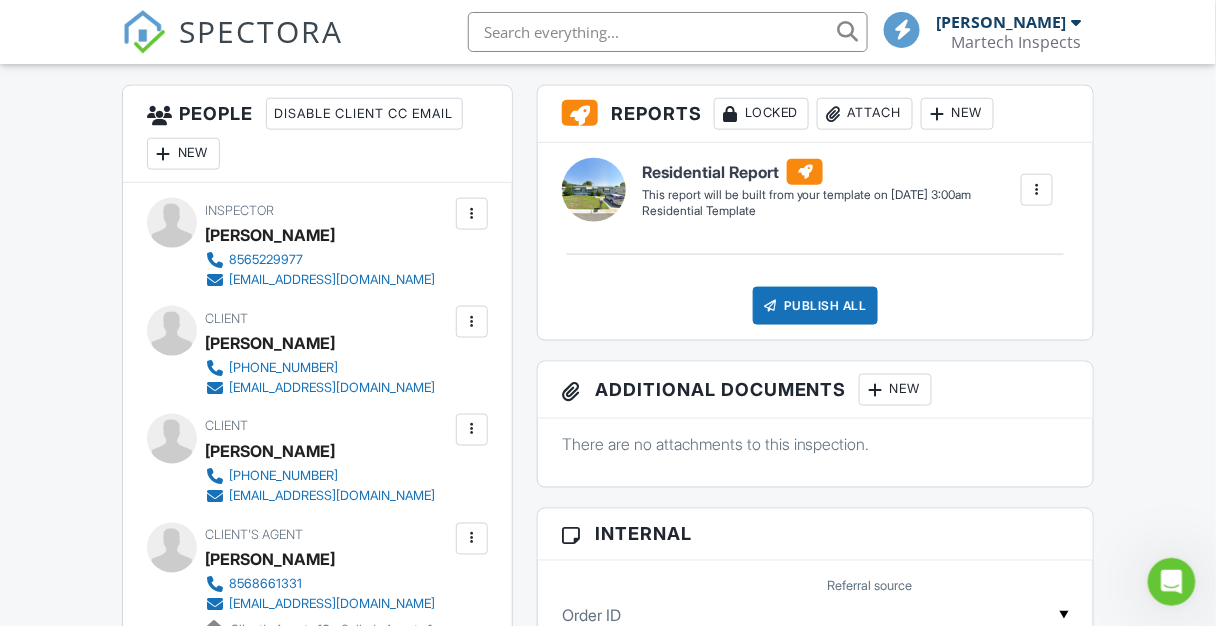 click on "New" at bounding box center (183, 154) 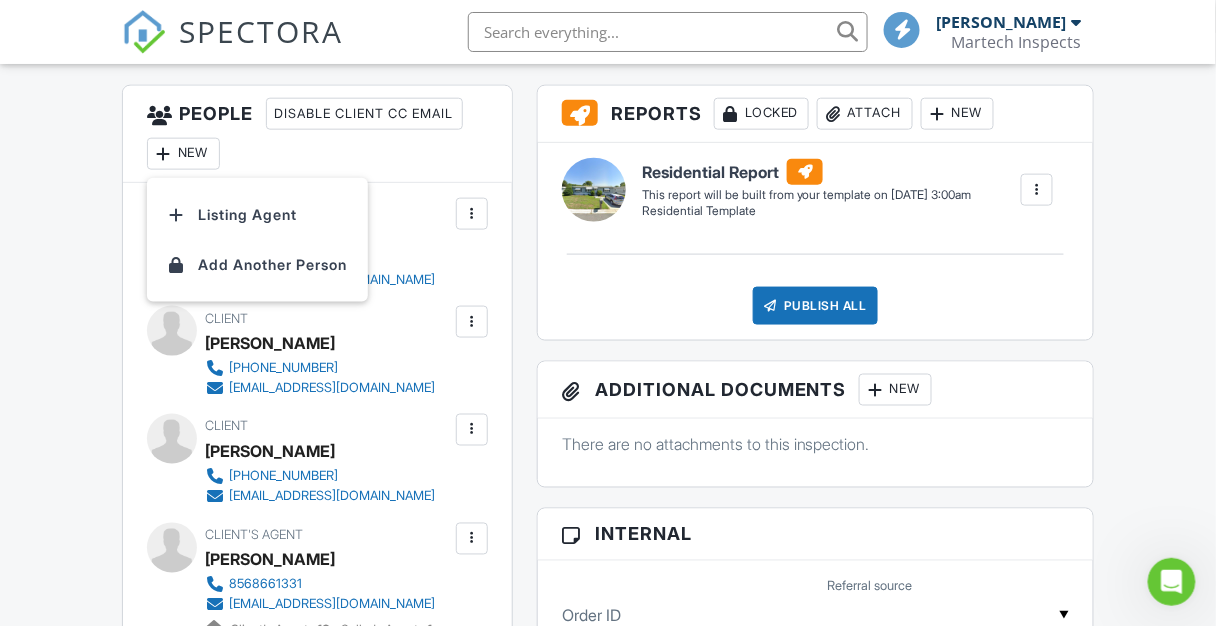 click on "Dashboard
Templates
Contacts
Metrics
Automations
Advanced
Settings
Support Center
Inspection Details
Client View
More
Property Details
Reschedule
Reorder / Copy
Share
Cancel
Delete
Print Order
Convert to V9
Disable Pass on CC Fees
View Change Log
07/11/2025 12:30 pm
- 3:30 pm
407 Lark Dr
Mount Laurel Township, NJ 08054
Built
1987
slab
+ − Leaflet  |  © MapTiler   © OpenStreetMap contributors
All emails and texts are disabled for this inspection!
All emails and texts have been disabled for this inspection. This may have happened due to someone manually disabling them or this inspection being unconfirmed when it was scheduled. To re-enable emails and texts for this inspection, click the button below." at bounding box center [608, 911] 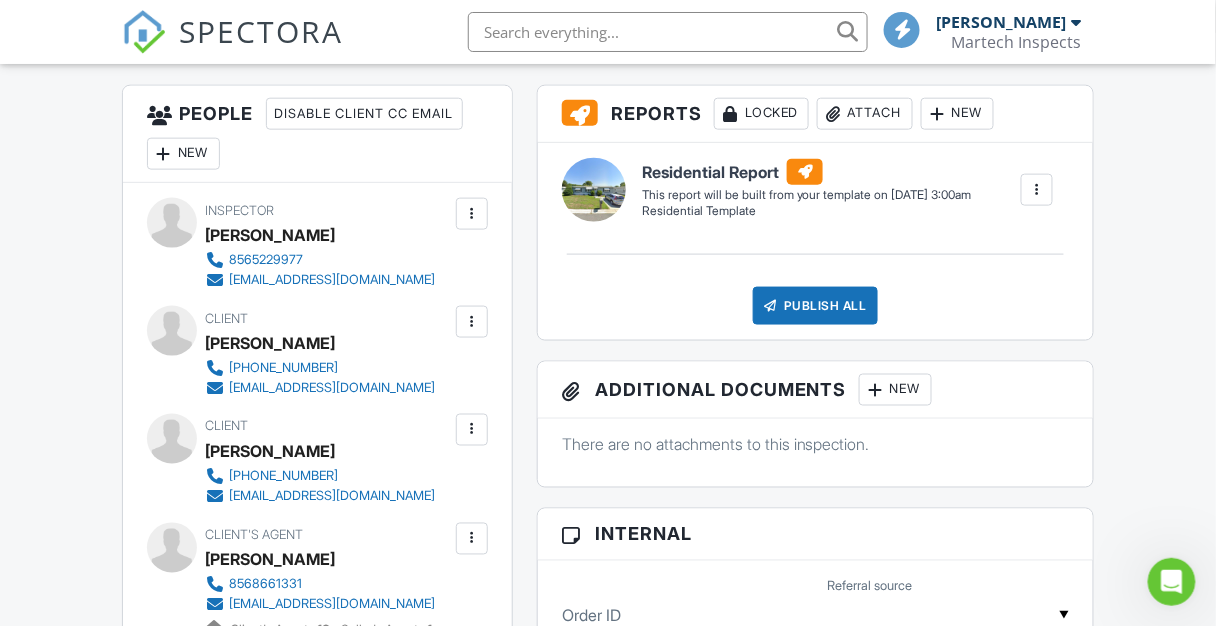 scroll, scrollTop: 0, scrollLeft: 0, axis: both 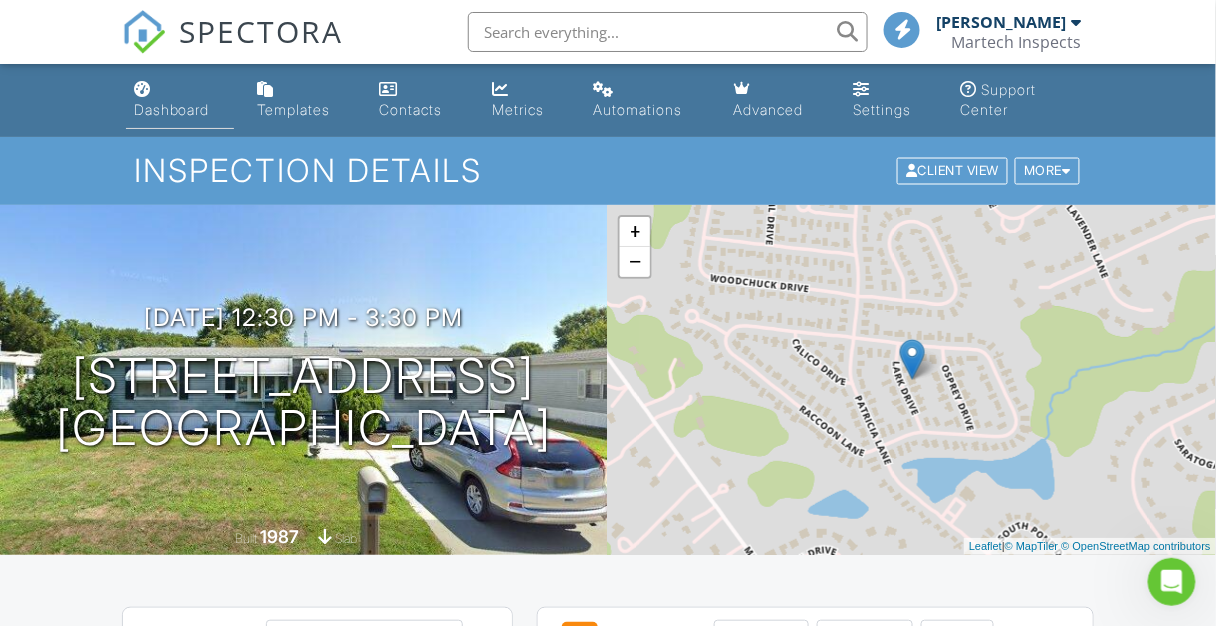 click on "Dashboard" at bounding box center (180, 100) 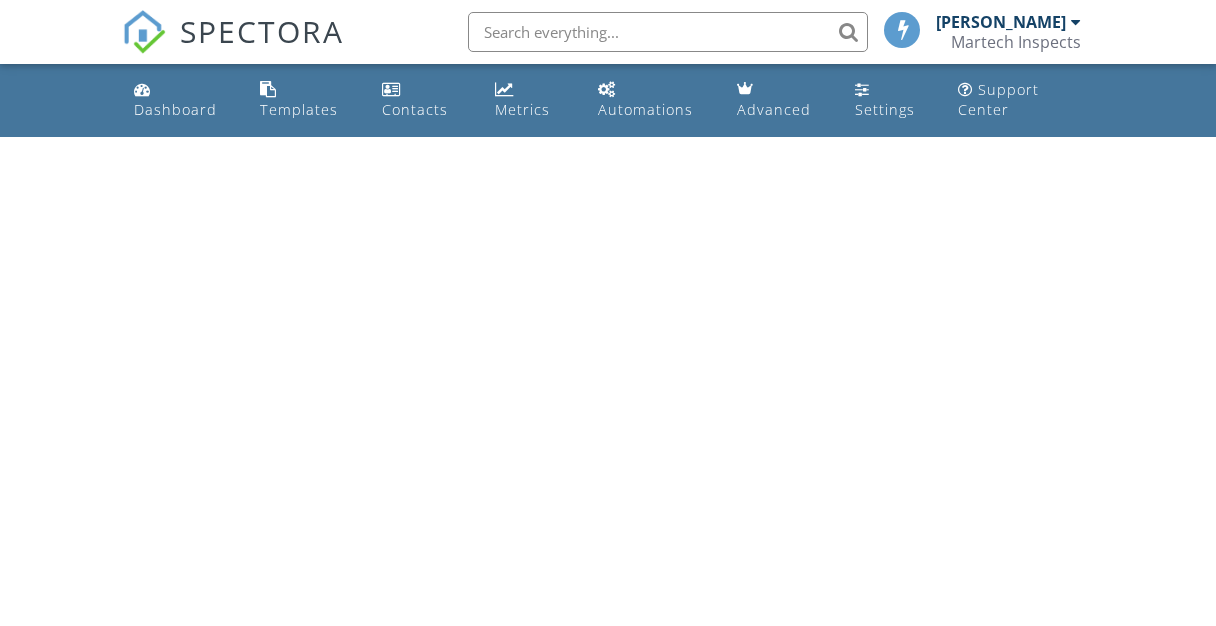 scroll, scrollTop: 0, scrollLeft: 0, axis: both 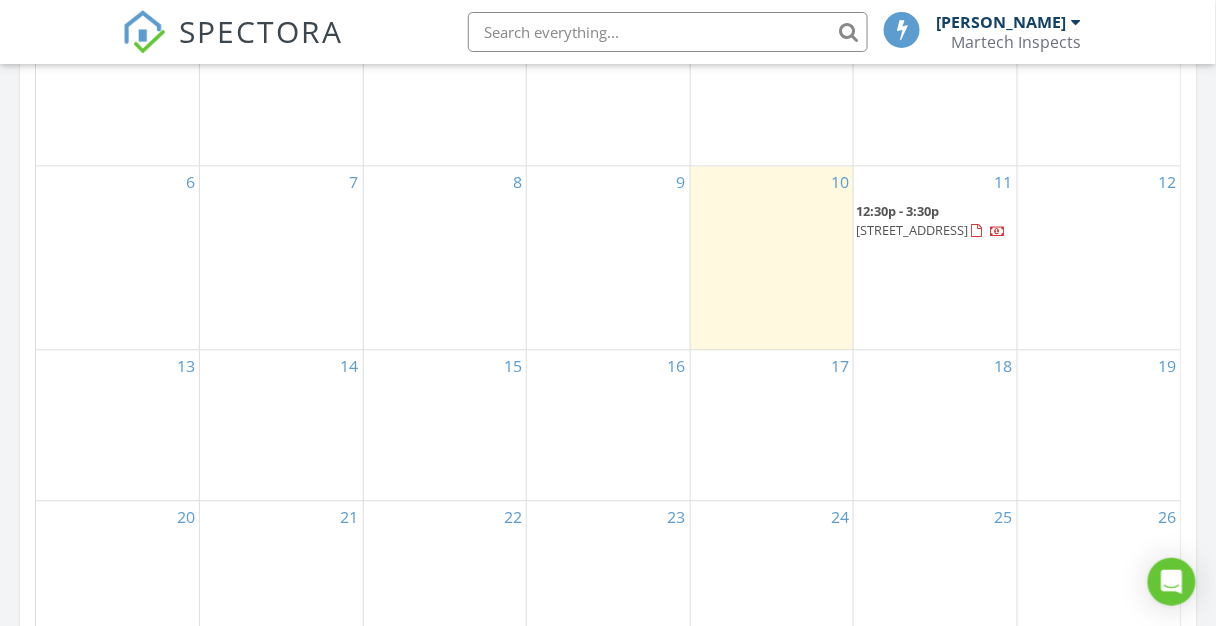 click on "12:30p - 3:30p
407 Lark Dr, Mount Laurel Township 08054" at bounding box center [935, 221] 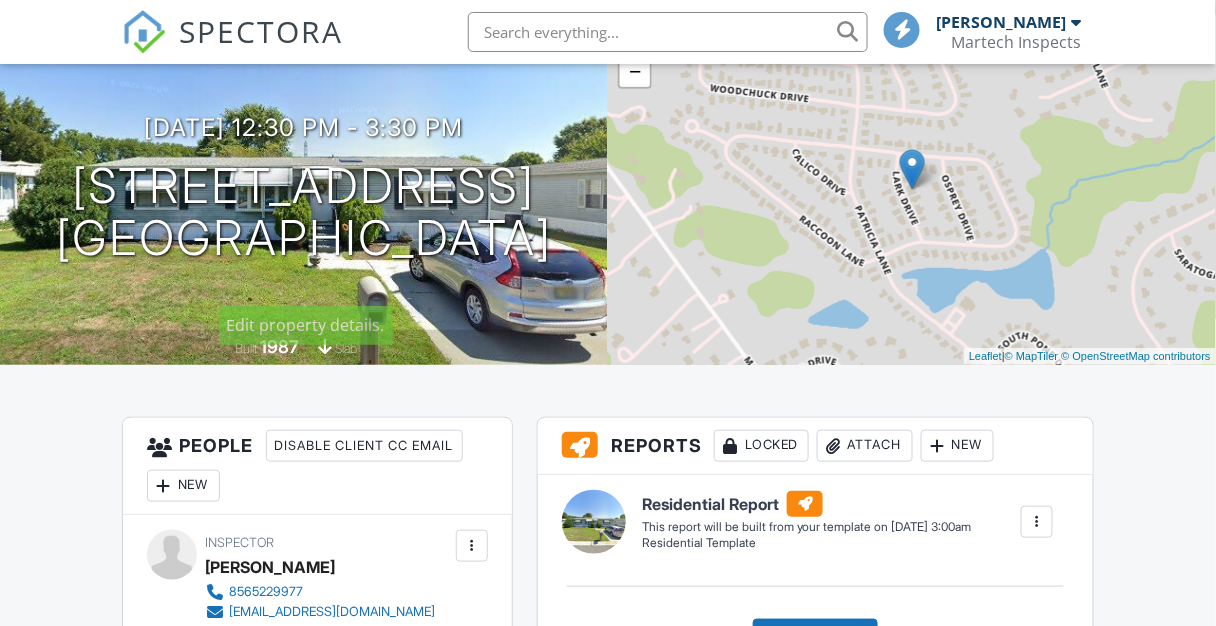 scroll, scrollTop: 273, scrollLeft: 0, axis: vertical 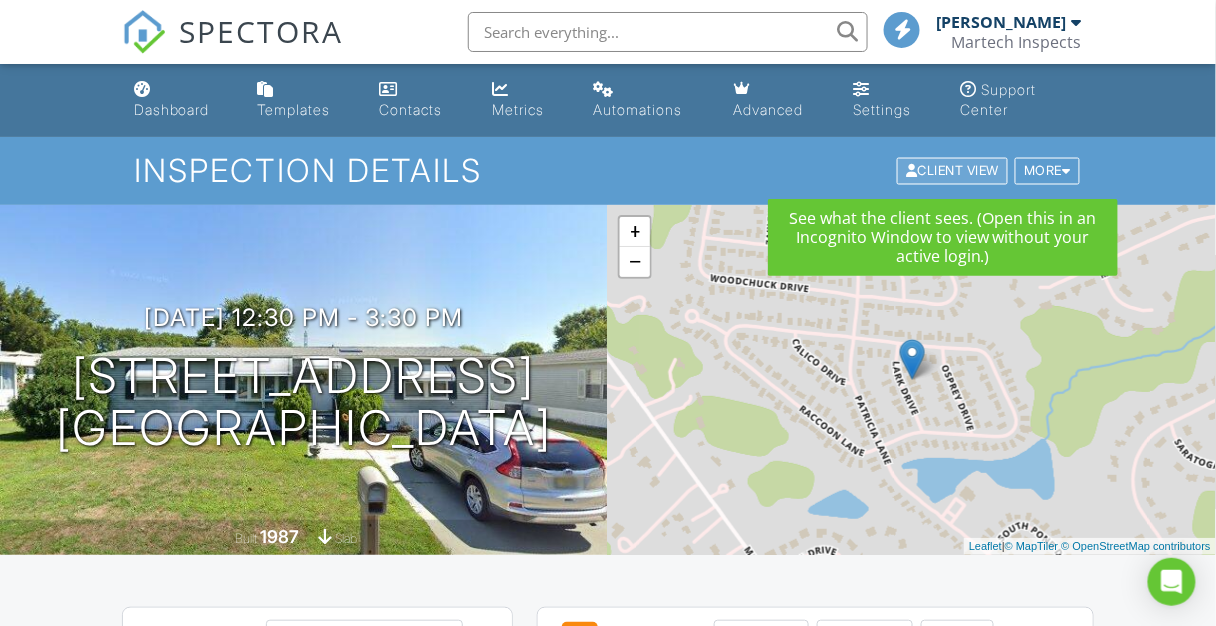 click on "Client View" at bounding box center [952, 171] 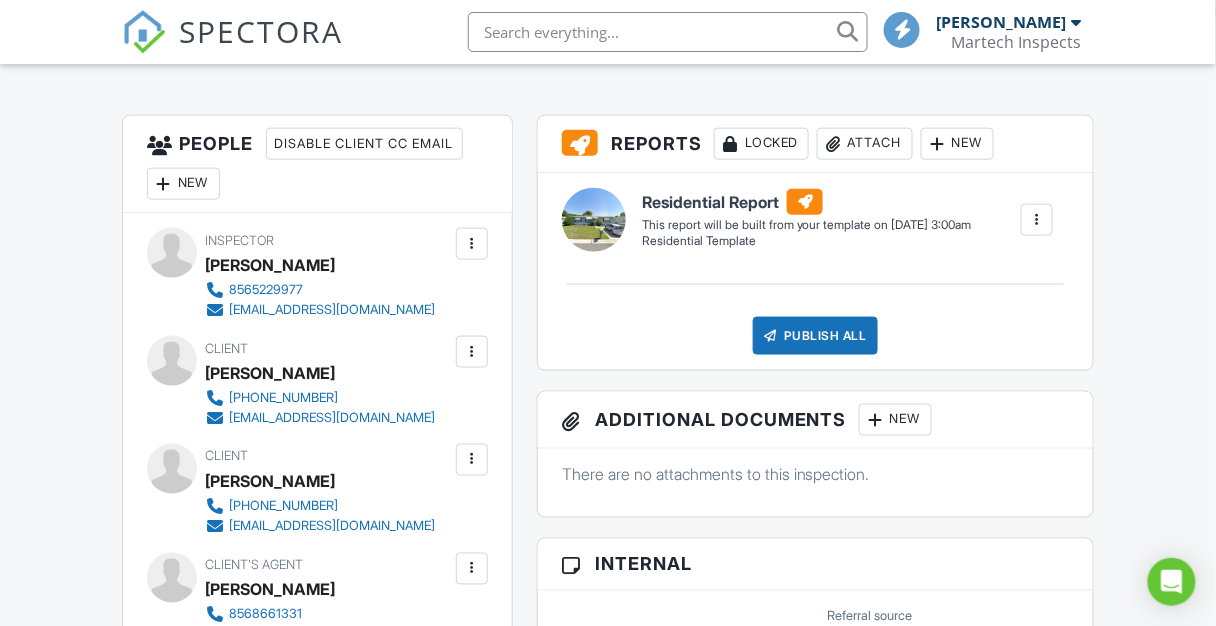 scroll, scrollTop: 493, scrollLeft: 0, axis: vertical 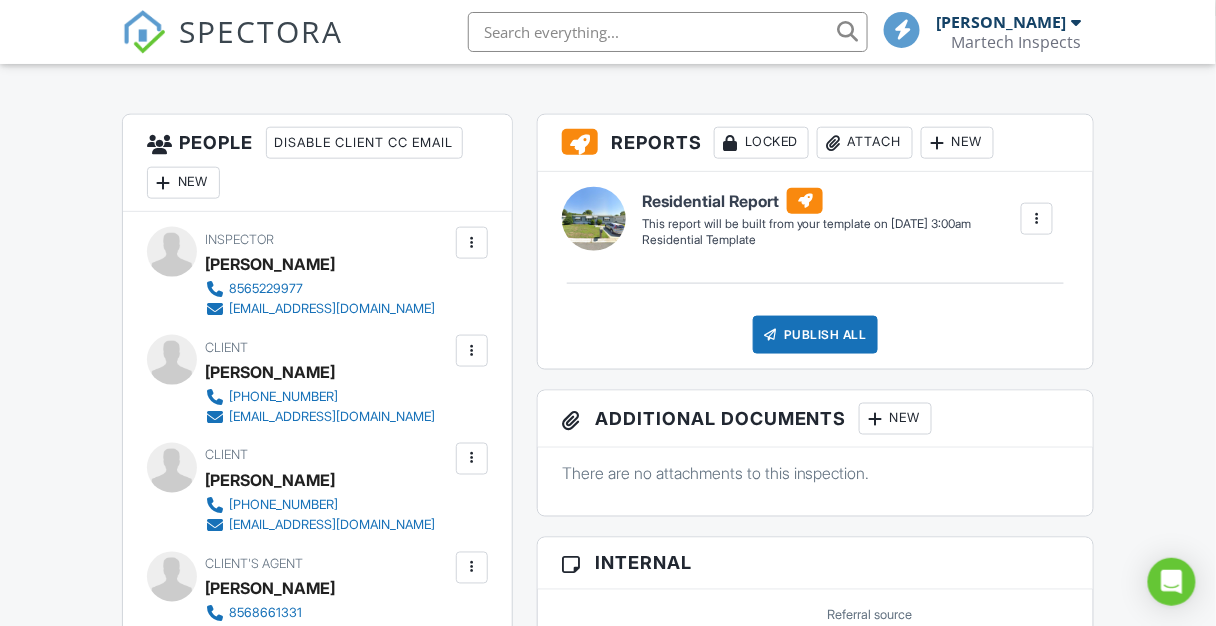 click at bounding box center [472, 459] 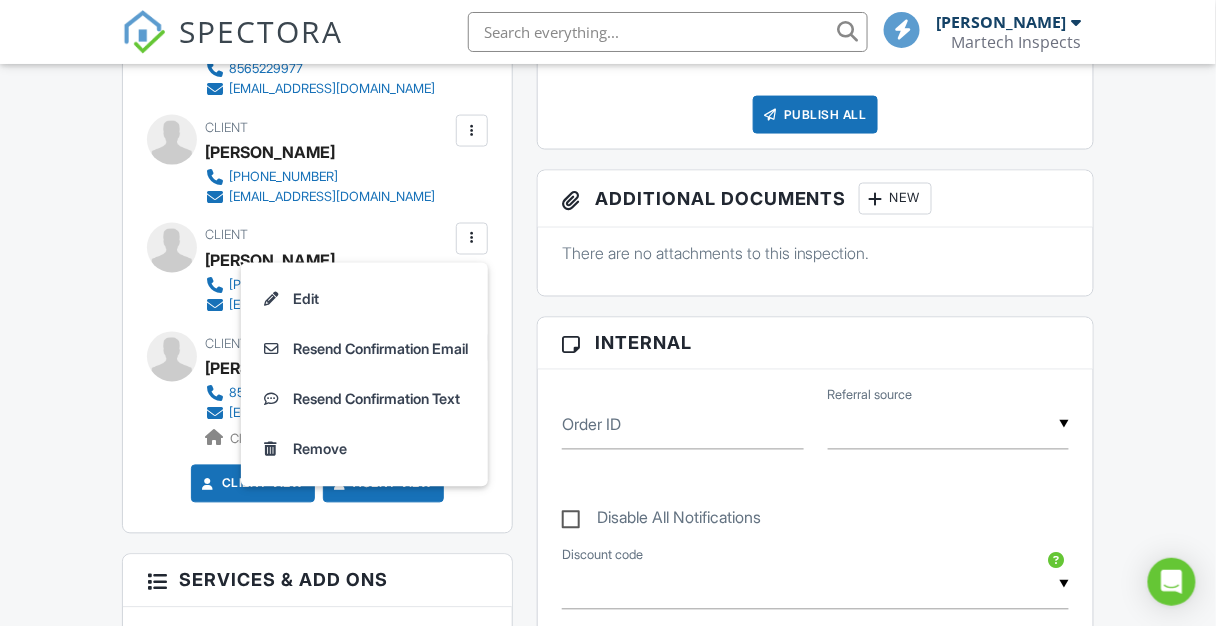 scroll, scrollTop: 714, scrollLeft: 0, axis: vertical 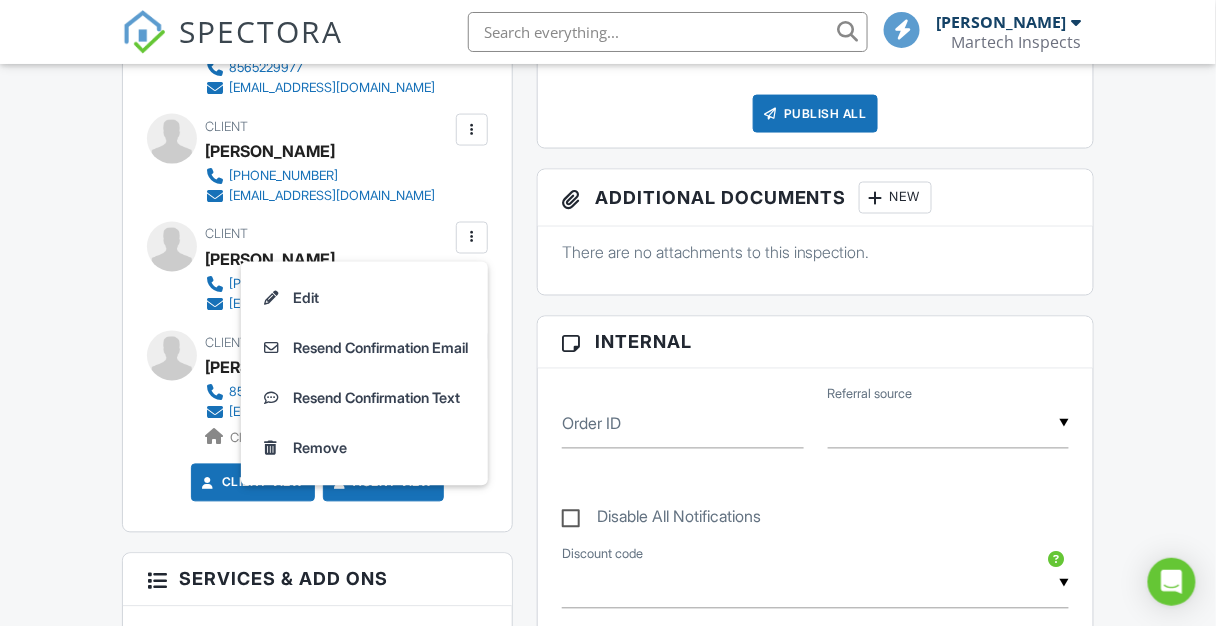 click on "Dashboard
Templates
Contacts
Metrics
Automations
Advanced
Settings
Support Center
Inspection Details
Client View
More
Property Details
Reschedule
Reorder / Copy
Share
Cancel
Delete
Print Order
Convert to V9
Disable Pass on CC Fees
View Change Log
07/11/2025 12:30 pm
- 3:30 pm
407 Lark Dr
Mount Laurel Township, NJ 08054
Built
1987
slab
+ − Leaflet  |  © MapTiler   © OpenStreetMap contributors
All emails and texts are disabled for this inspection!
All emails and texts have been disabled for this inspection. This may have happened due to someone manually disabling them or this inspection being unconfirmed when it was scheduled. To re-enable emails and texts for this inspection, click the button below." at bounding box center [608, 769] 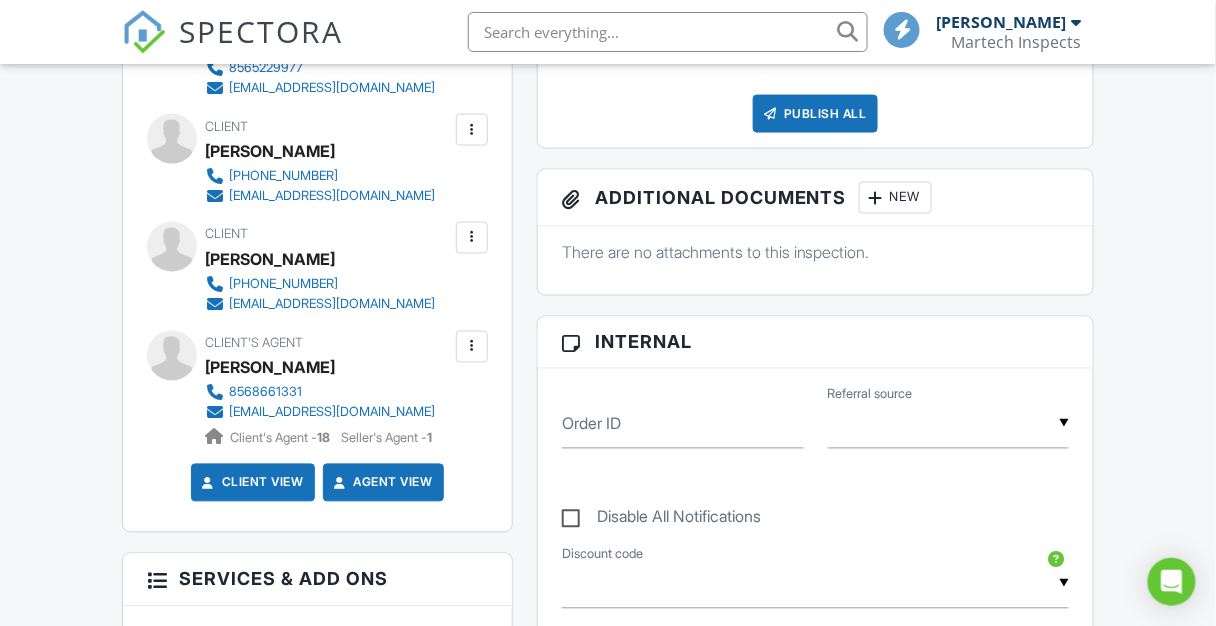 click at bounding box center (472, 238) 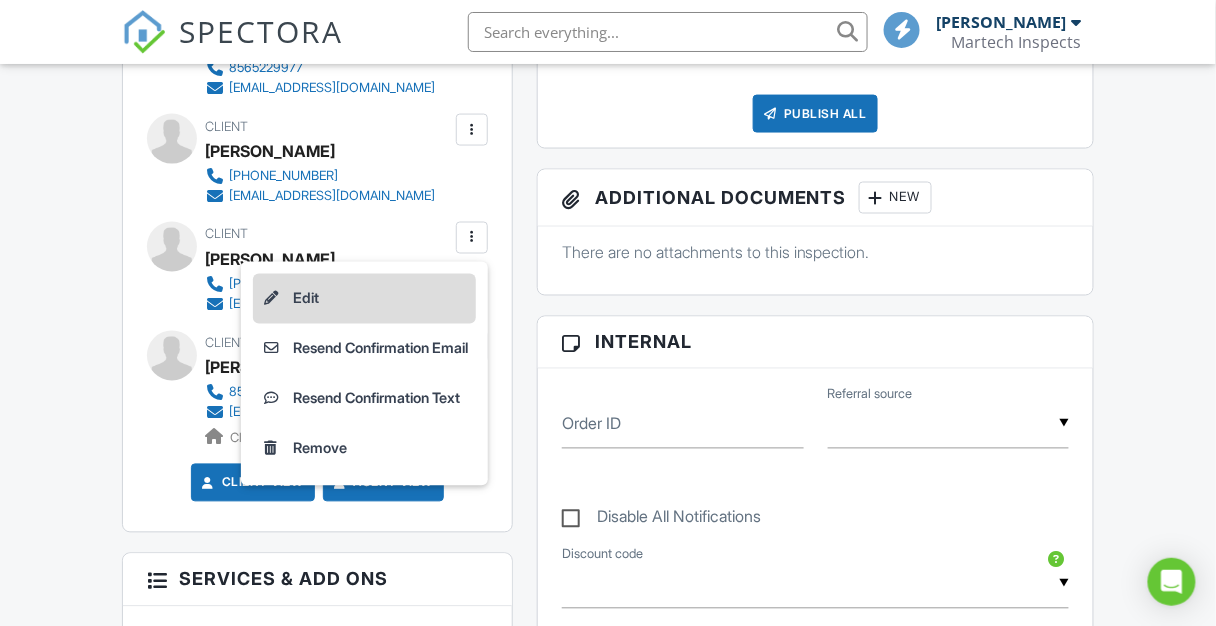 click on "Edit" at bounding box center [364, 299] 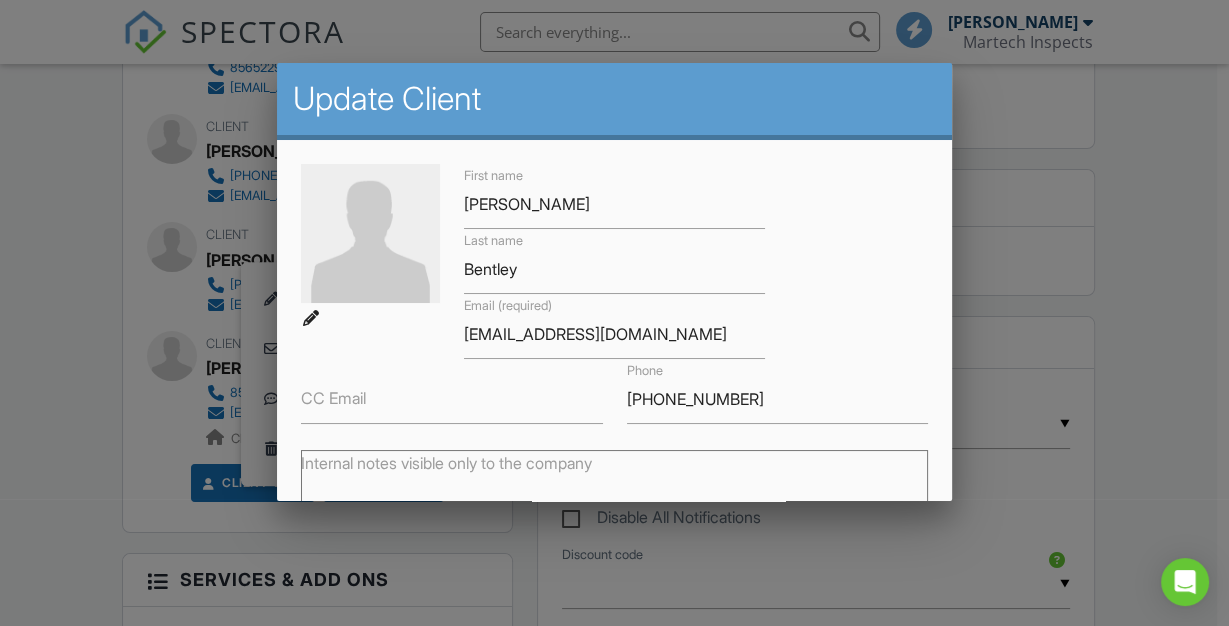 click at bounding box center (614, 291) 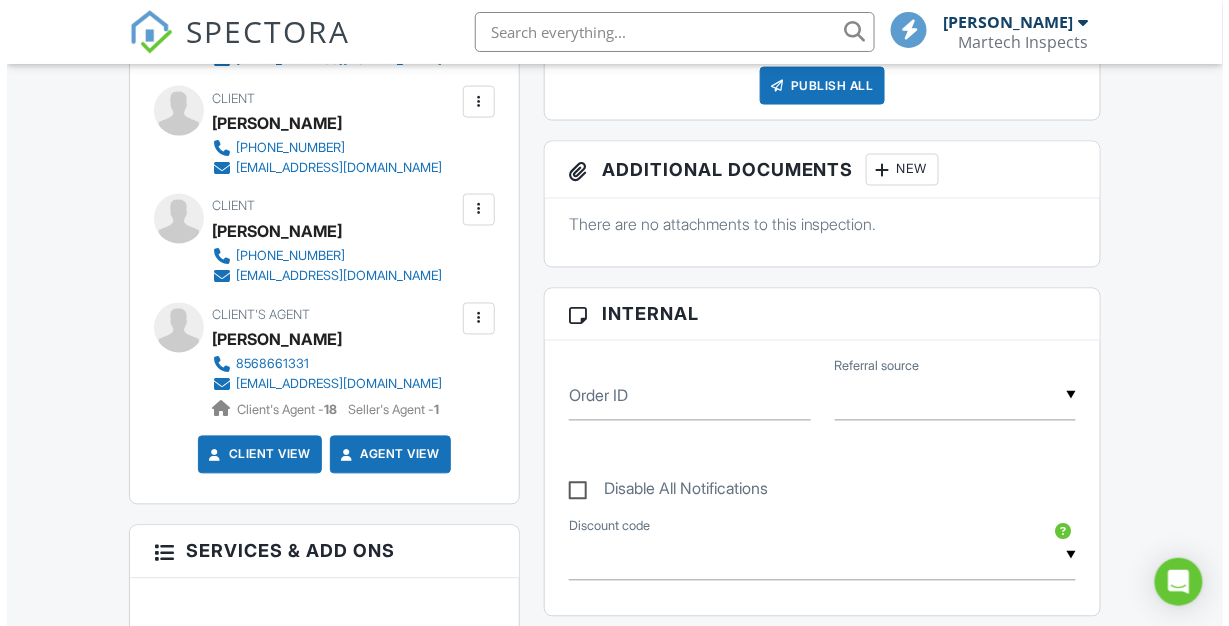 scroll, scrollTop: 751, scrollLeft: 0, axis: vertical 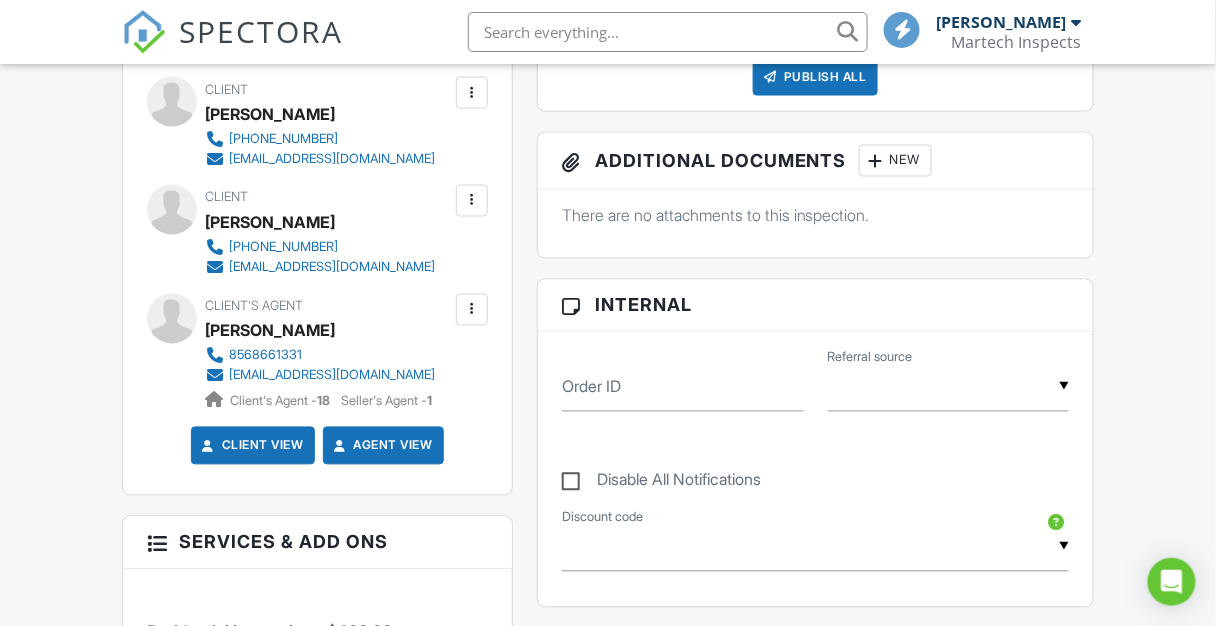click at bounding box center (472, 201) 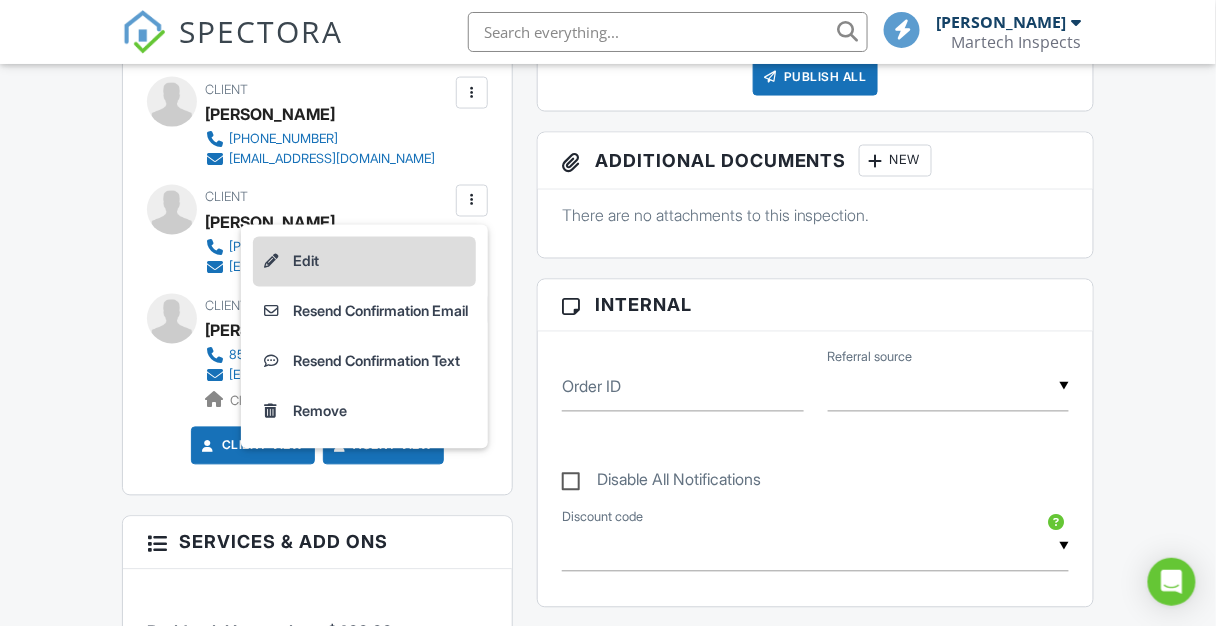 click on "Edit" at bounding box center [364, 262] 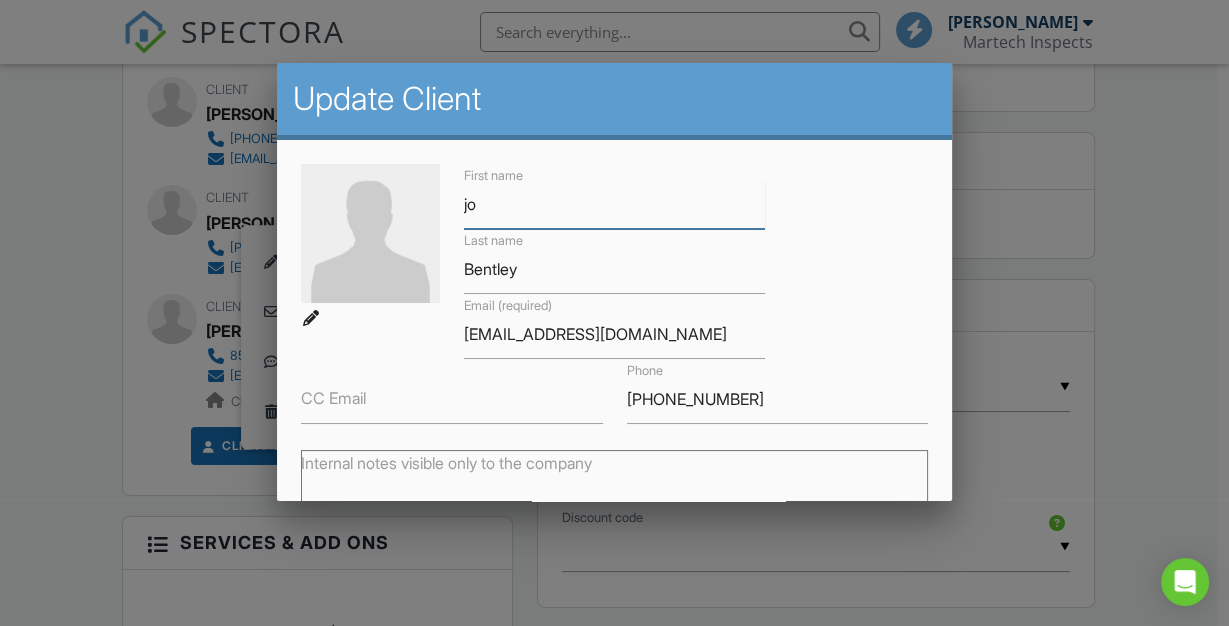 type on "j" 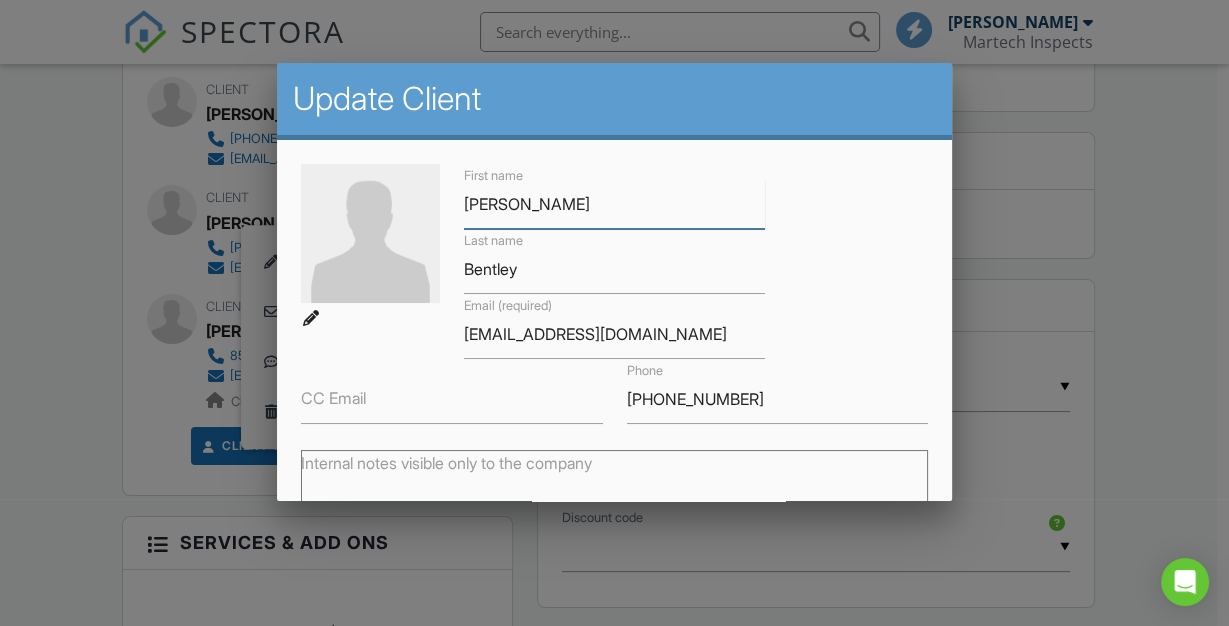 type on "[PERSON_NAME]" 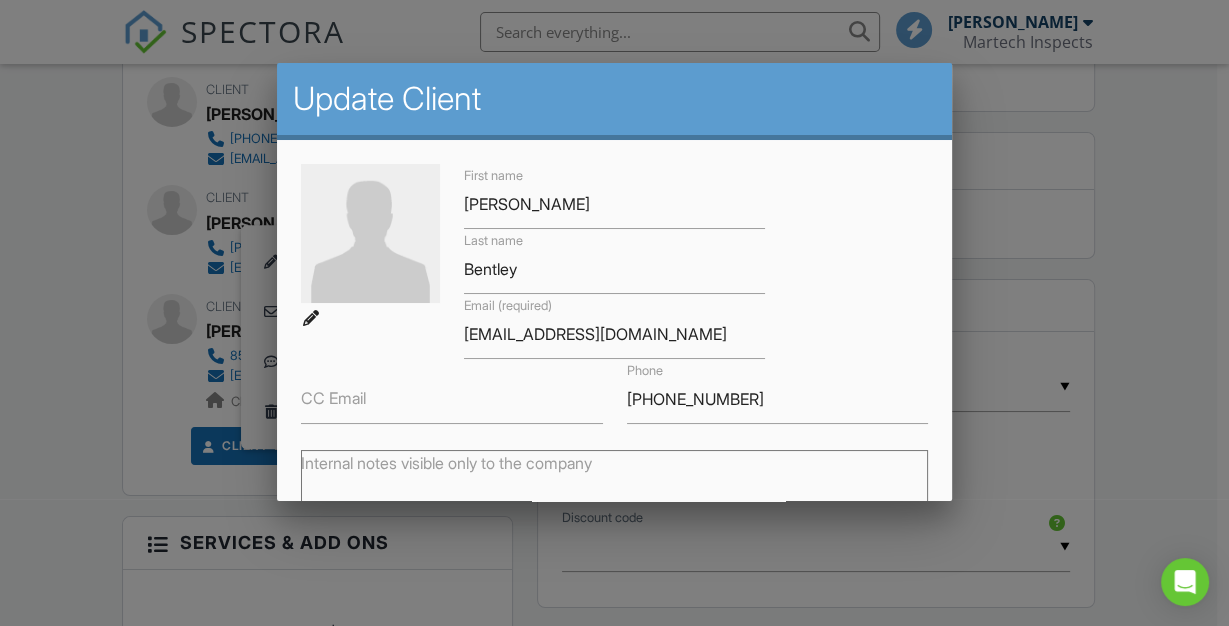 click at bounding box center (370, 246) 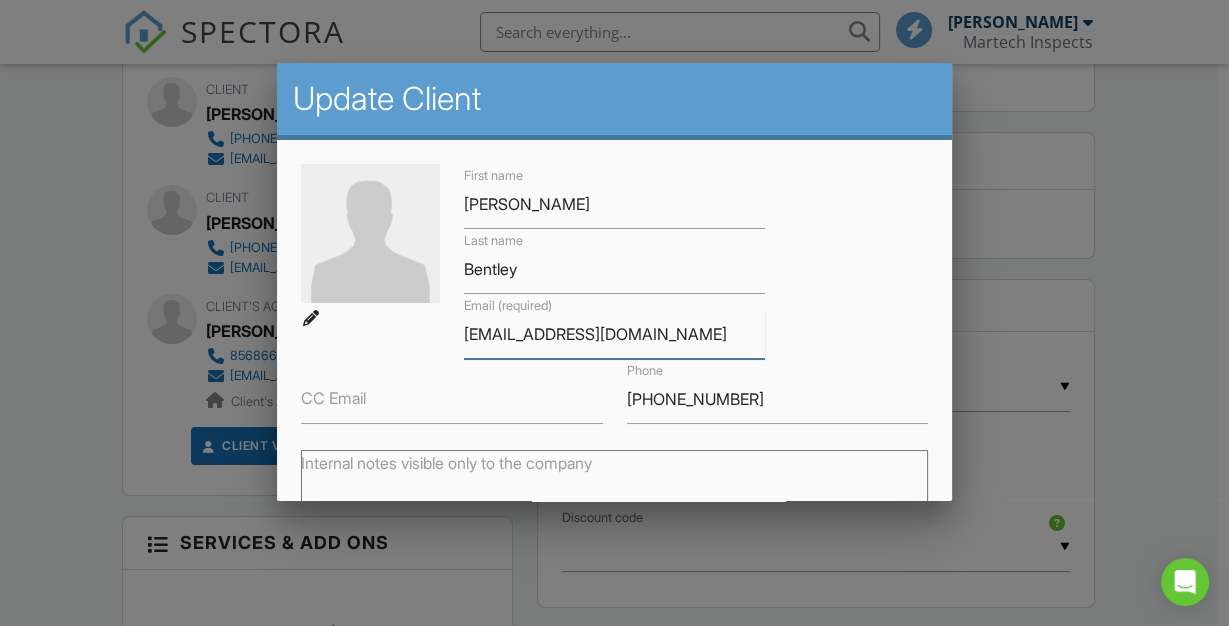 click on "[EMAIL_ADDRESS][DOMAIN_NAME]" at bounding box center [615, 334] 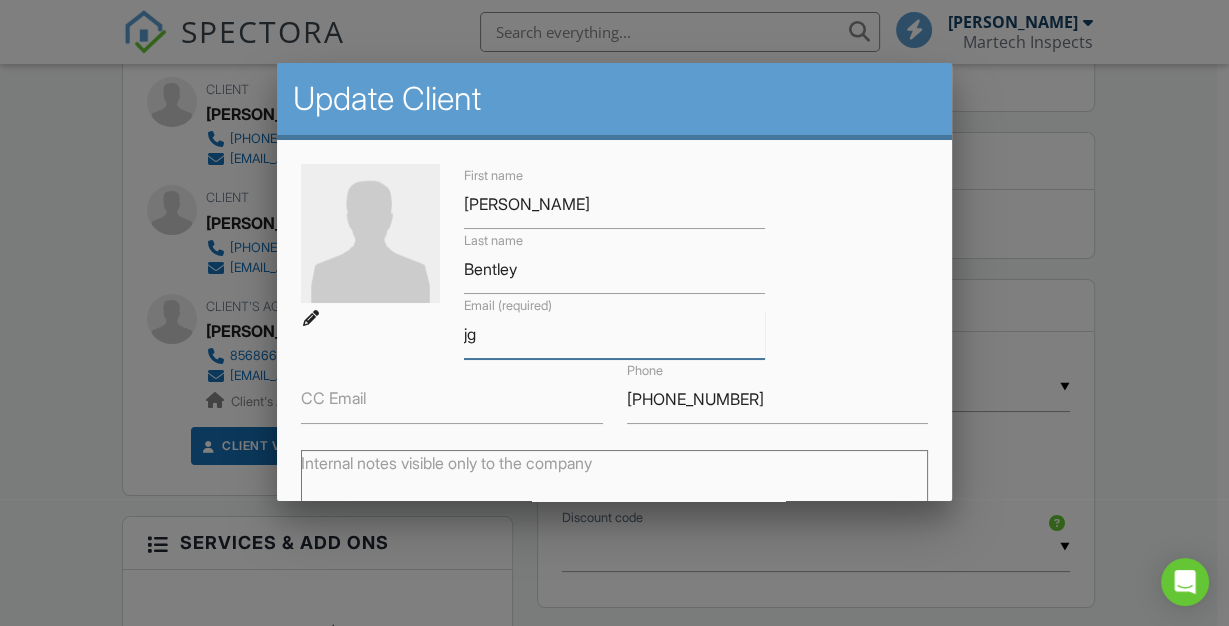 type on "j" 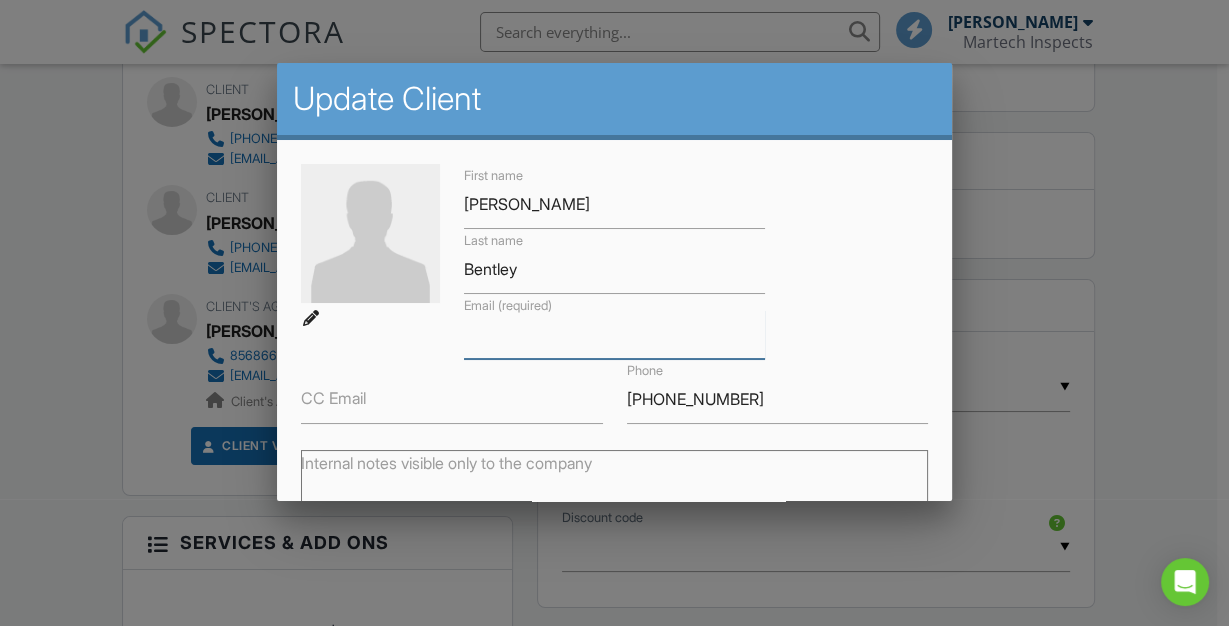 type 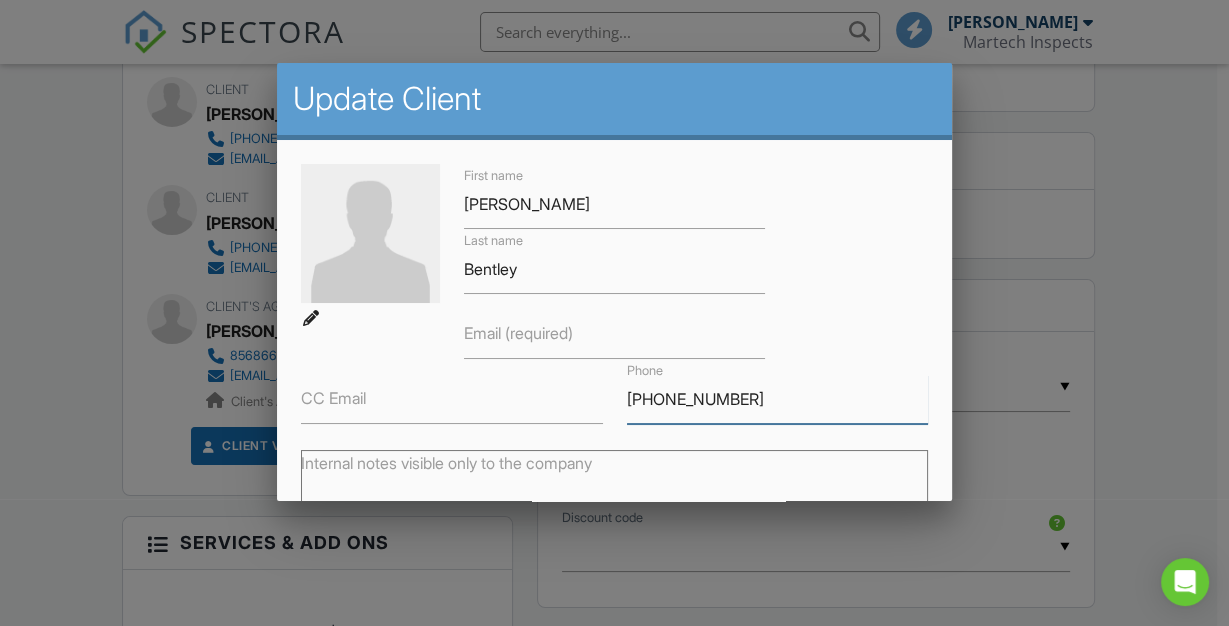 click on "[PHONE_NUMBER]" at bounding box center (778, 399) 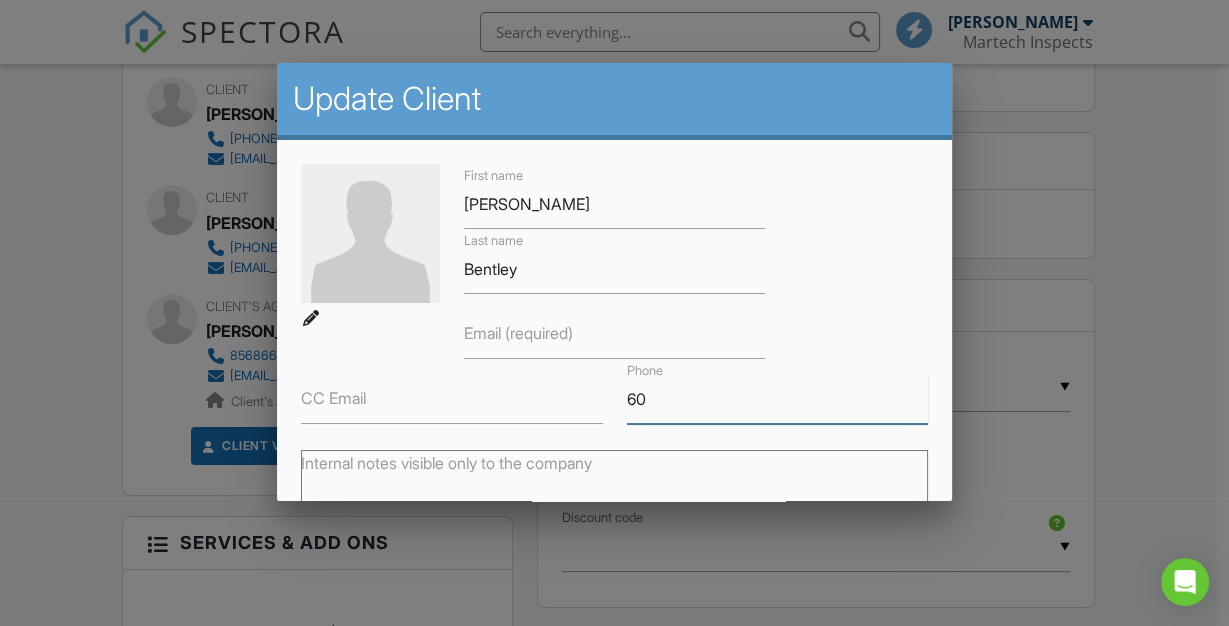 type on "6" 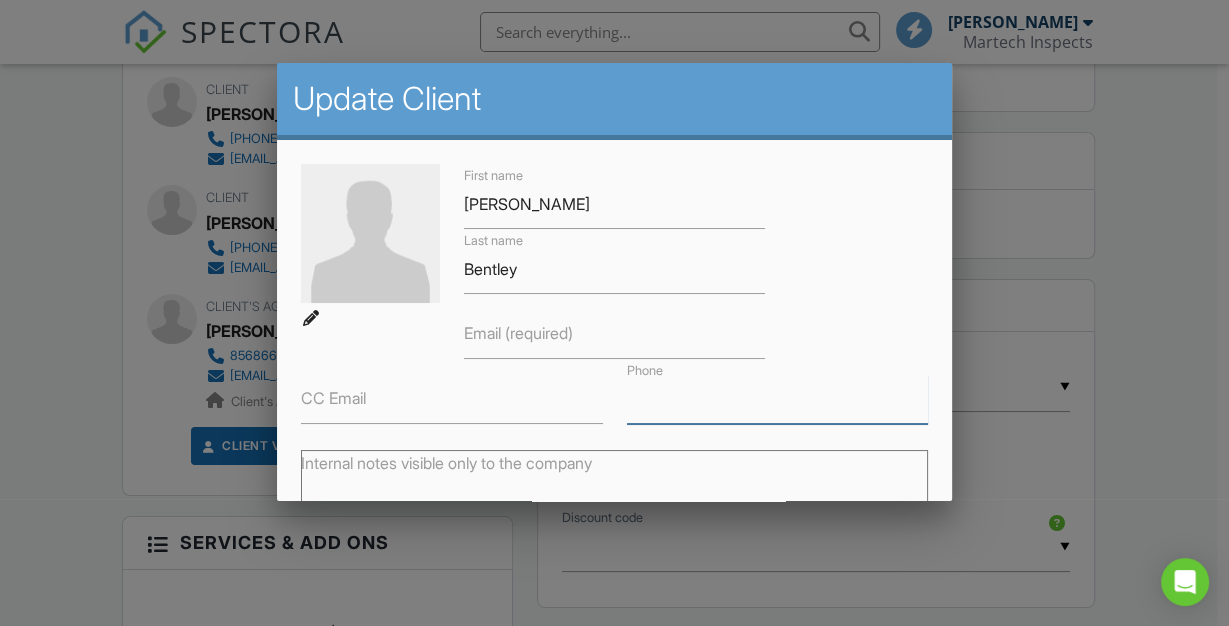 type 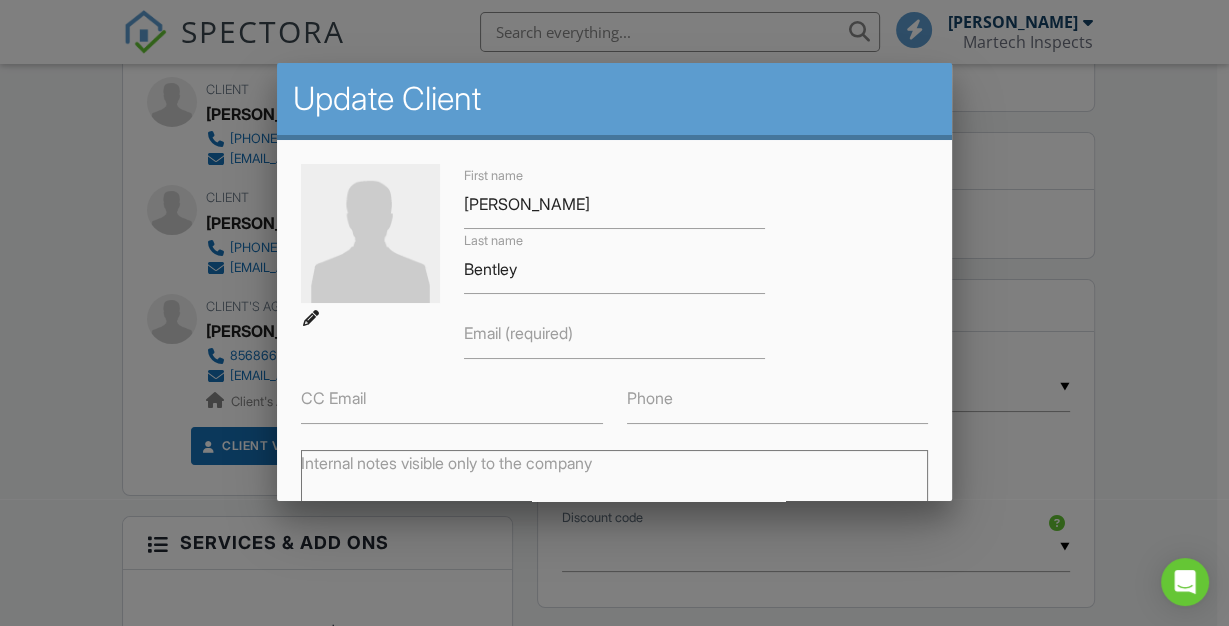 click on "CC Email" at bounding box center [452, 391] 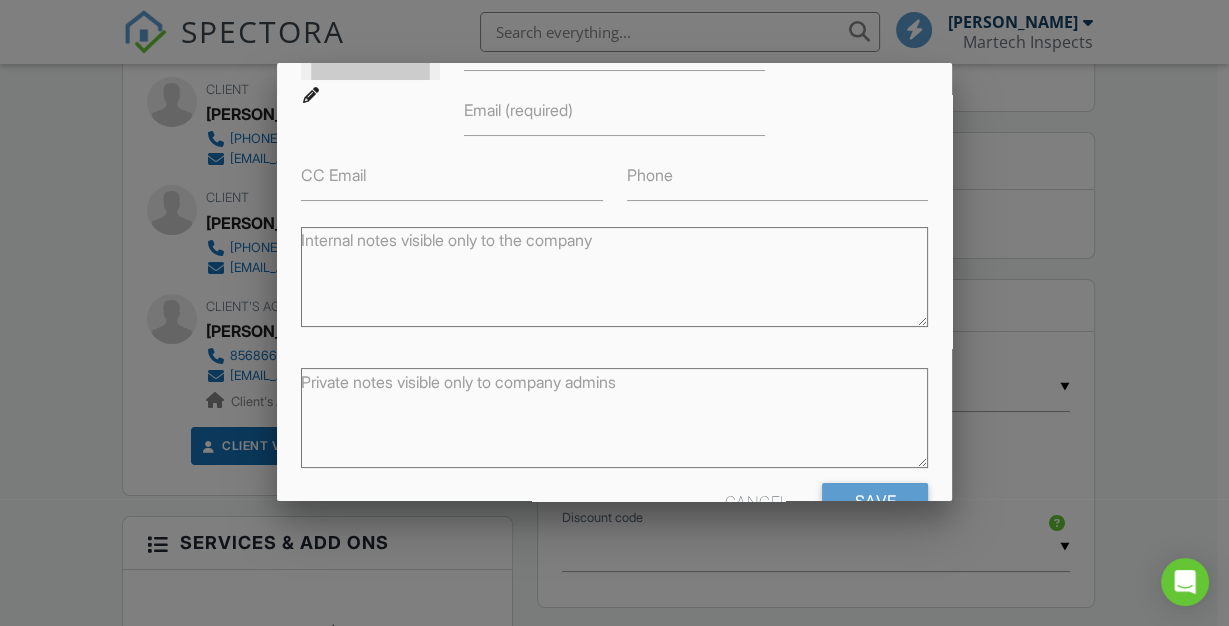 scroll, scrollTop: 279, scrollLeft: 0, axis: vertical 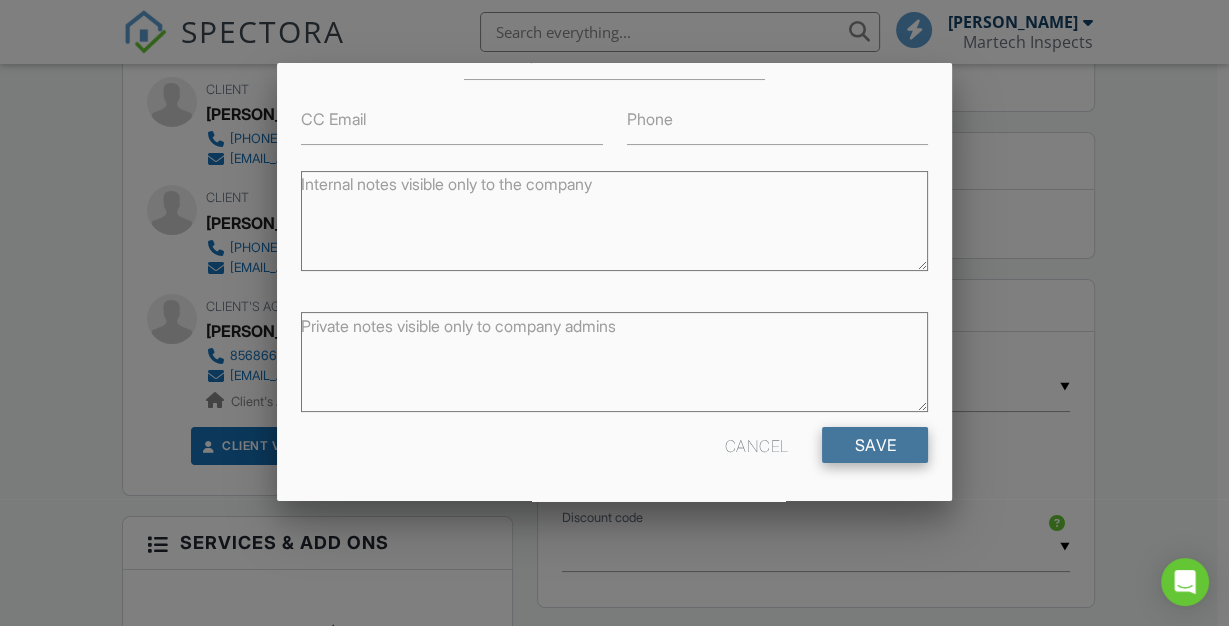 click on "Save" at bounding box center [875, 445] 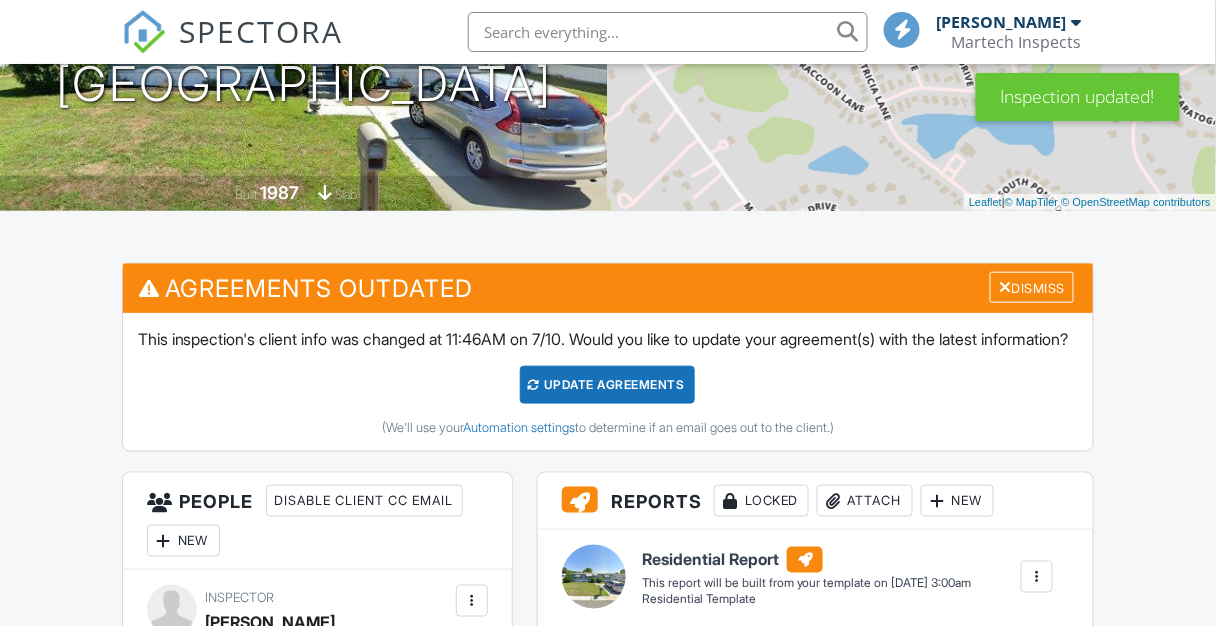 scroll, scrollTop: 800, scrollLeft: 0, axis: vertical 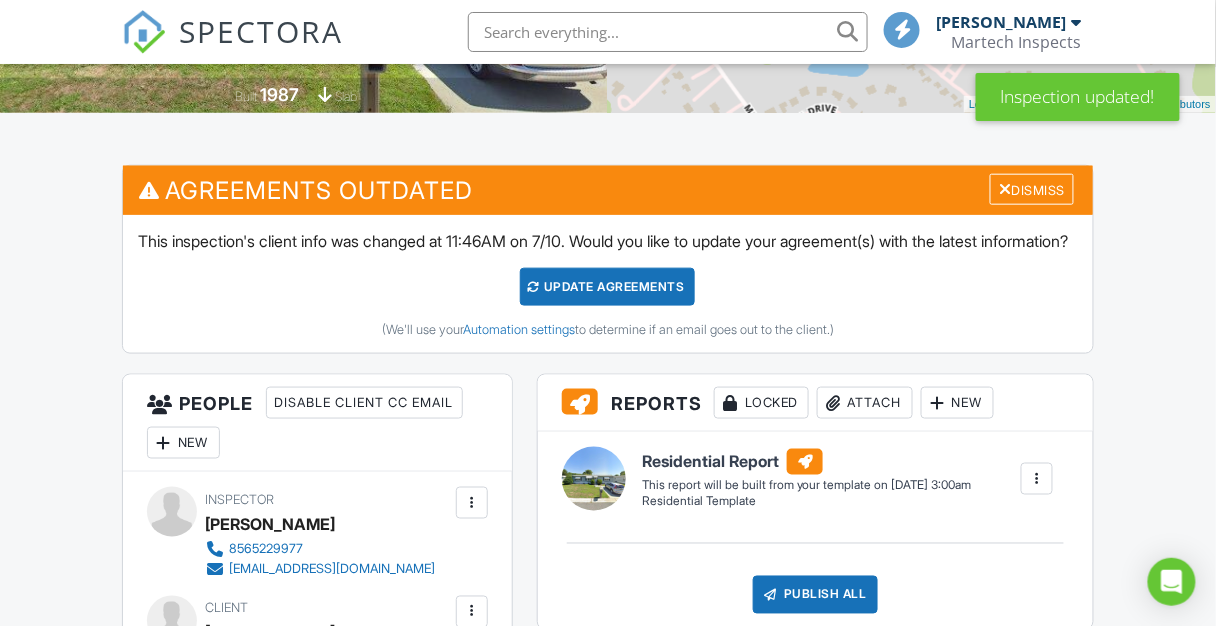 click on "Update Agreements" at bounding box center [607, 287] 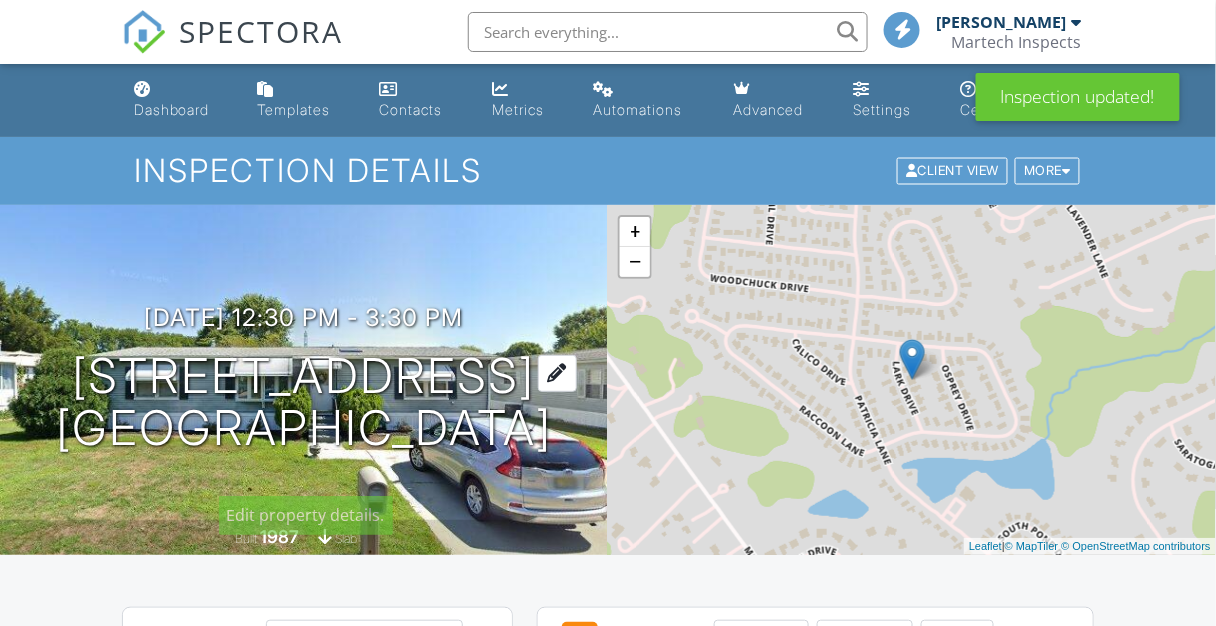scroll, scrollTop: 483, scrollLeft: 0, axis: vertical 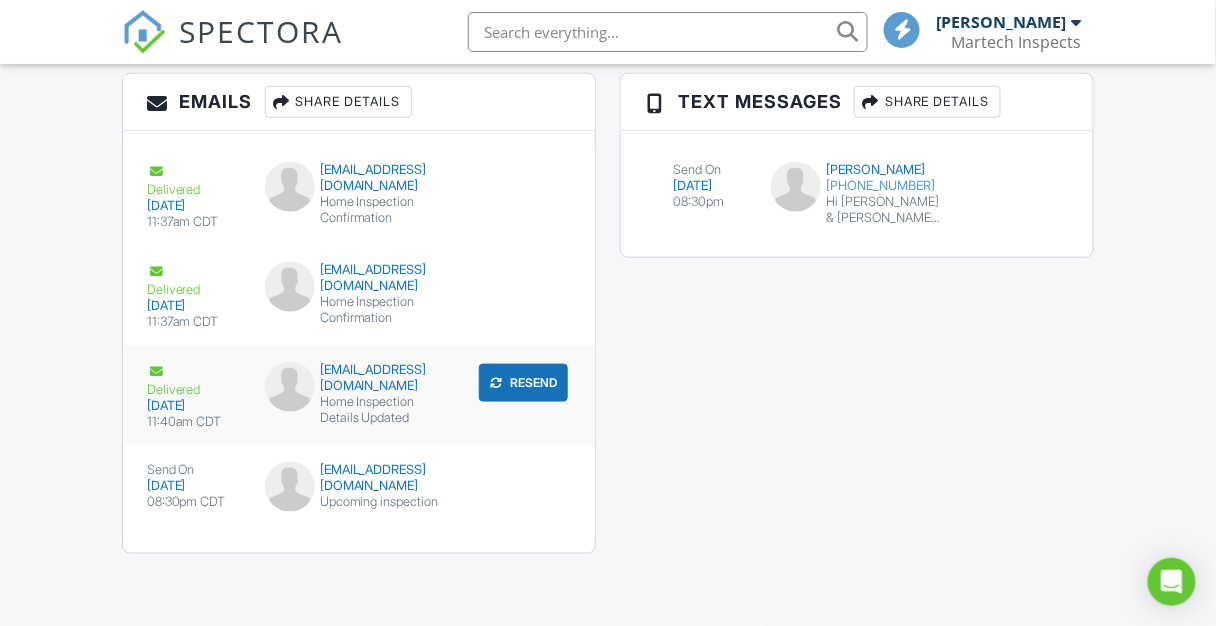click on "[DATE]" at bounding box center [194, 406] 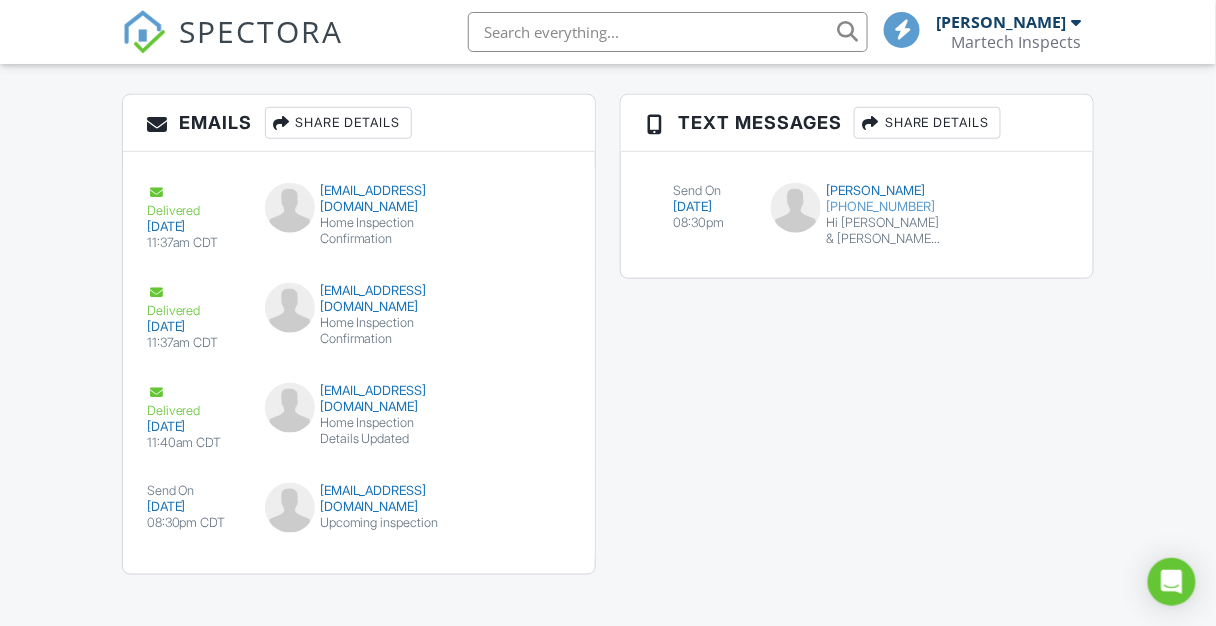 scroll, scrollTop: 2272, scrollLeft: 0, axis: vertical 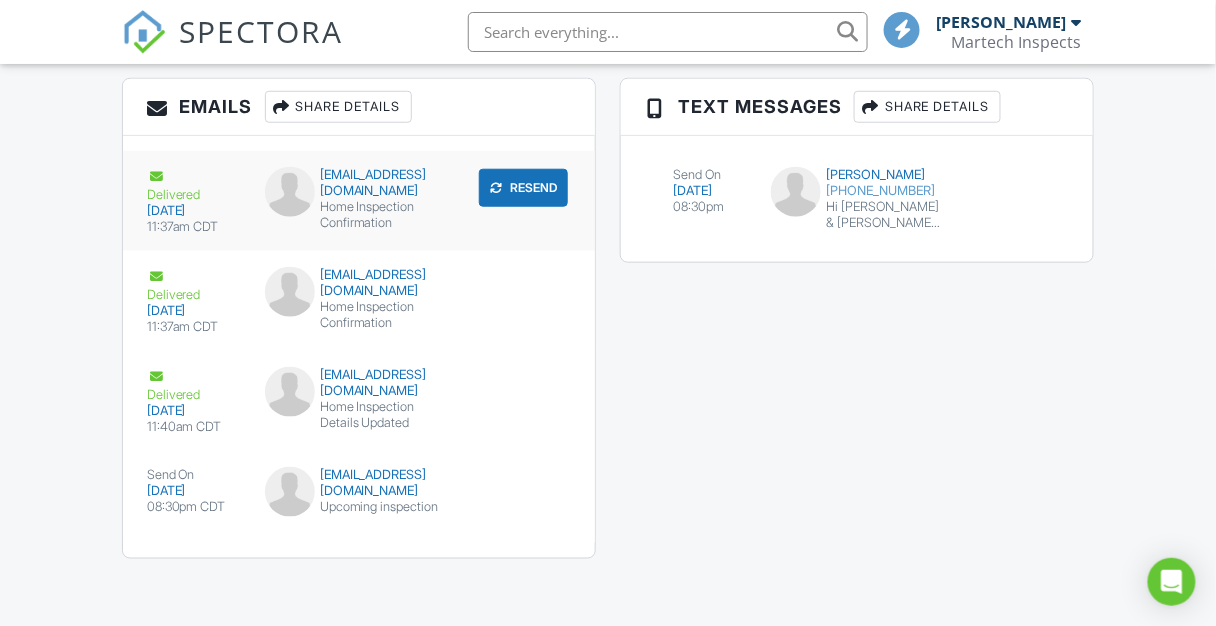 click on "11:37am CDT" at bounding box center (194, 227) 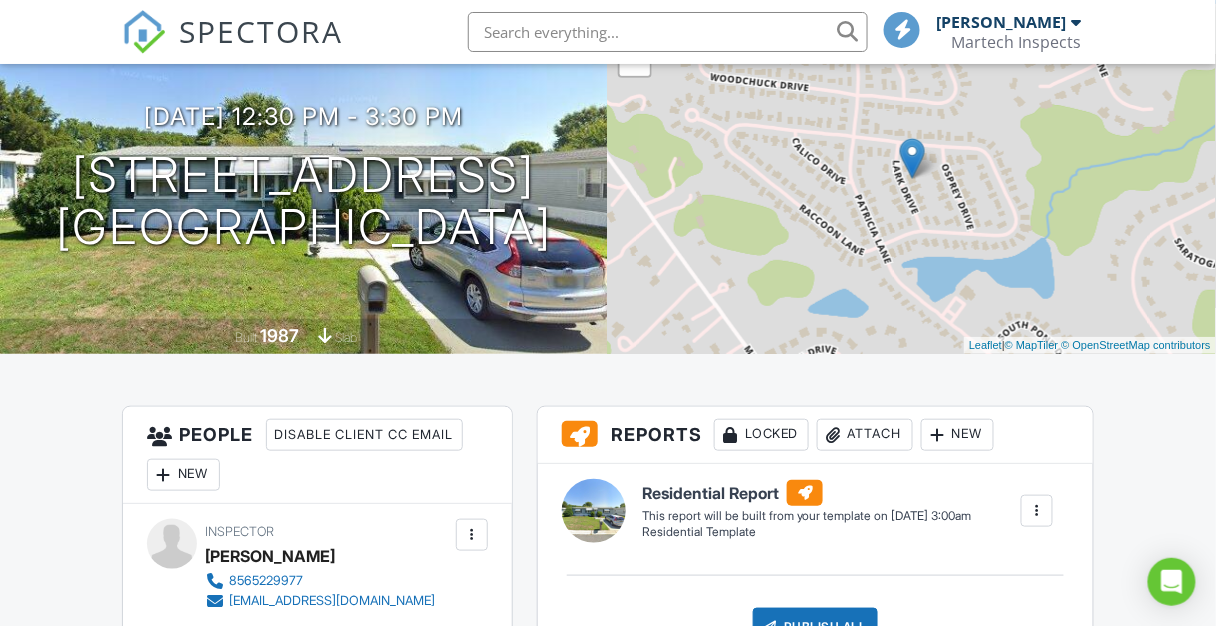 scroll, scrollTop: 0, scrollLeft: 0, axis: both 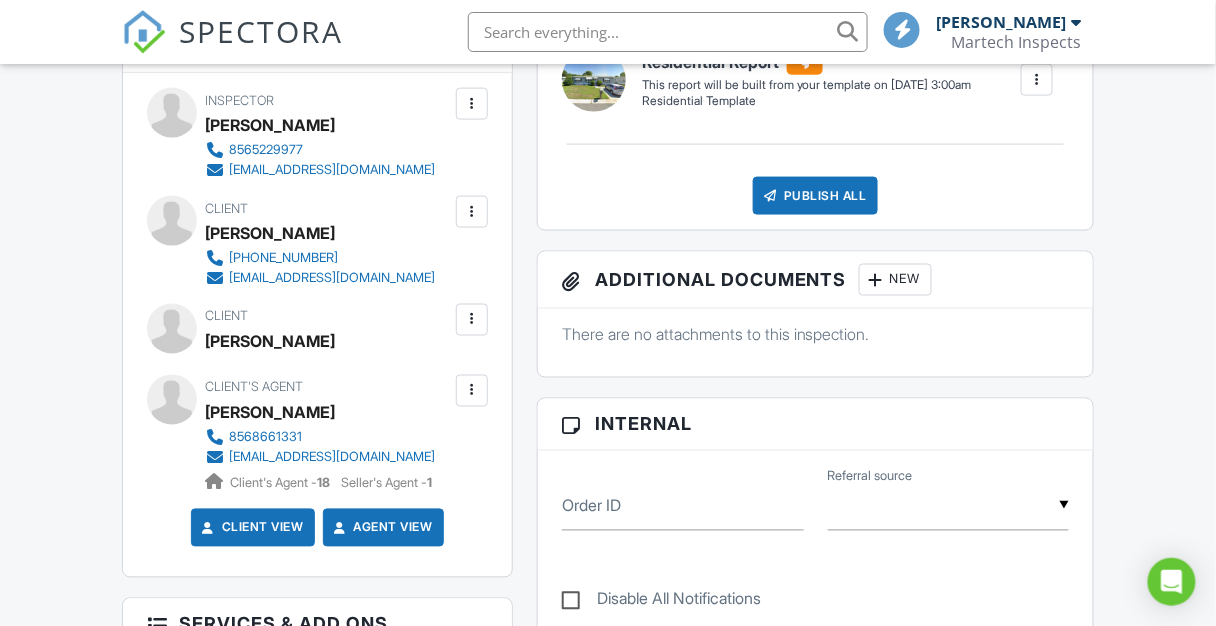 click on "Dashboard
Templates
Contacts
Metrics
Automations
Advanced
Settings
Support Center
Inspection Details
Client View
More
Property Details
Reschedule
Reorder / Copy
Share
Cancel
Delete
Print Order
Convert to V9
Disable Pass on CC Fees
View Change Log
07/11/2025 12:30 pm
- 3:30 pm
407 Lark Dr
Mount Laurel Township, NJ 08054
Built
1987
slab
+ − Leaflet  |  © MapTiler   © OpenStreetMap contributors
All emails and texts are disabled for this inspection!
All emails and texts have been disabled for this inspection. This may have happened due to someone manually disabling them or this inspection being unconfirmed when it was scheduled. To re-enable emails and texts for this inspection, click the button below." at bounding box center [608, 851] 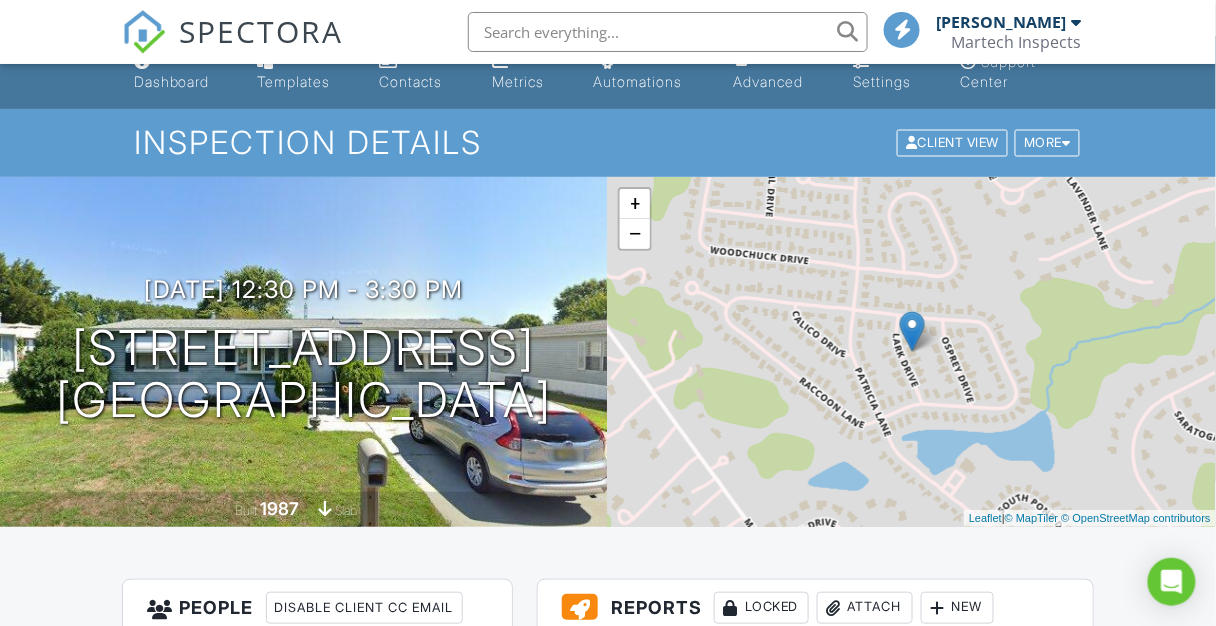 scroll, scrollTop: 0, scrollLeft: 0, axis: both 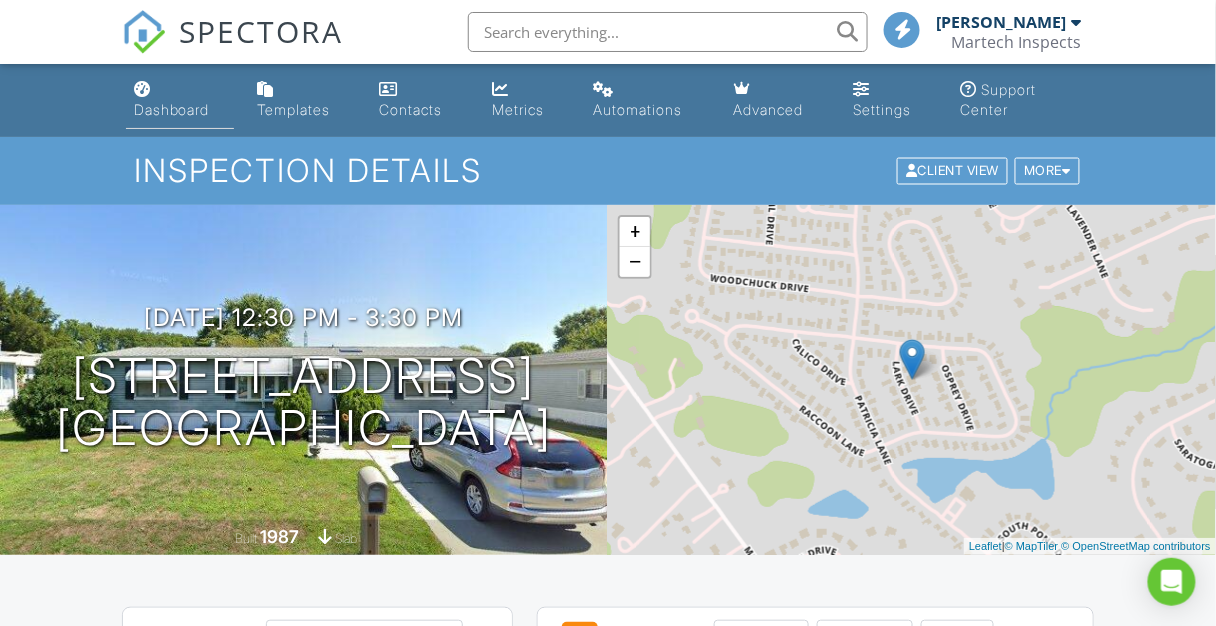 click on "Dashboard" at bounding box center (172, 109) 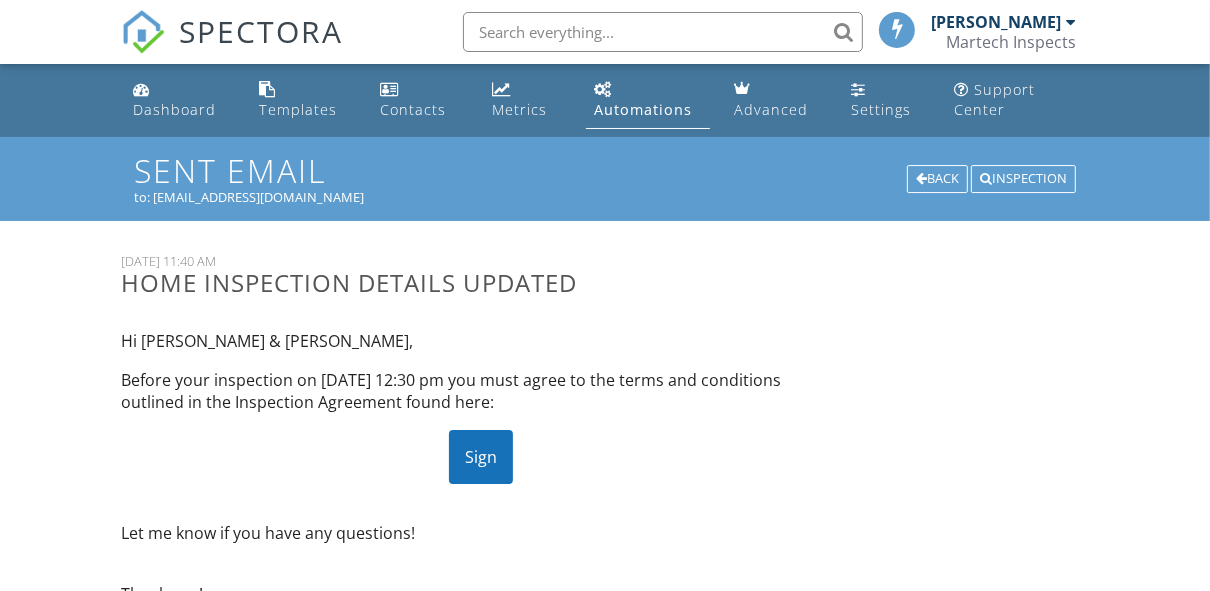 scroll, scrollTop: 0, scrollLeft: 0, axis: both 